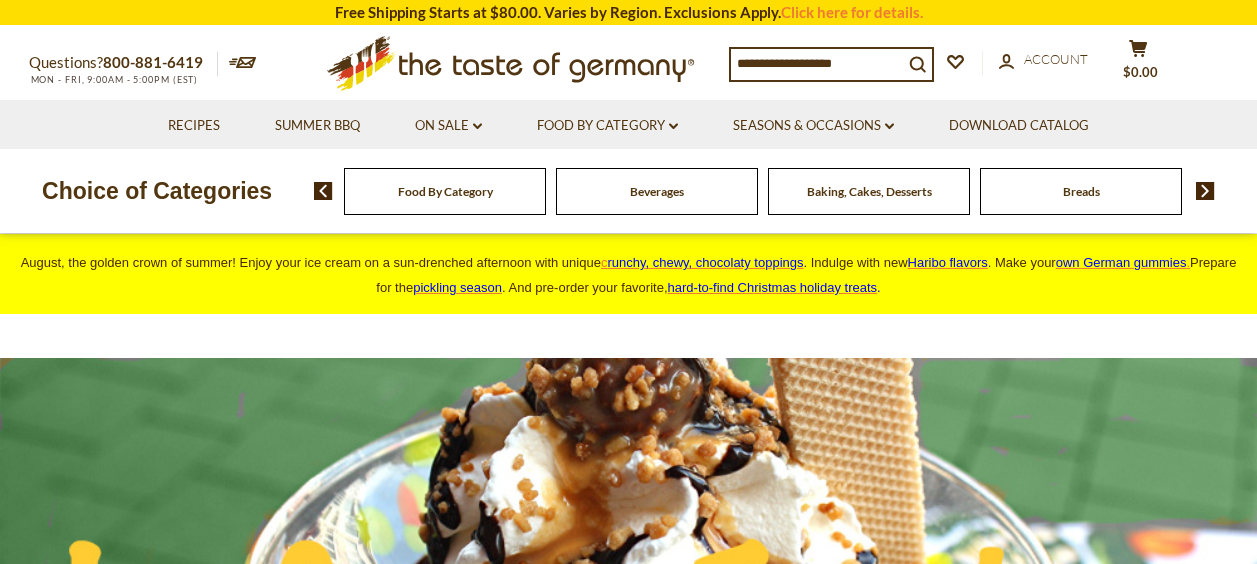 scroll, scrollTop: 0, scrollLeft: 0, axis: both 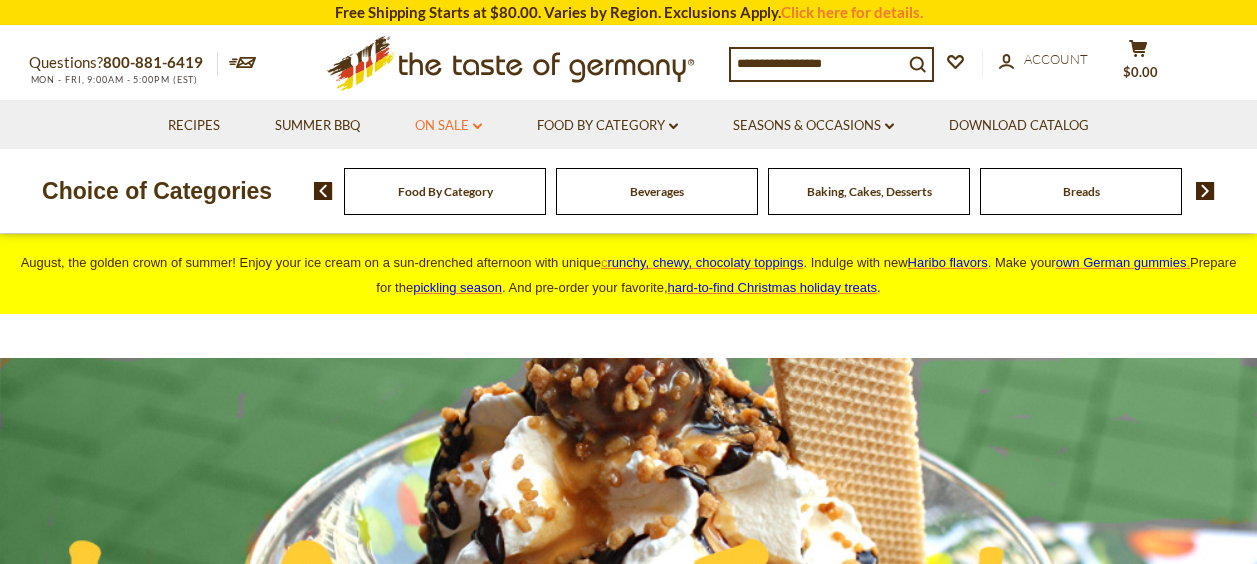 click on "On Sale
dropdown_arrow" at bounding box center (448, 126) 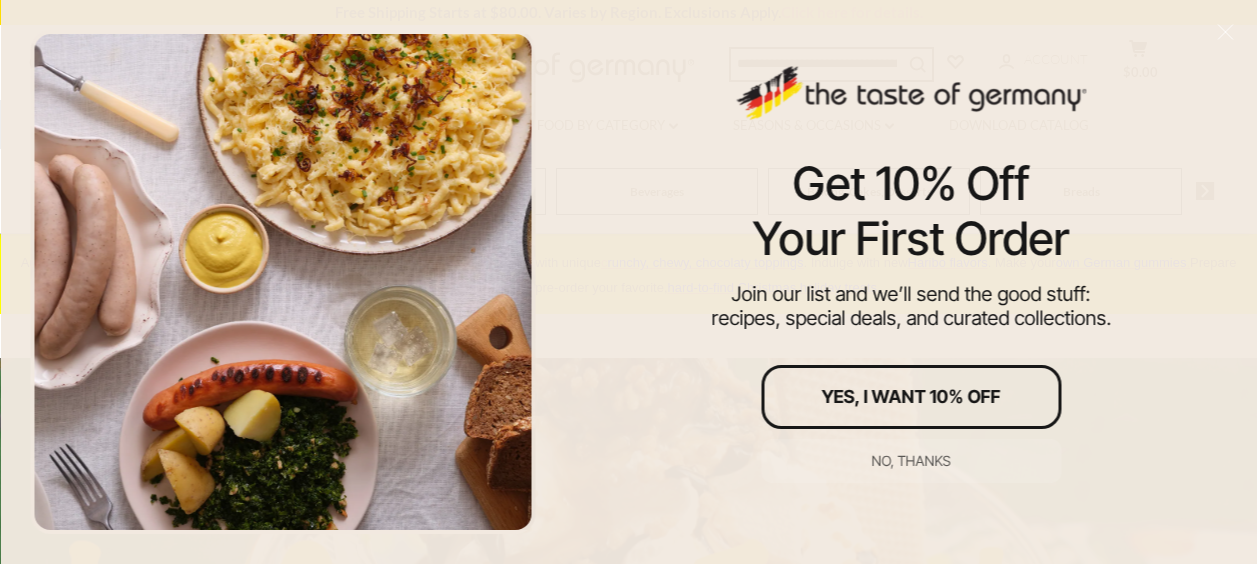 click at bounding box center (283, 282) 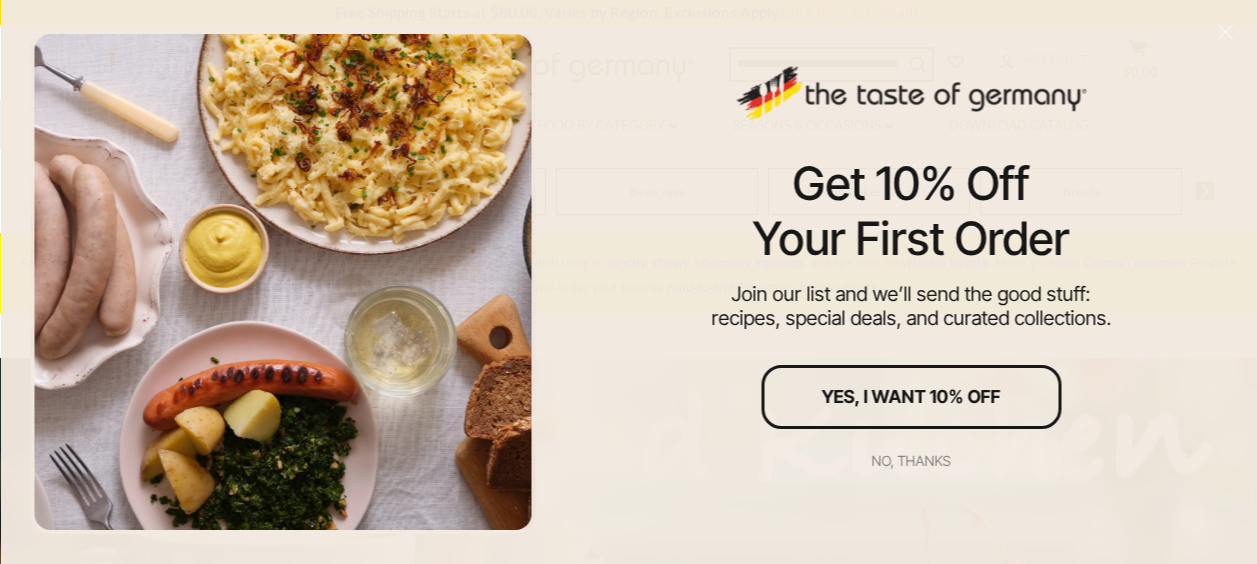 click on "No, thanks" at bounding box center (911, 461) 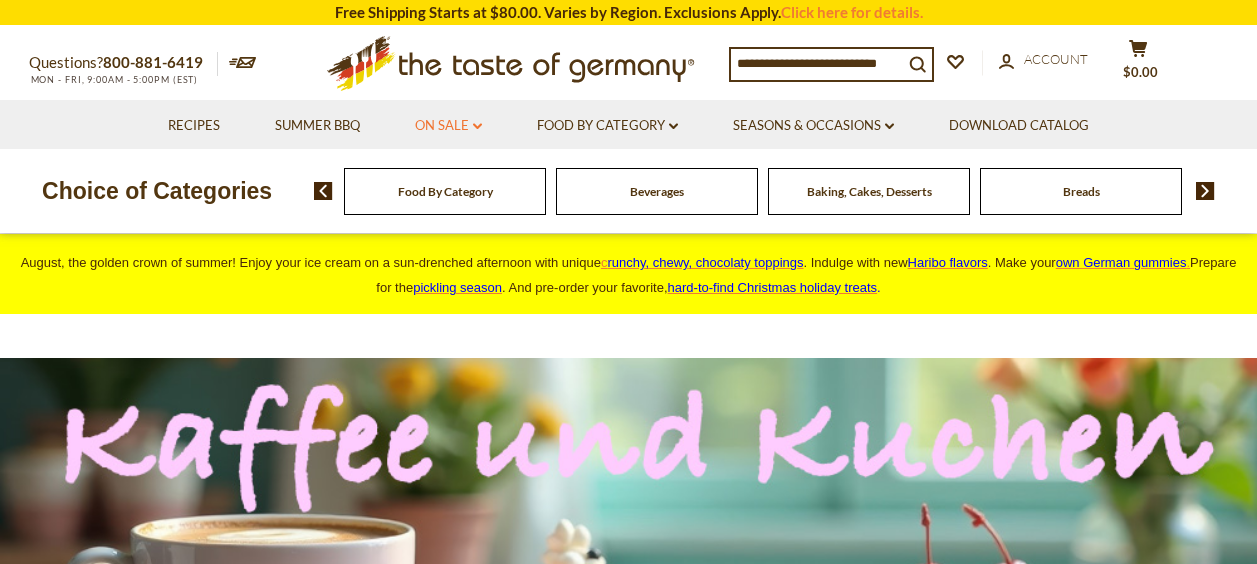 click on "On Sale
dropdown_arrow" at bounding box center (448, 126) 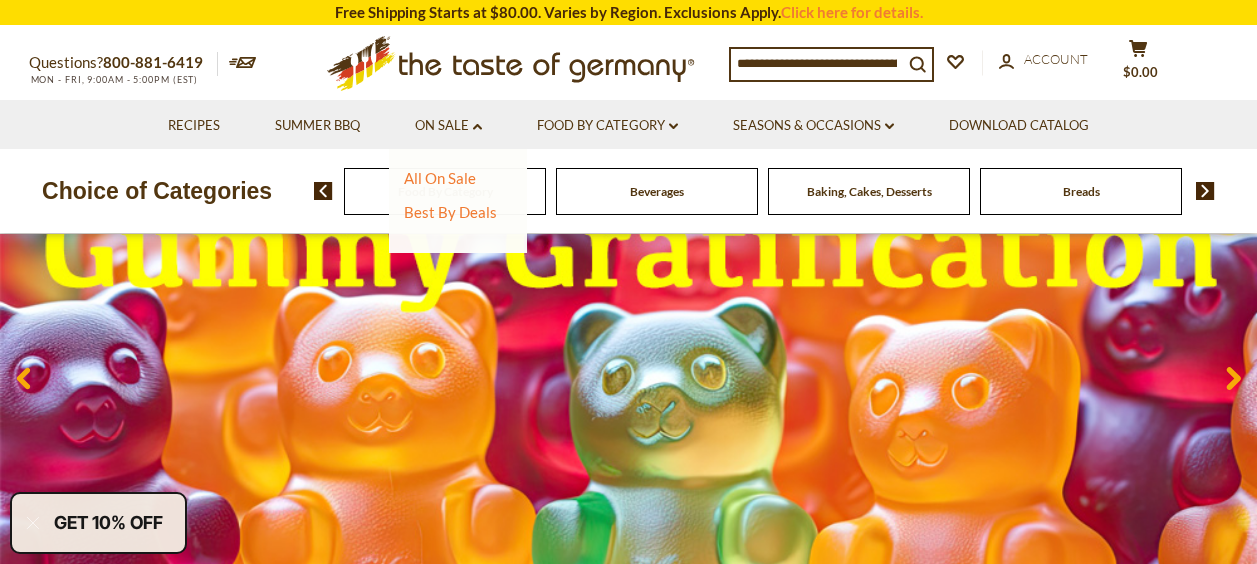 scroll, scrollTop: 0, scrollLeft: 0, axis: both 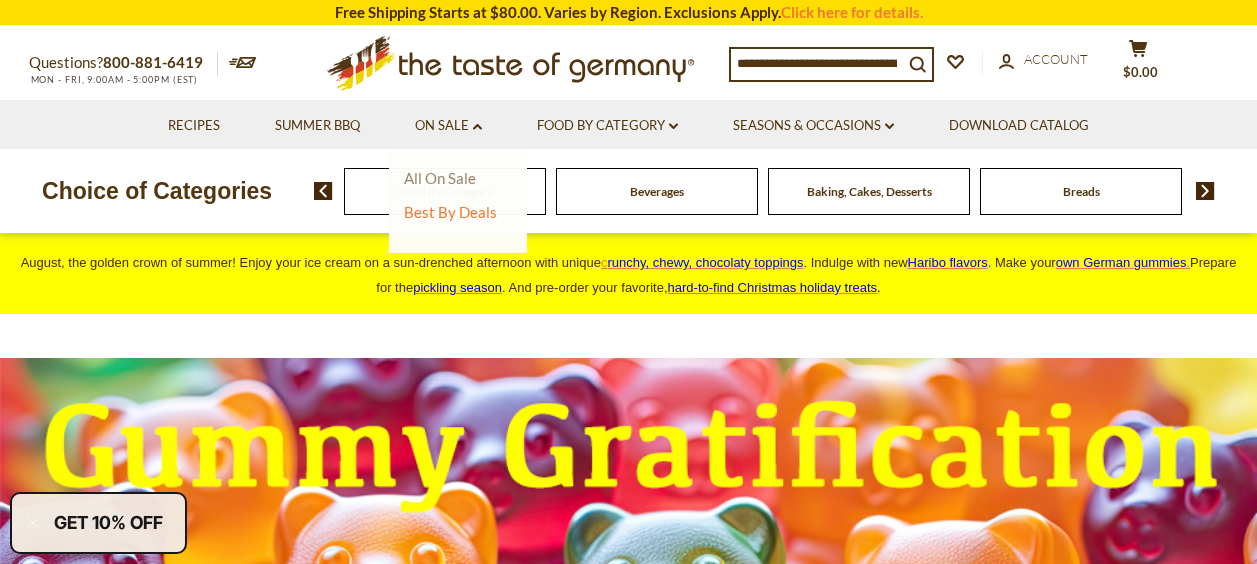 click on "All On Sale" at bounding box center (440, 178) 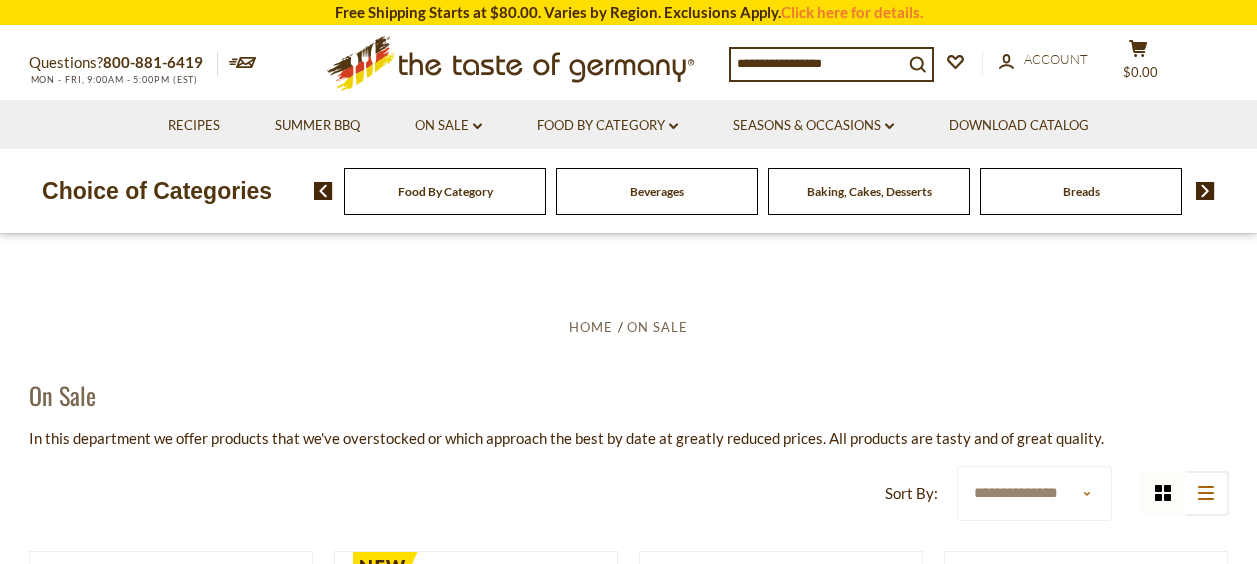 scroll, scrollTop: 0, scrollLeft: 0, axis: both 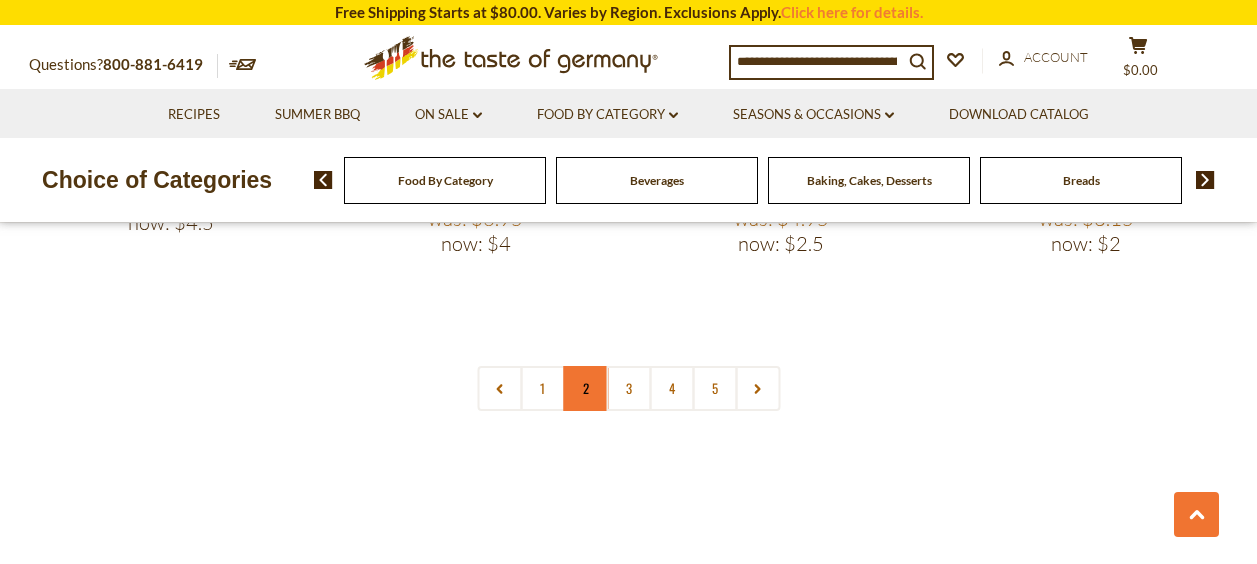 click on "2" at bounding box center [585, 388] 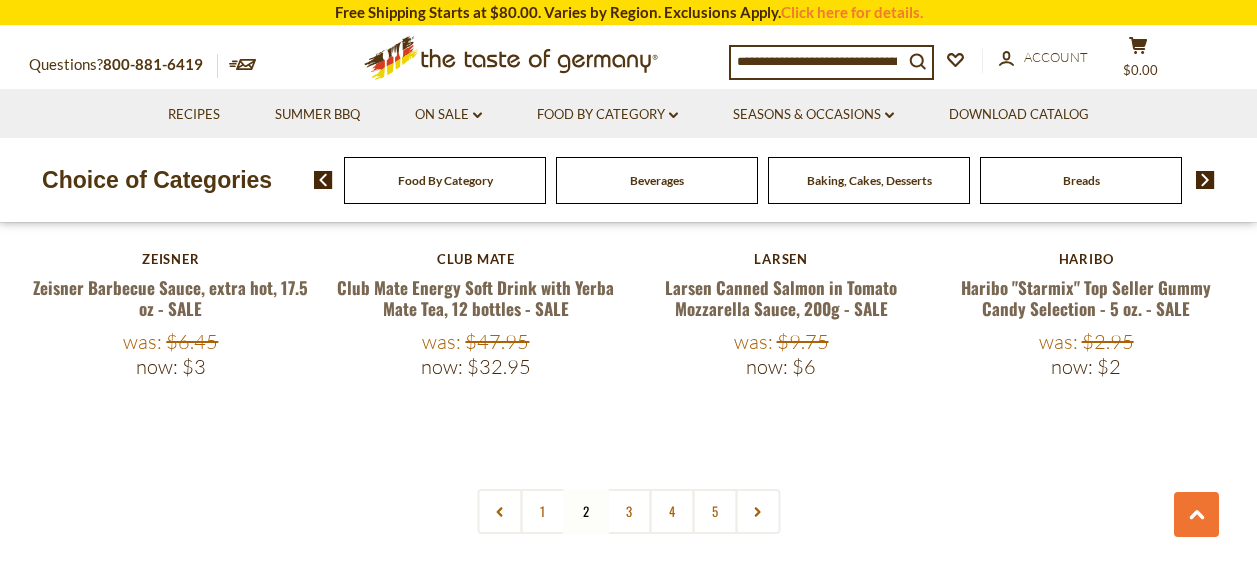 scroll, scrollTop: 4864, scrollLeft: 0, axis: vertical 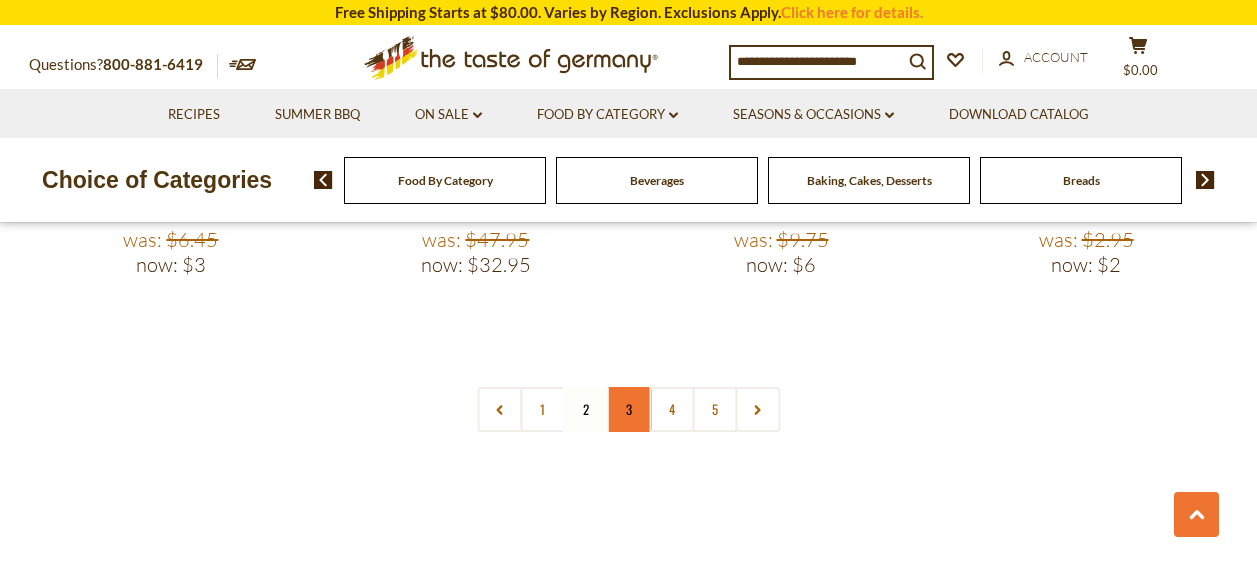 click on "3" at bounding box center (628, 409) 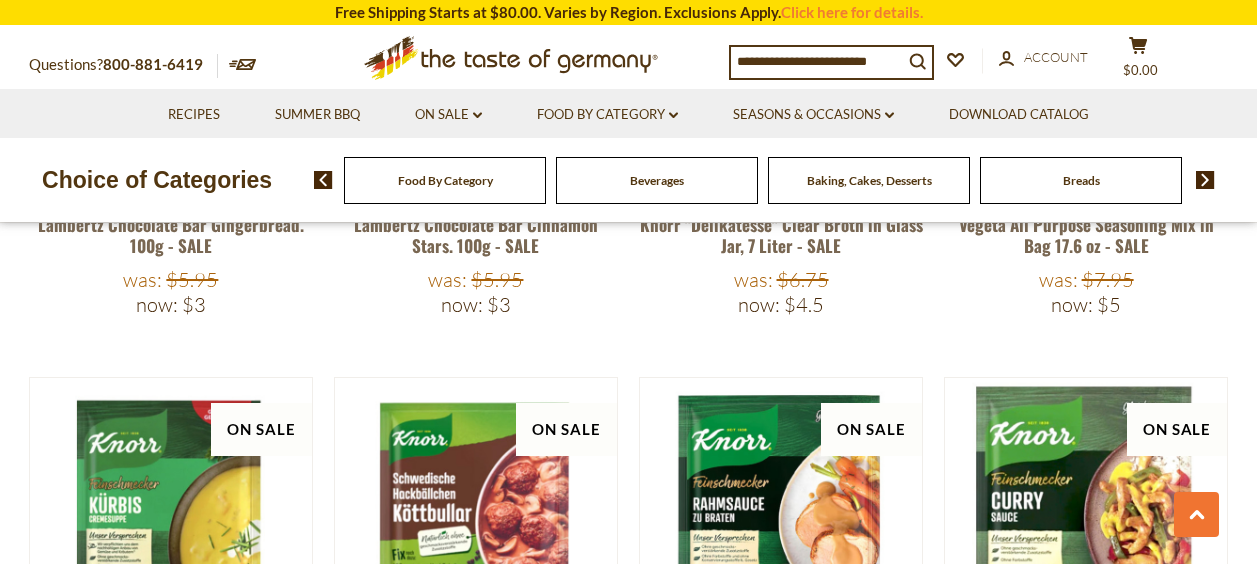 click on "On Sale
Quick View
Dr. Oetker
Dr. Oetker Creme Caramel Mix, 3.7 oz. - SALE
Was:
$2.95
Now:
$1.75
On Sale
On Sale" at bounding box center (629, -1436) 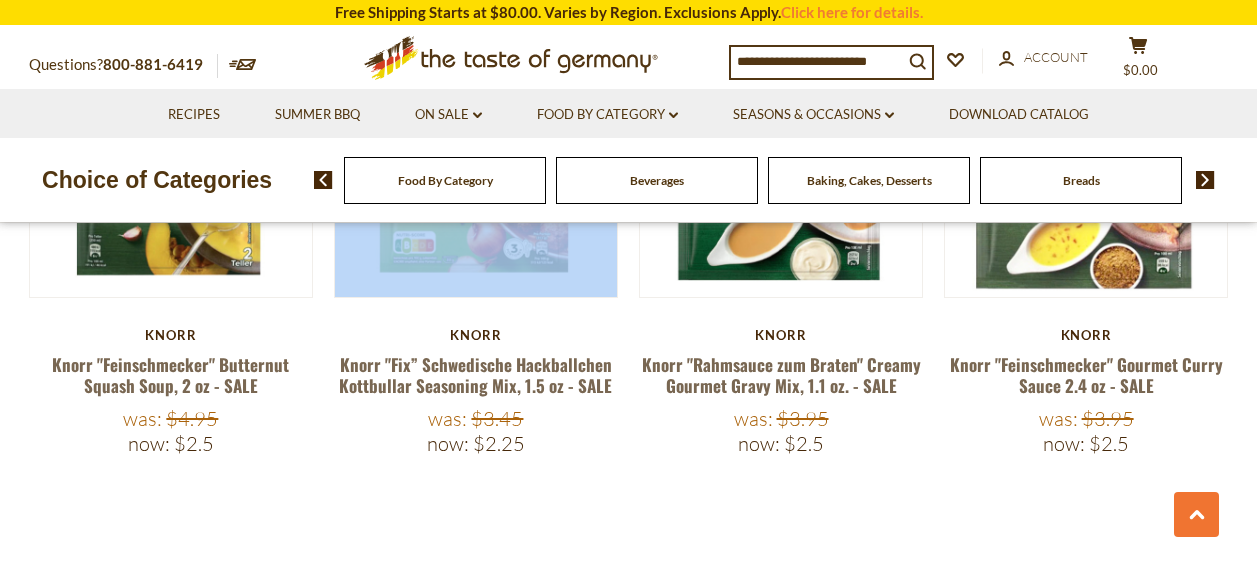 scroll, scrollTop: 4764, scrollLeft: 0, axis: vertical 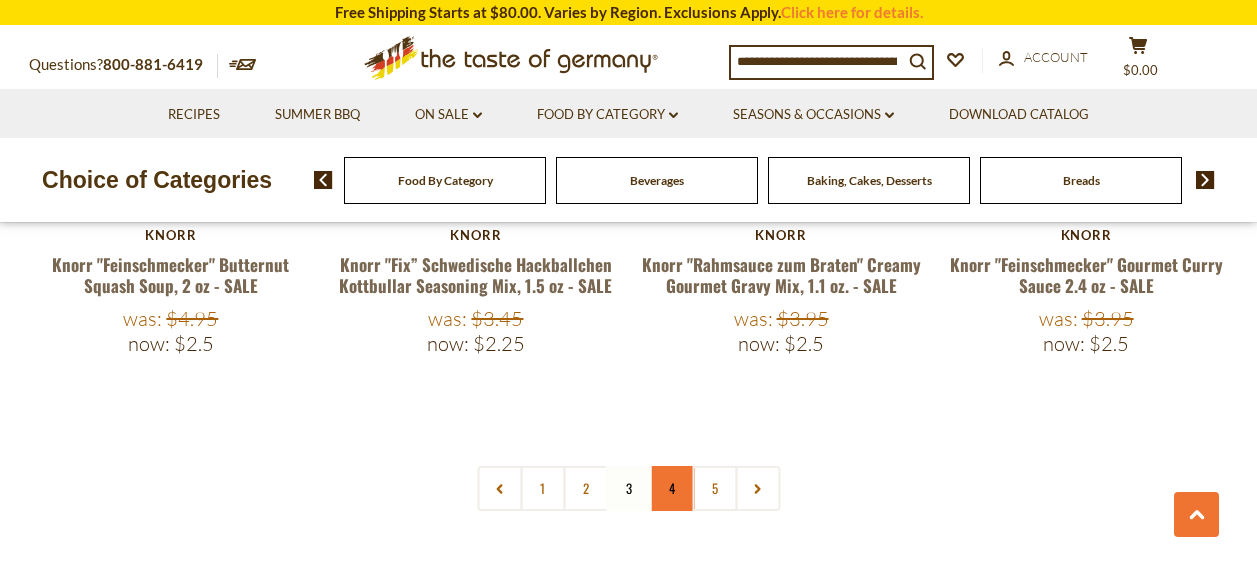 click on "4" at bounding box center (671, 488) 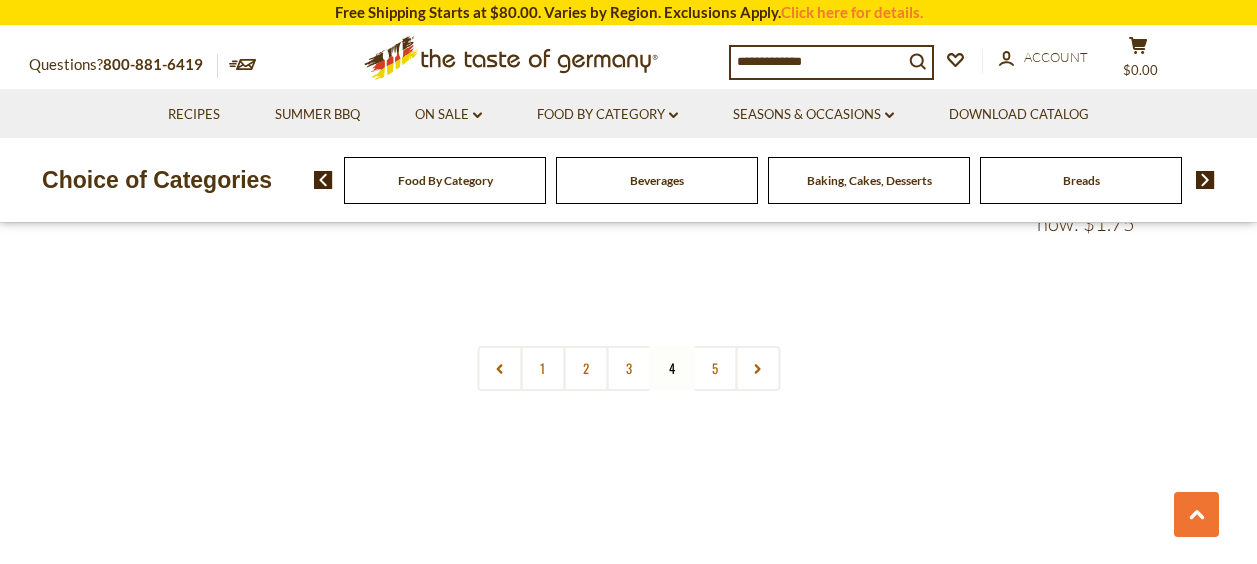 scroll, scrollTop: 4864, scrollLeft: 0, axis: vertical 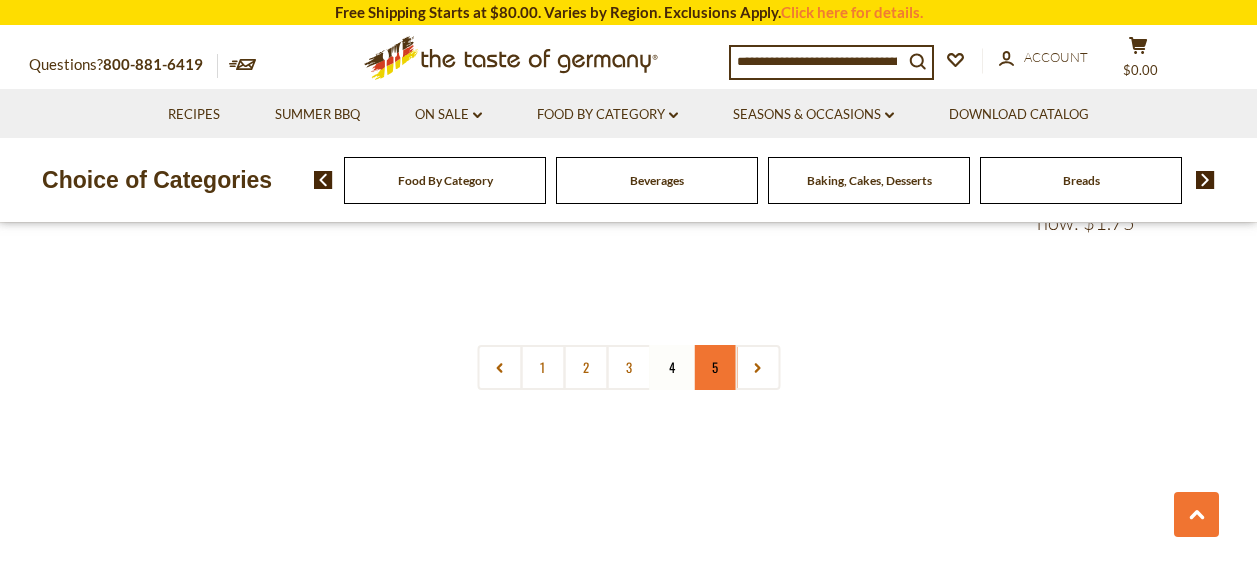 click on "5" at bounding box center (714, 367) 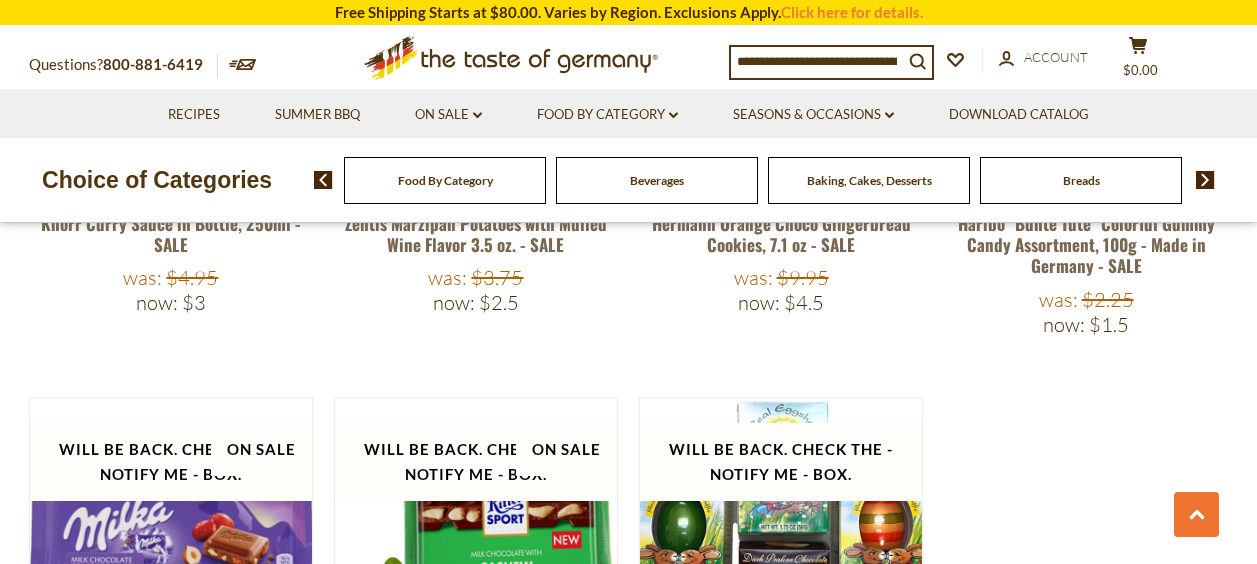 scroll, scrollTop: 2764, scrollLeft: 0, axis: vertical 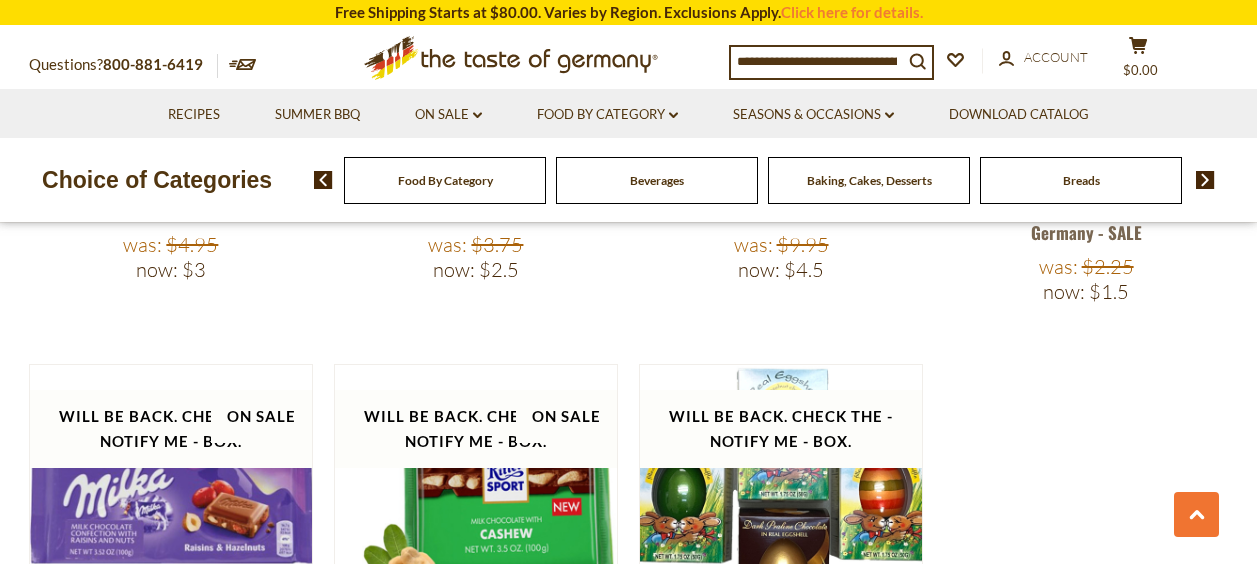 click at bounding box center [1205, 180] 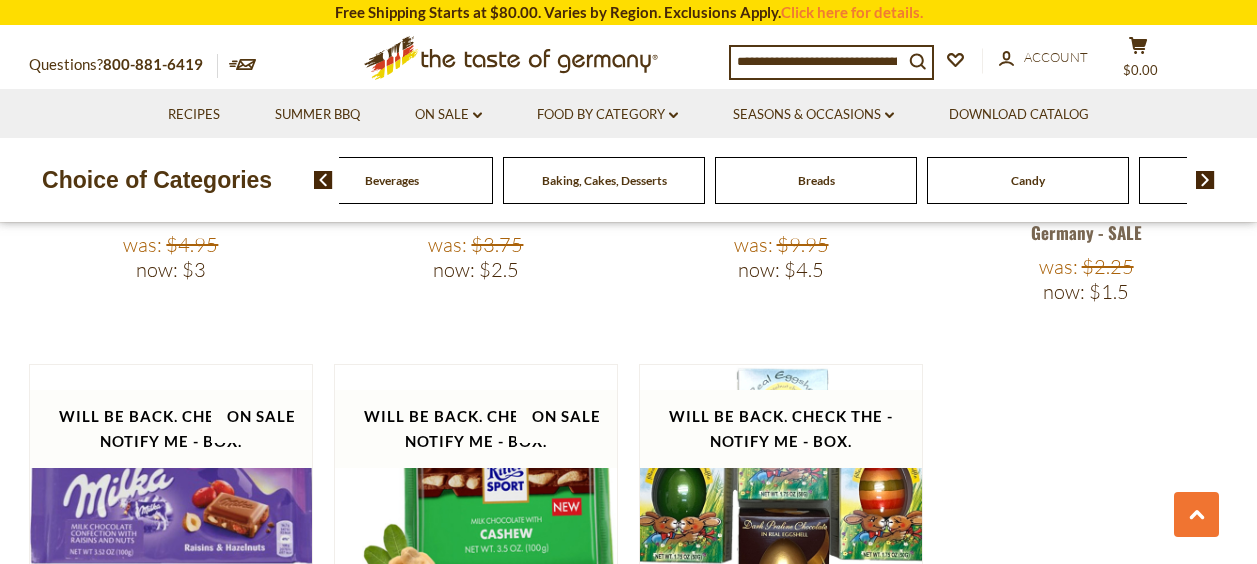 click at bounding box center (1205, 180) 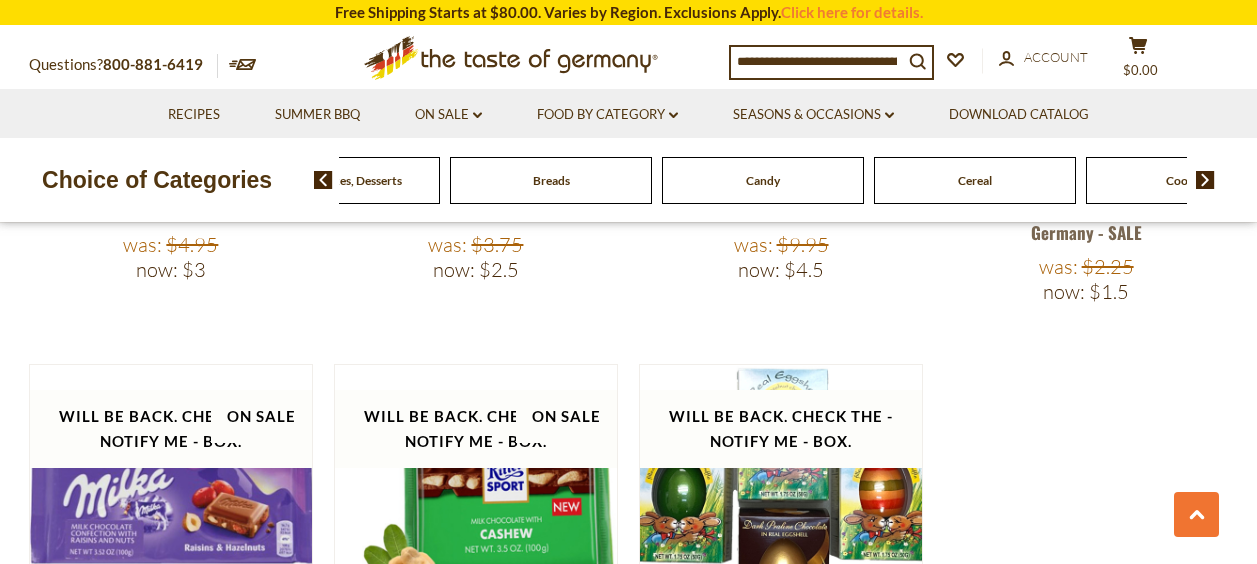 click at bounding box center (1205, 180) 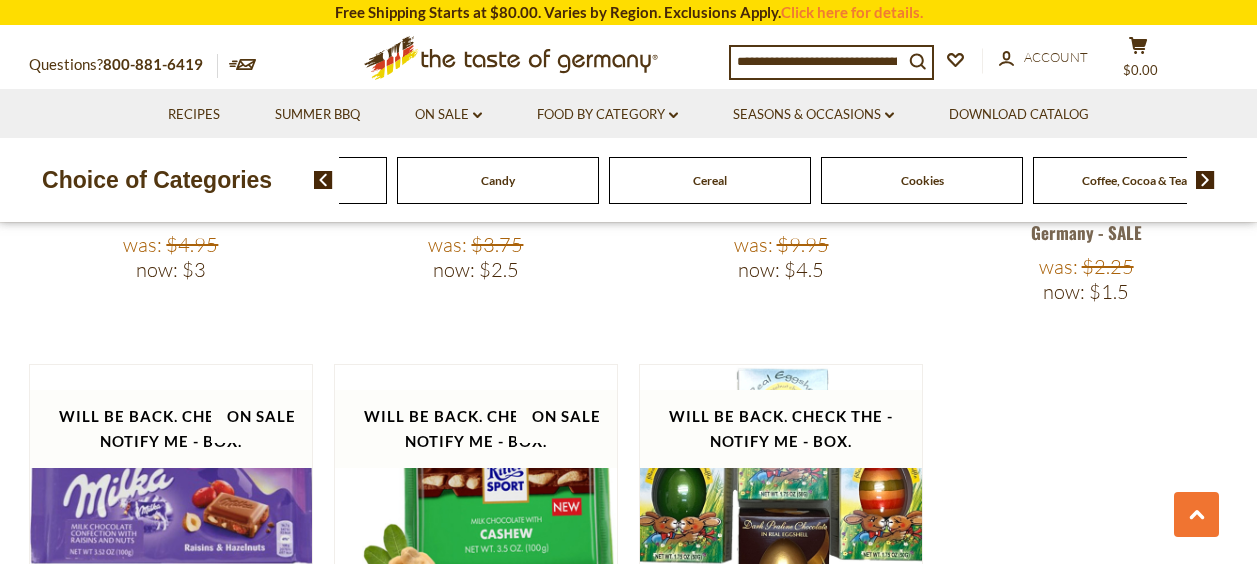 click at bounding box center (1205, 180) 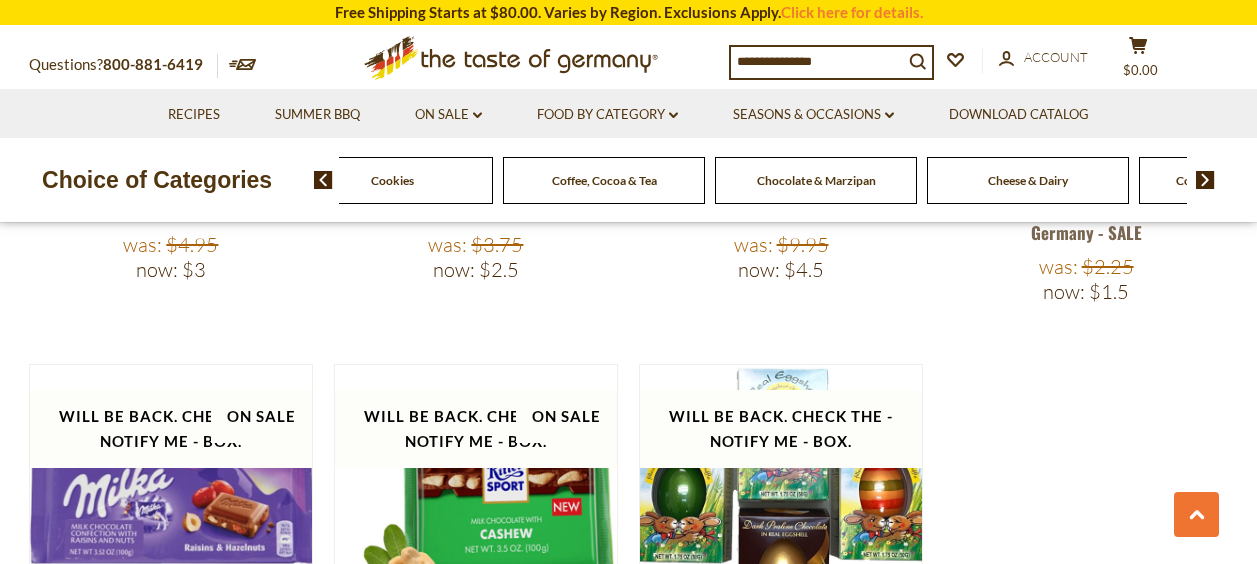 click at bounding box center [1205, 180] 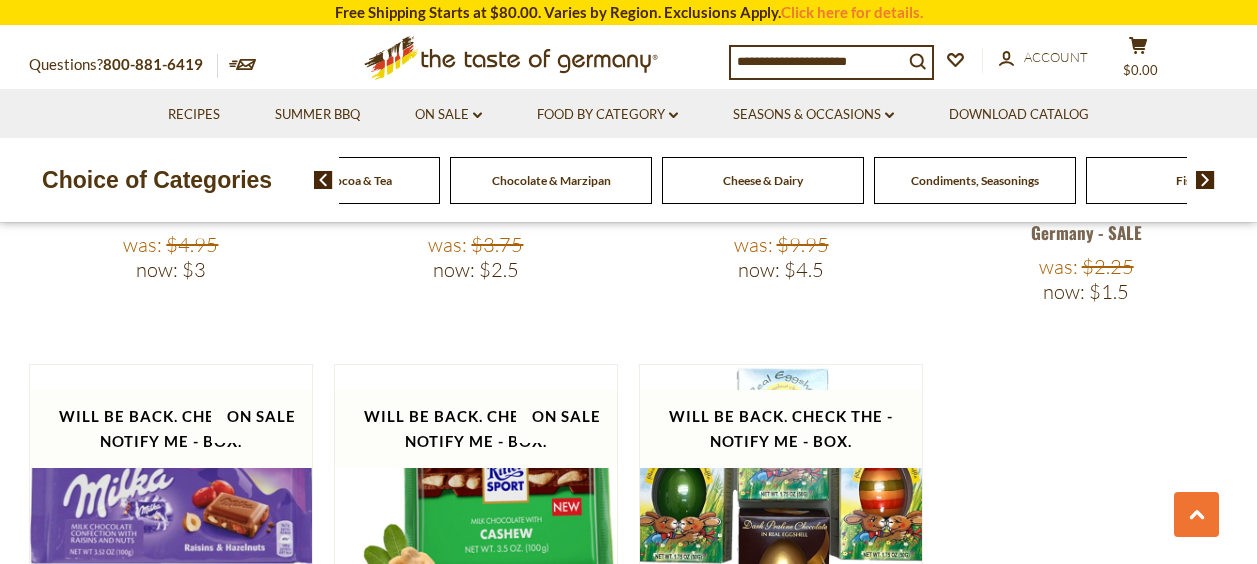 click at bounding box center [1205, 180] 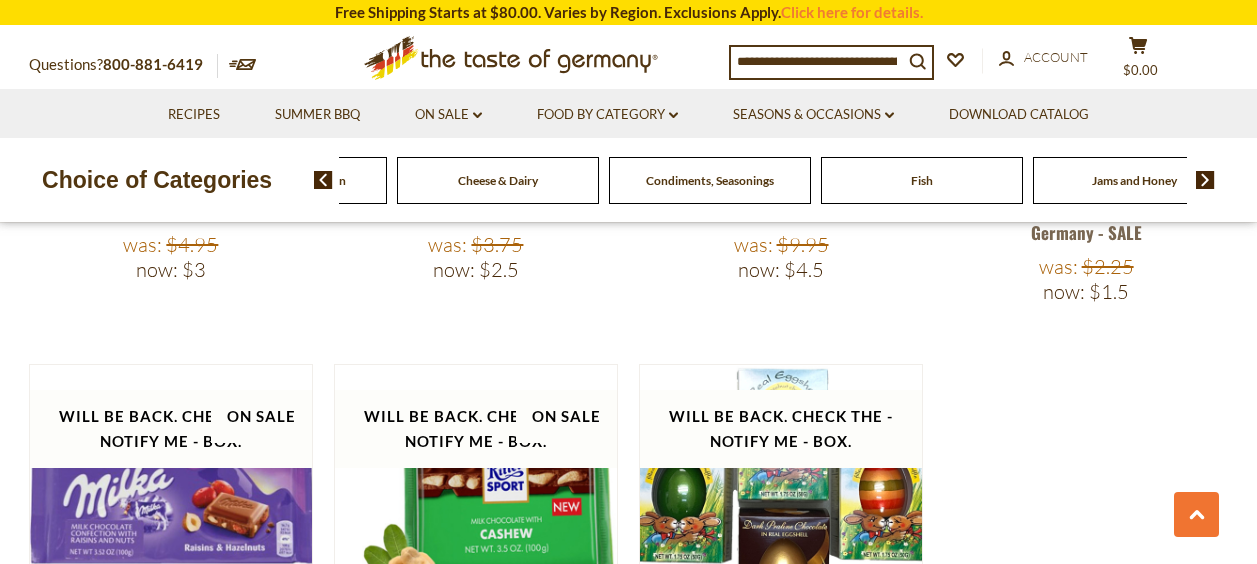 click on "Fish" at bounding box center [-1410, 180] 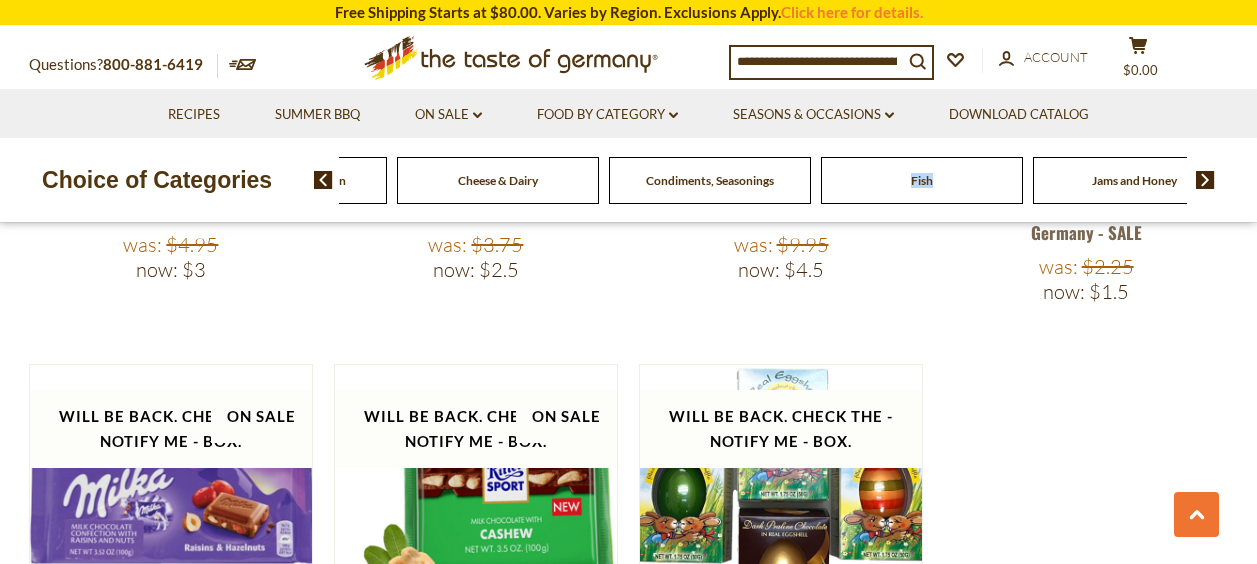 click on "Fish" at bounding box center (-1410, 180) 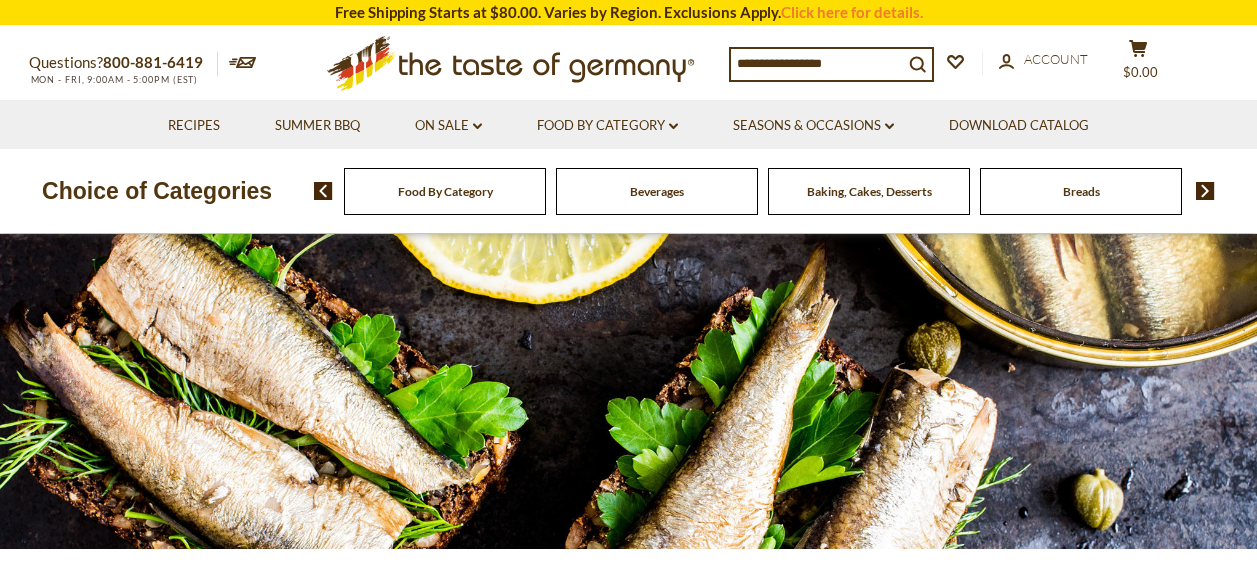 scroll, scrollTop: 0, scrollLeft: 0, axis: both 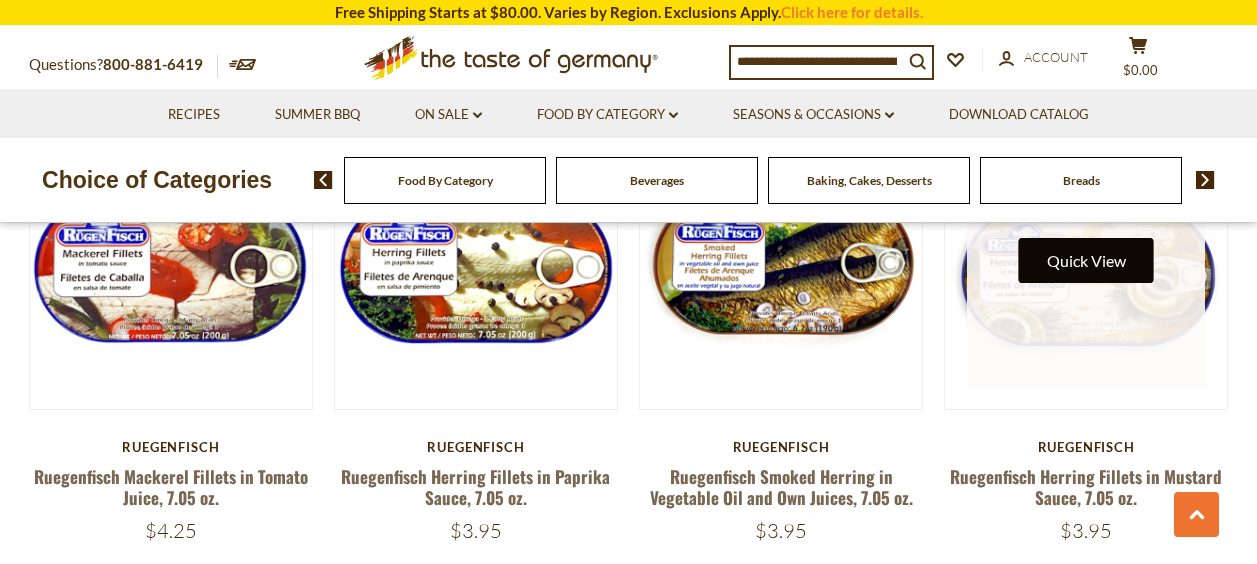 click on "Quick View" at bounding box center [1086, 260] 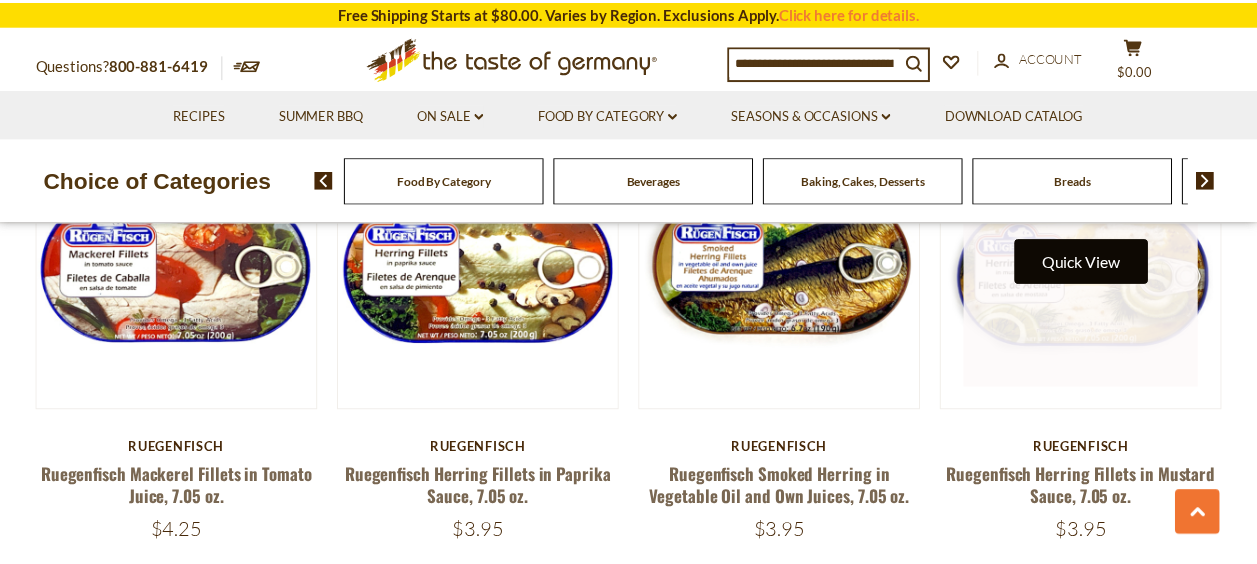 scroll, scrollTop: 1600, scrollLeft: 0, axis: vertical 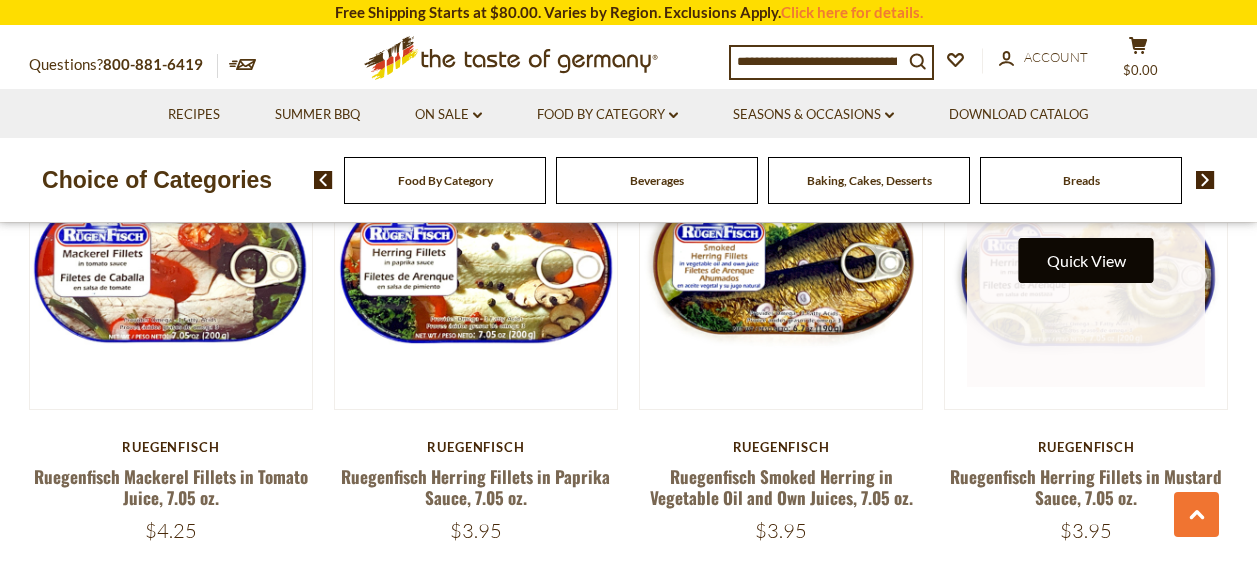 click on "Quick View" at bounding box center [1086, 260] 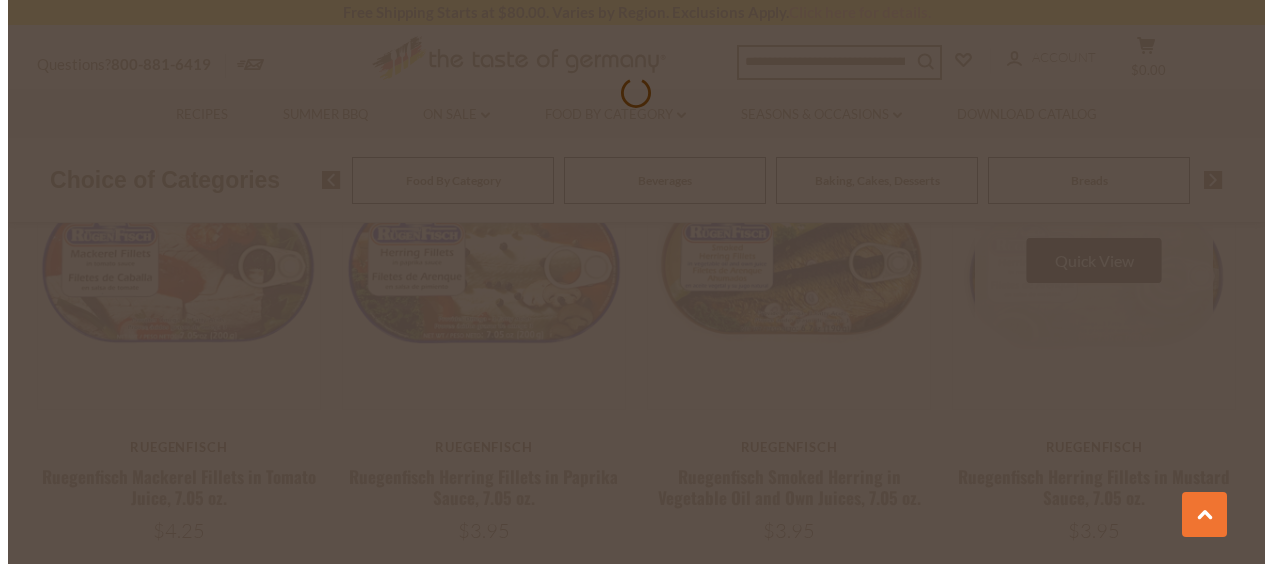 scroll, scrollTop: 1603, scrollLeft: 0, axis: vertical 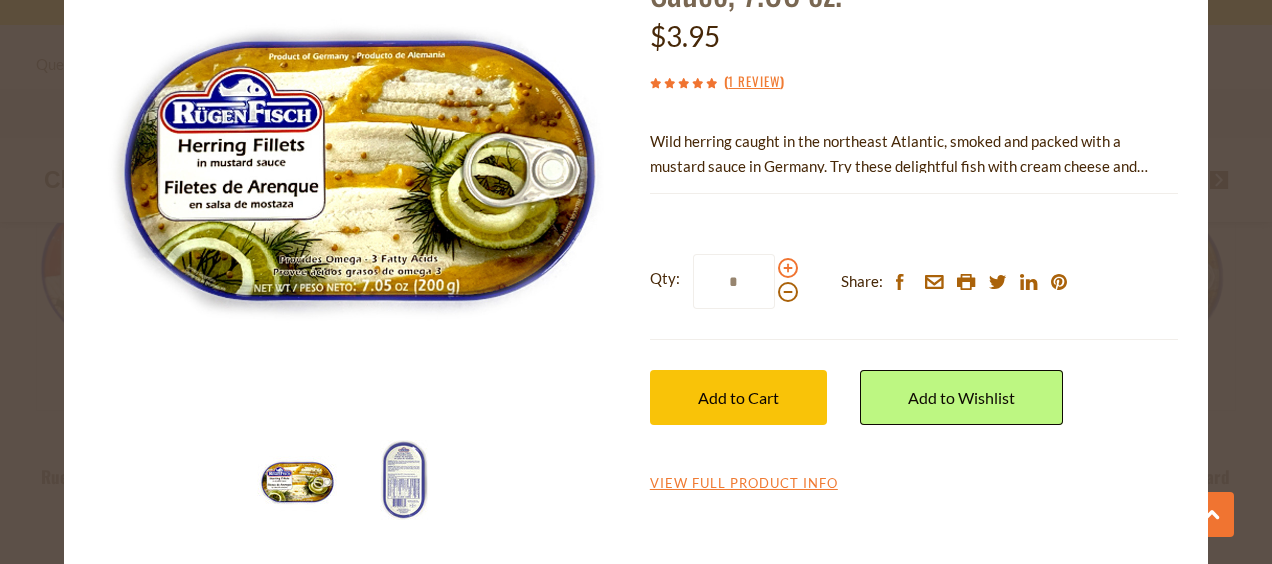 click at bounding box center (788, 268) 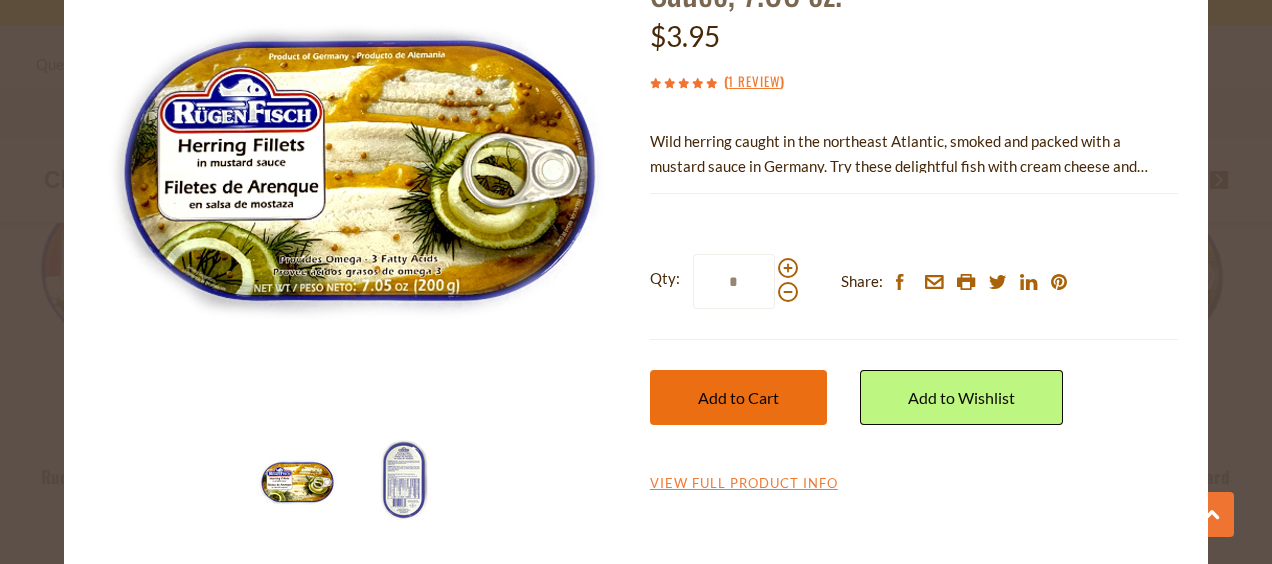 click on "Add to Cart" at bounding box center [738, 397] 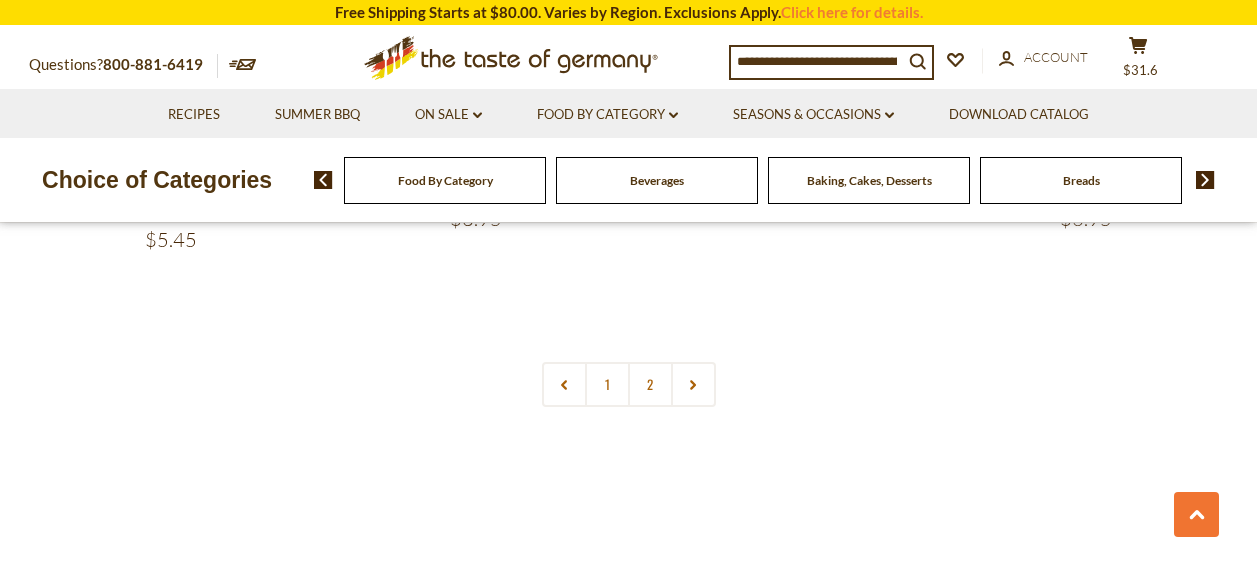 scroll, scrollTop: 4800, scrollLeft: 0, axis: vertical 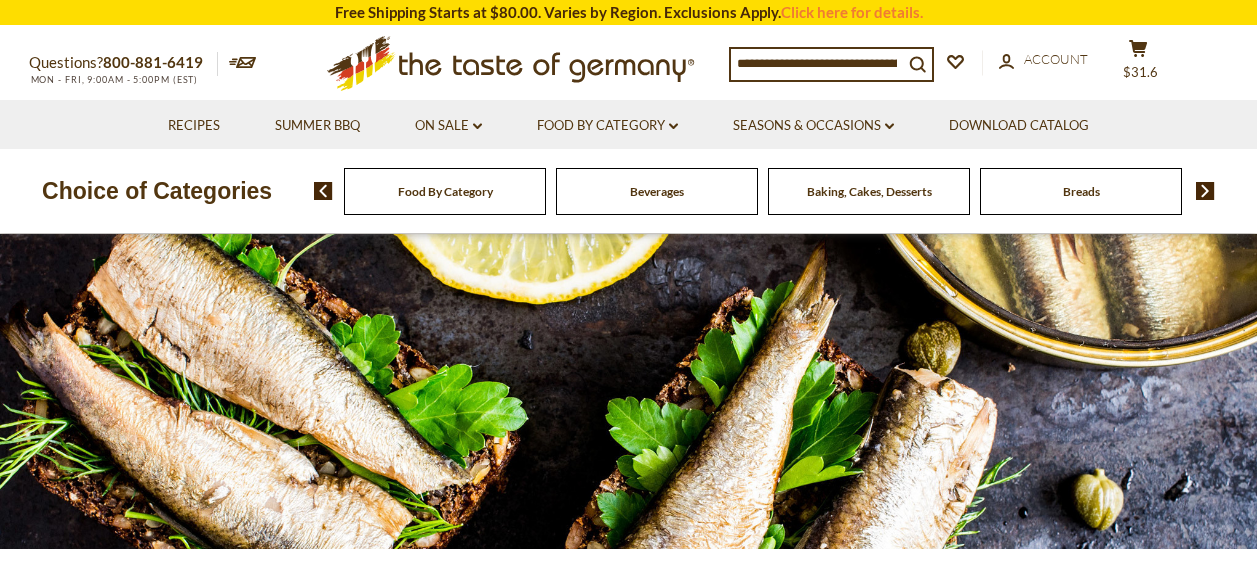 click on "Beverages" at bounding box center (445, 191) 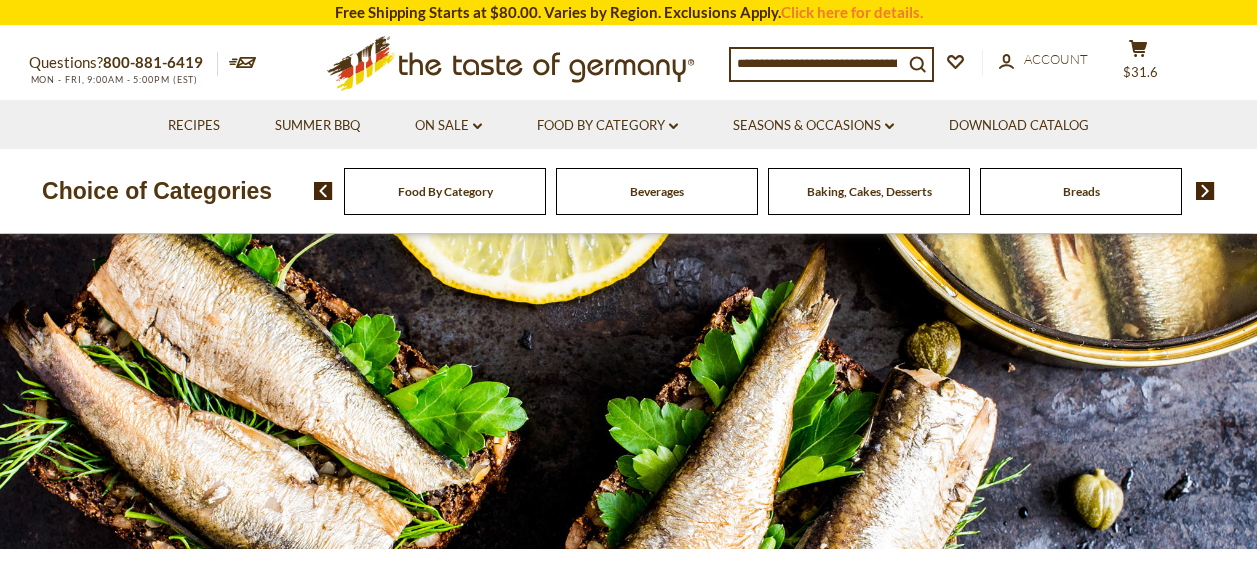 click on "Beverages" at bounding box center (445, 191) 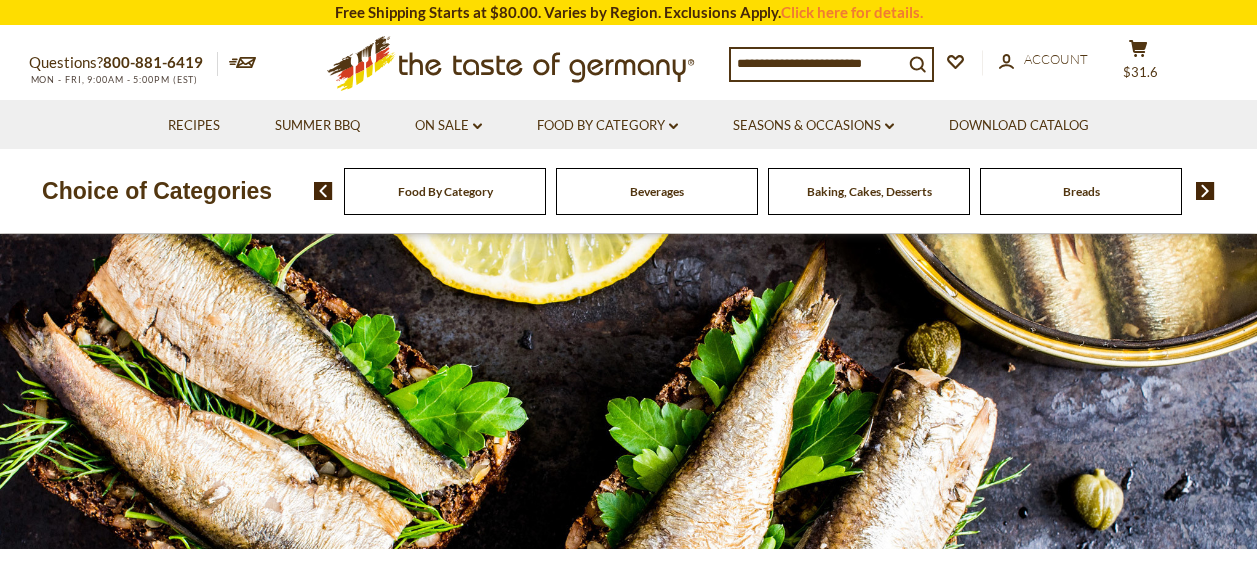 click on "Beverages" at bounding box center [445, 191] 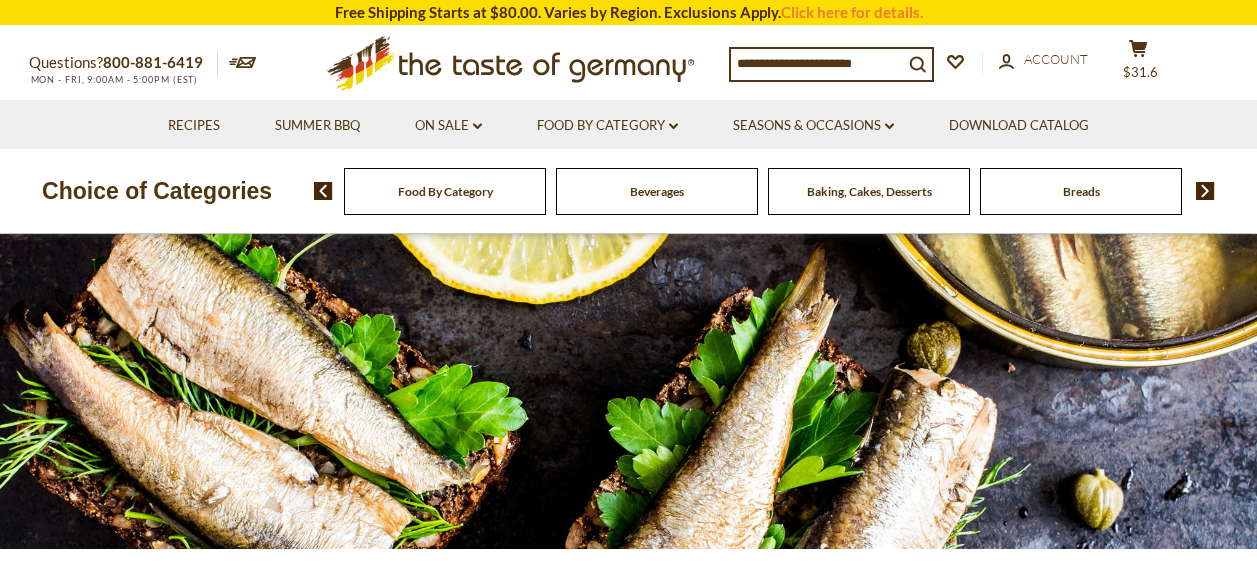 click on "Beverages" at bounding box center (445, 191) 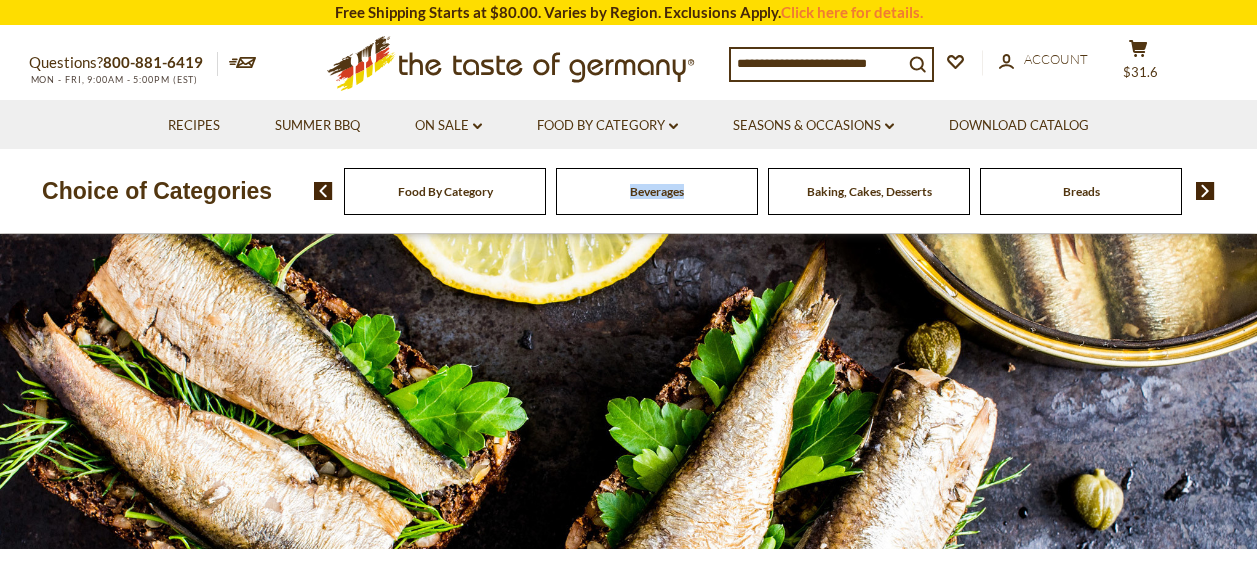 click on "Beverages" at bounding box center (445, 191) 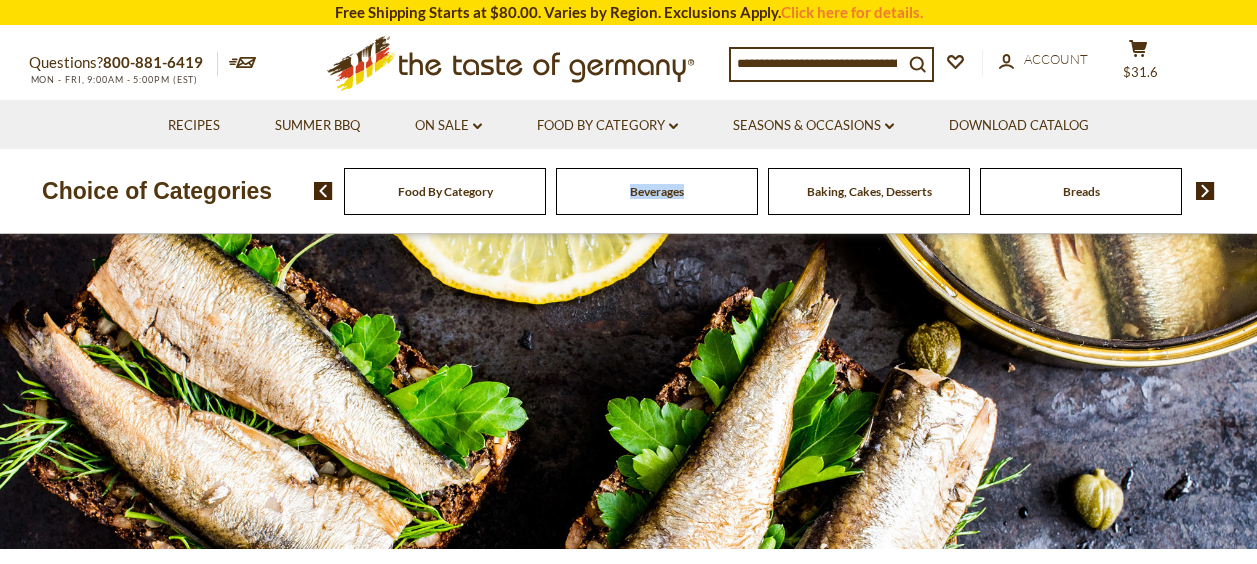 drag, startPoint x: 667, startPoint y: 204, endPoint x: 642, endPoint y: 193, distance: 27.313 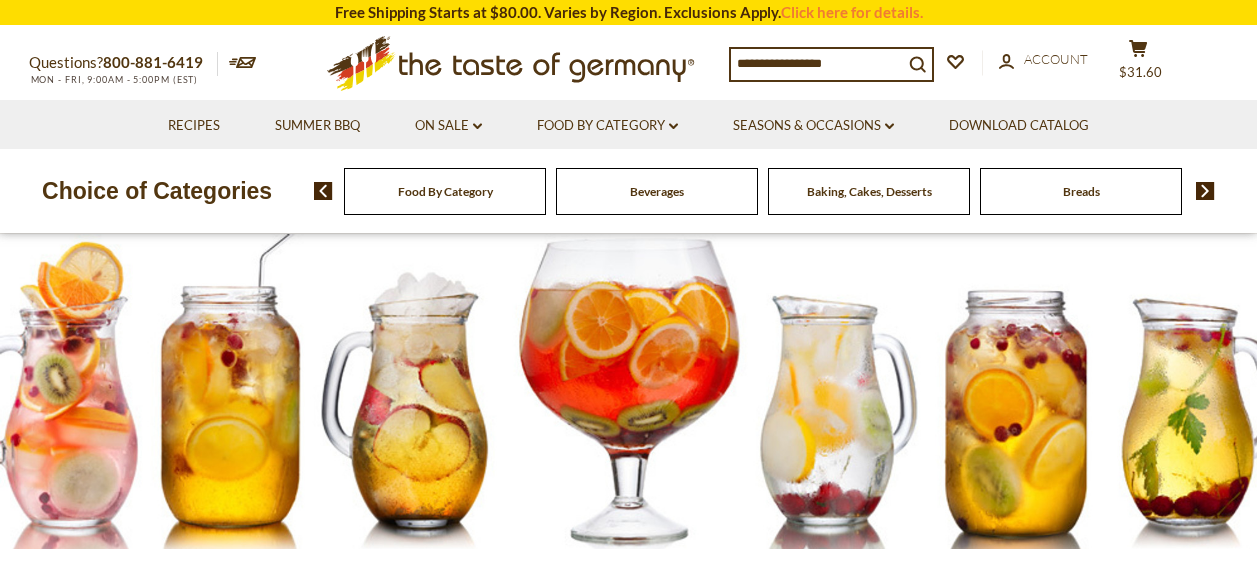 scroll, scrollTop: 0, scrollLeft: 0, axis: both 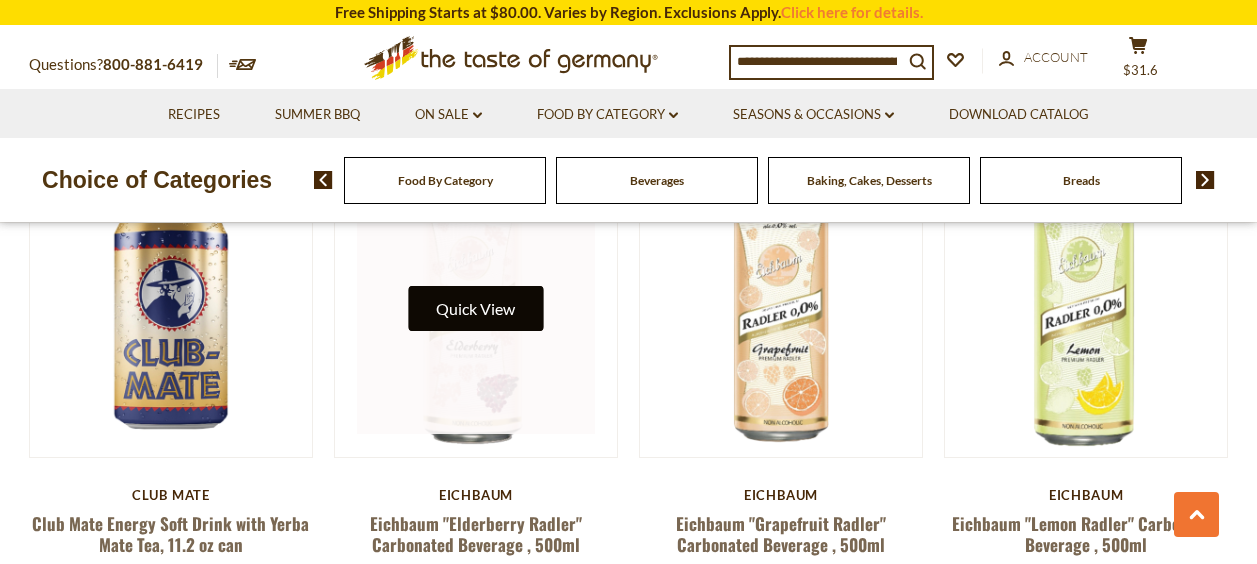 click on "Quick View" at bounding box center (475, 308) 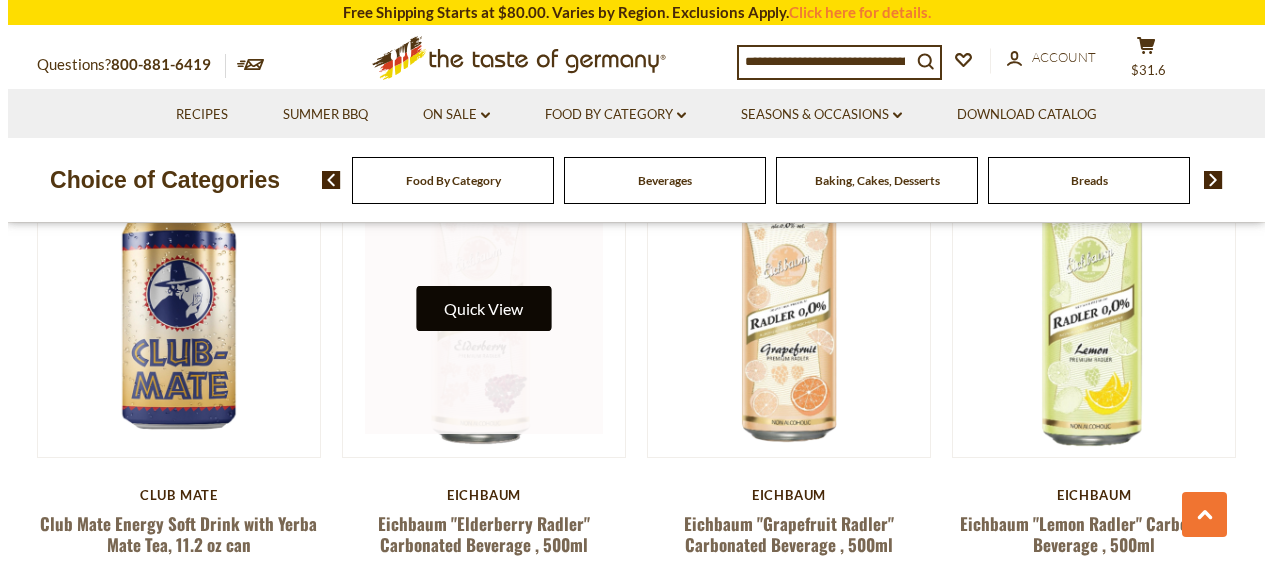 scroll, scrollTop: 1104, scrollLeft: 0, axis: vertical 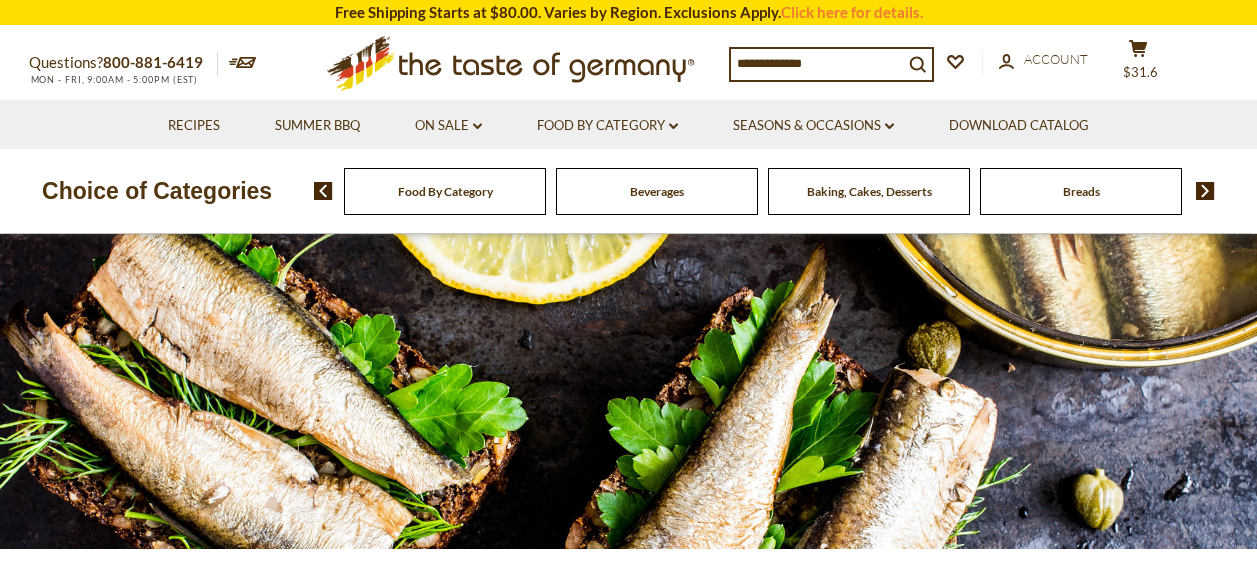 click on "Beverages" at bounding box center [657, 191] 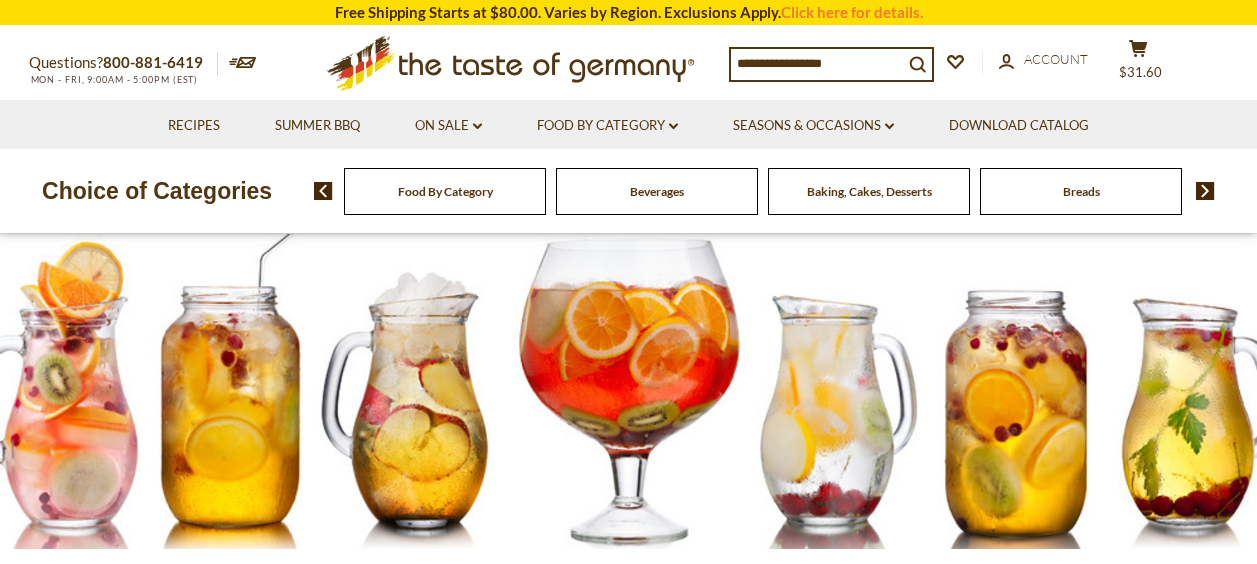 scroll, scrollTop: 0, scrollLeft: 0, axis: both 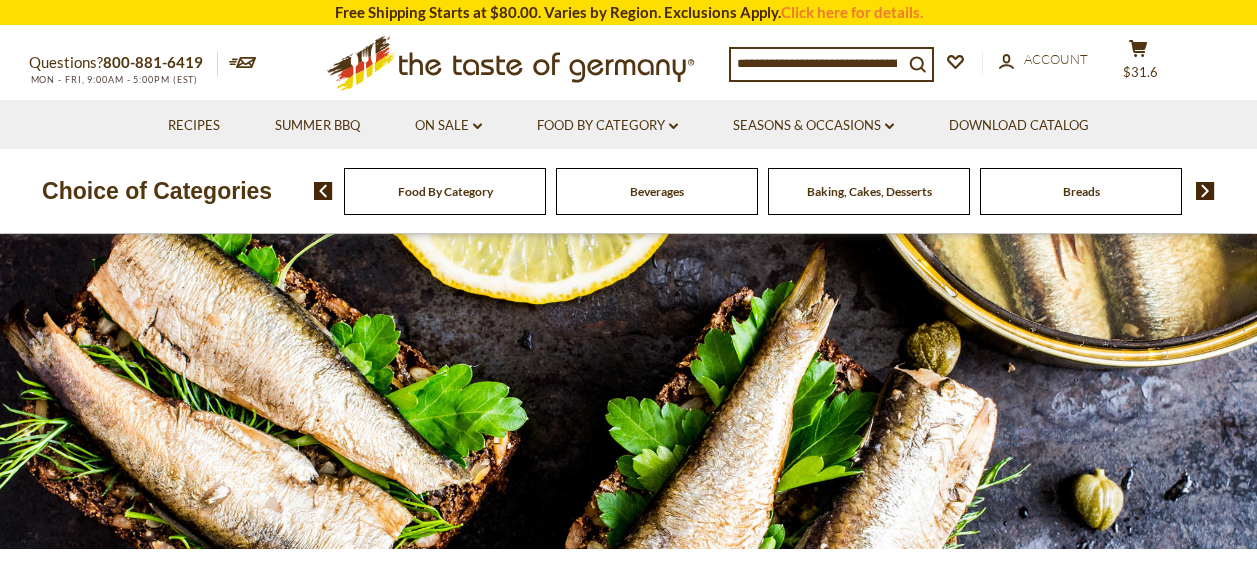 click at bounding box center (1205, 191) 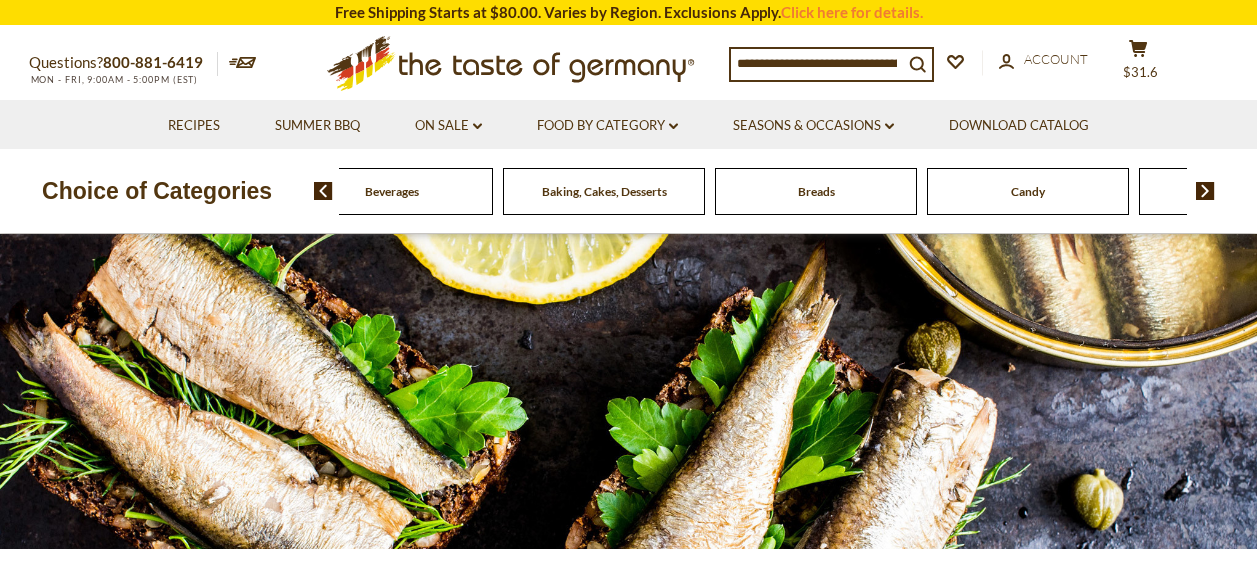 click at bounding box center [1205, 191] 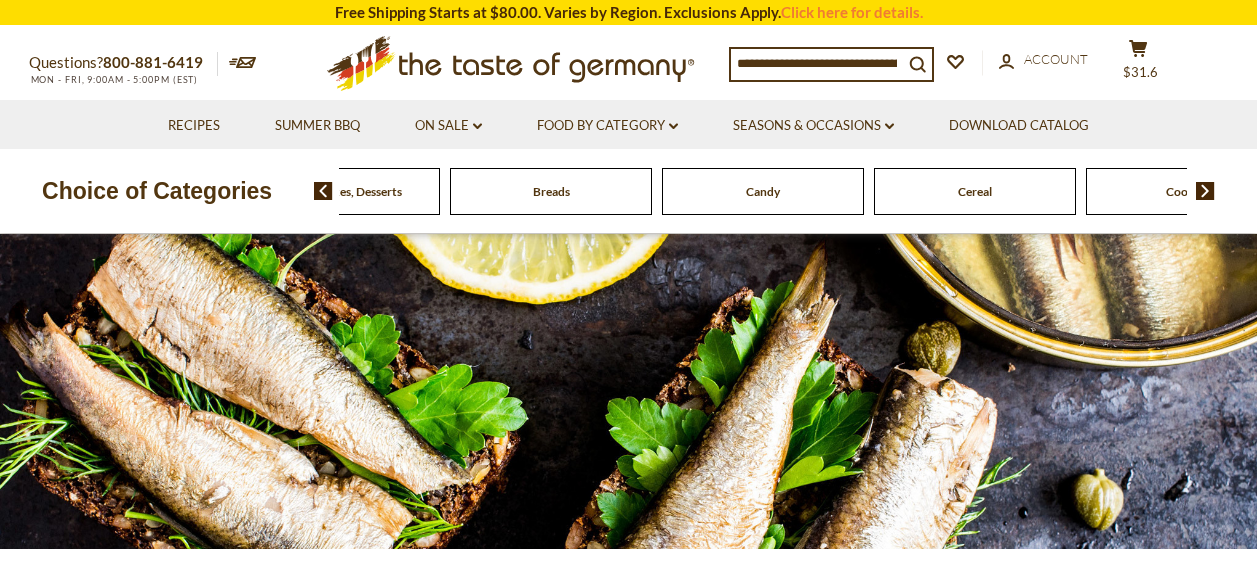 click at bounding box center [1205, 191] 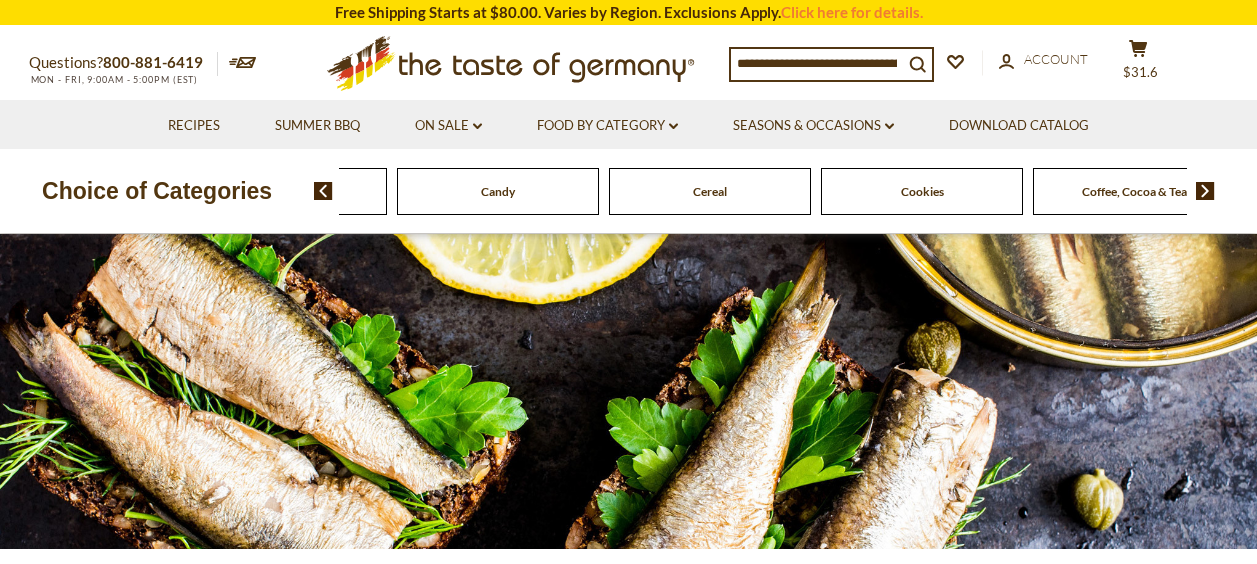 click at bounding box center [1205, 191] 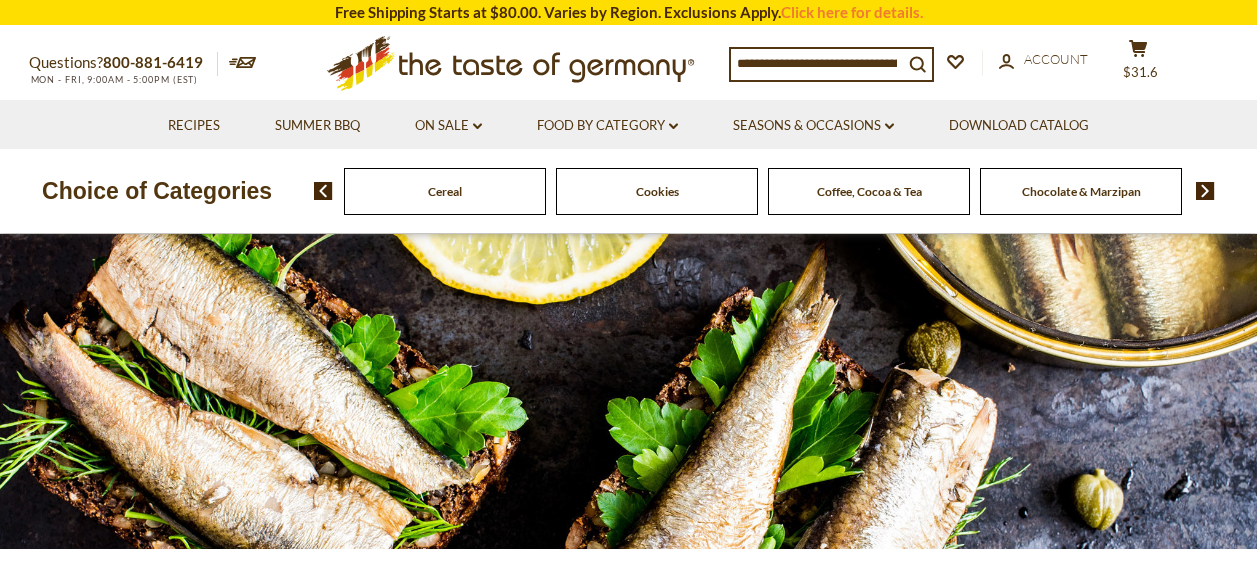 click on "Cookies" at bounding box center (657, 191) 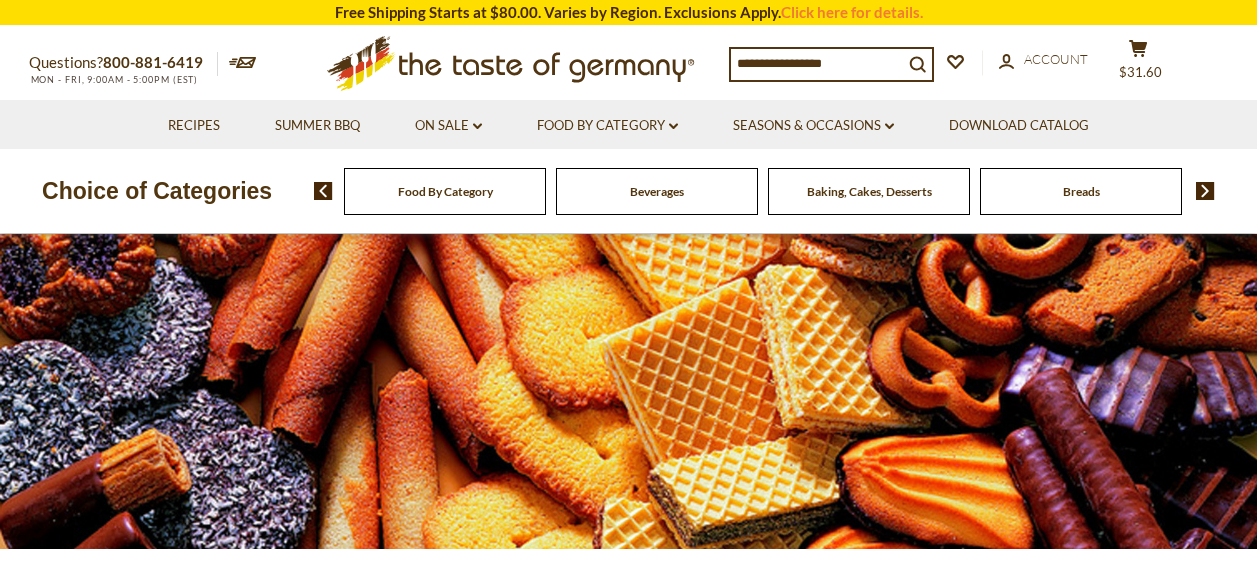scroll, scrollTop: 0, scrollLeft: 0, axis: both 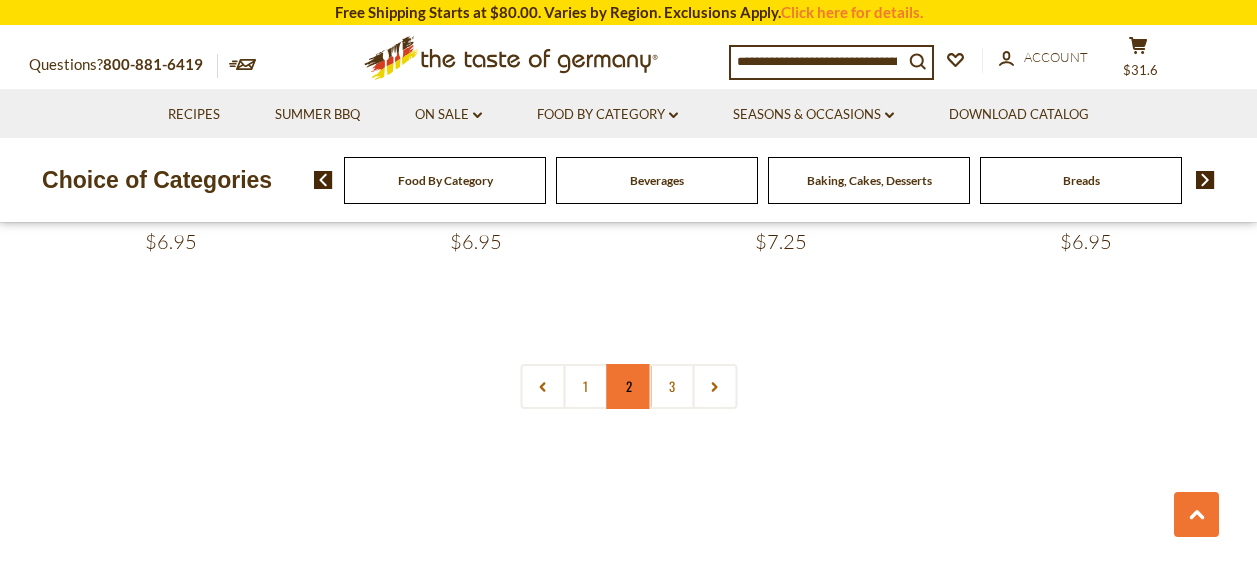 click on "2" at bounding box center (628, 386) 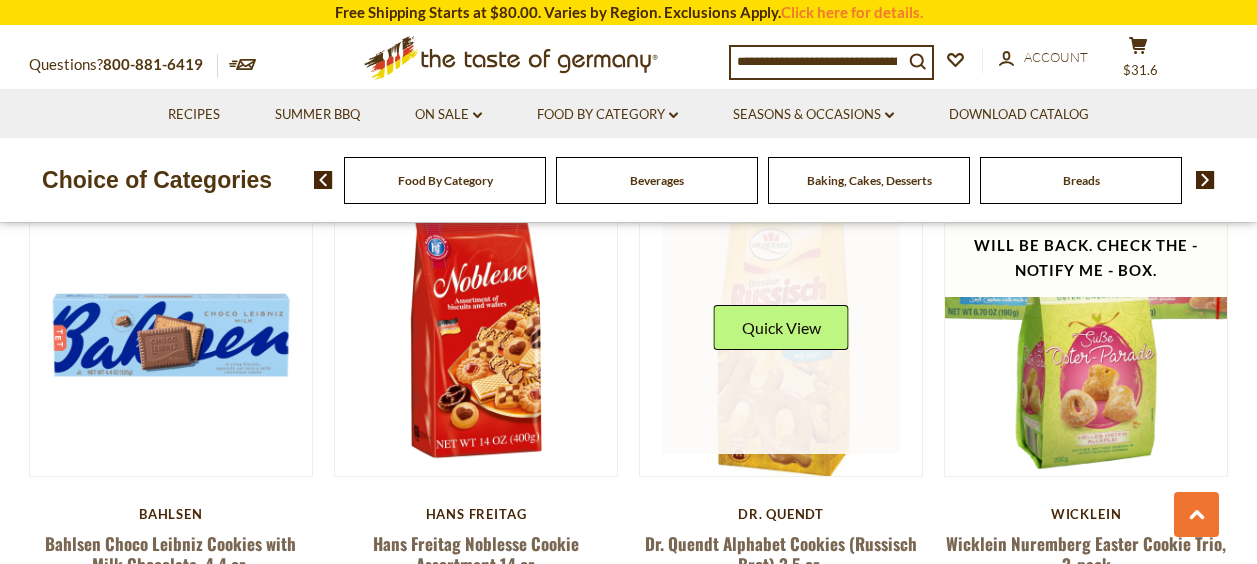 scroll, scrollTop: 678, scrollLeft: 0, axis: vertical 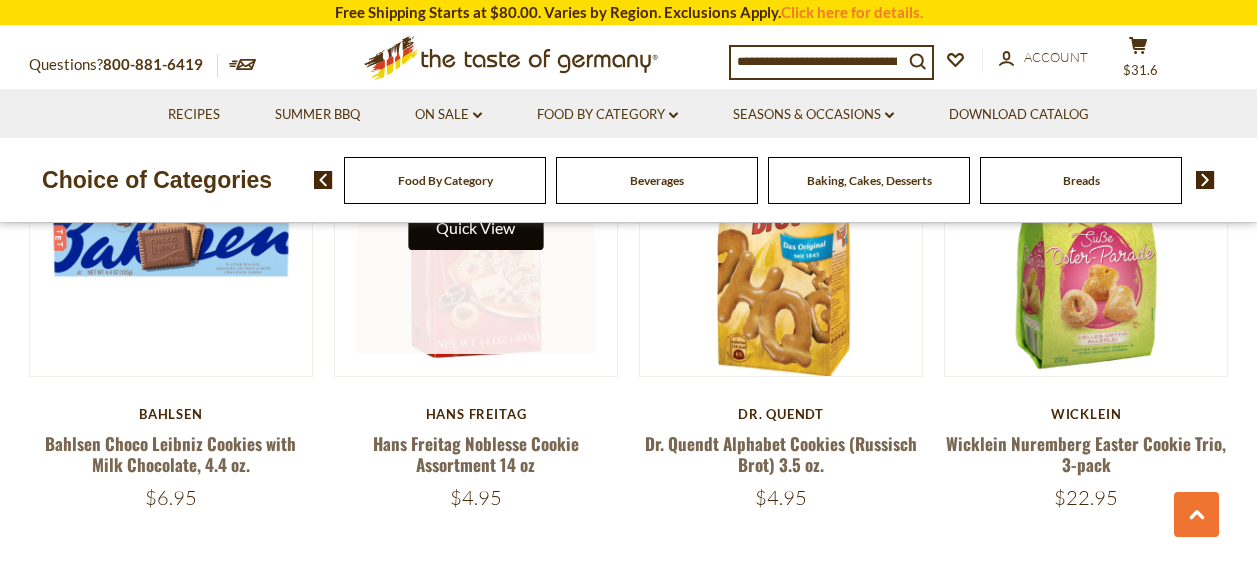 click on "Quick View" at bounding box center (475, 227) 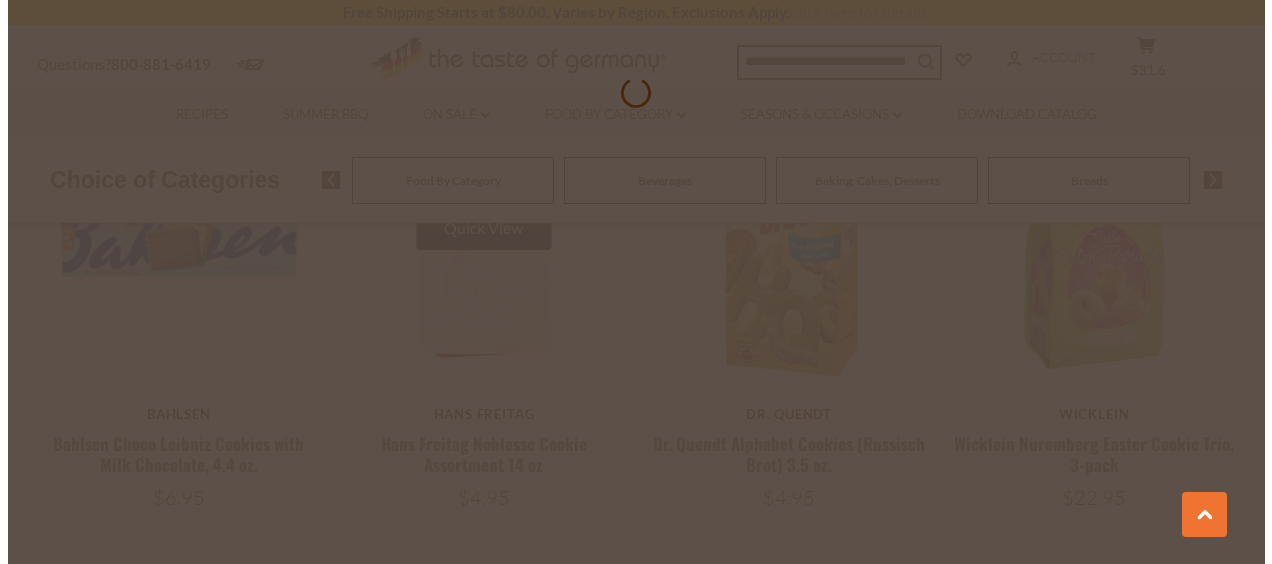 scroll, scrollTop: 682, scrollLeft: 0, axis: vertical 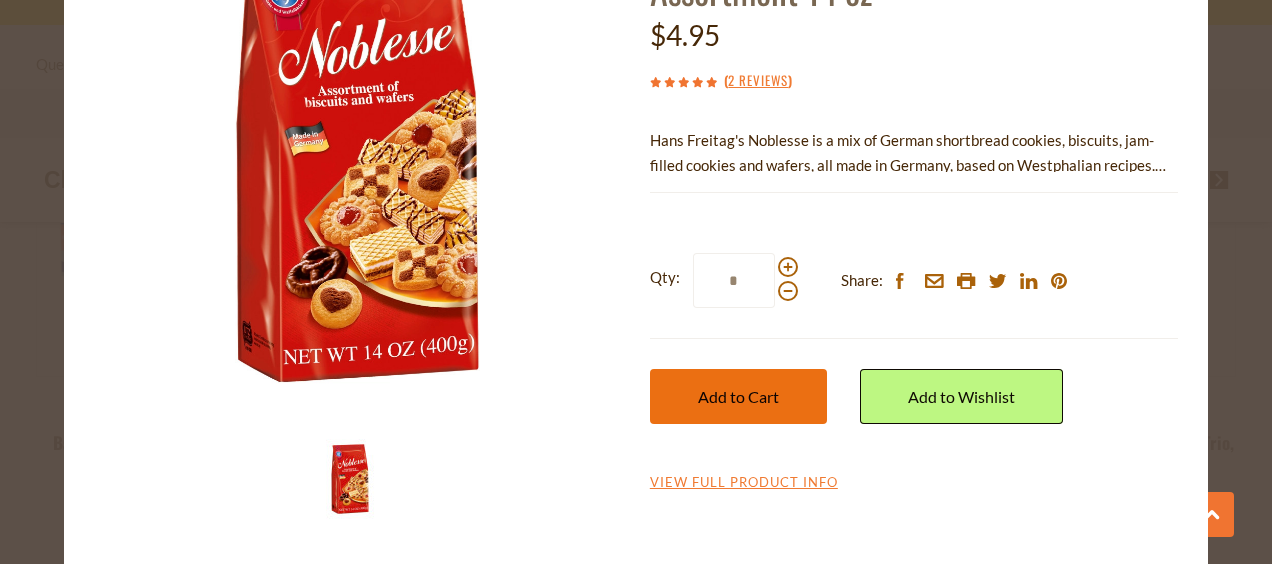 click on "Add to Cart" at bounding box center [738, 396] 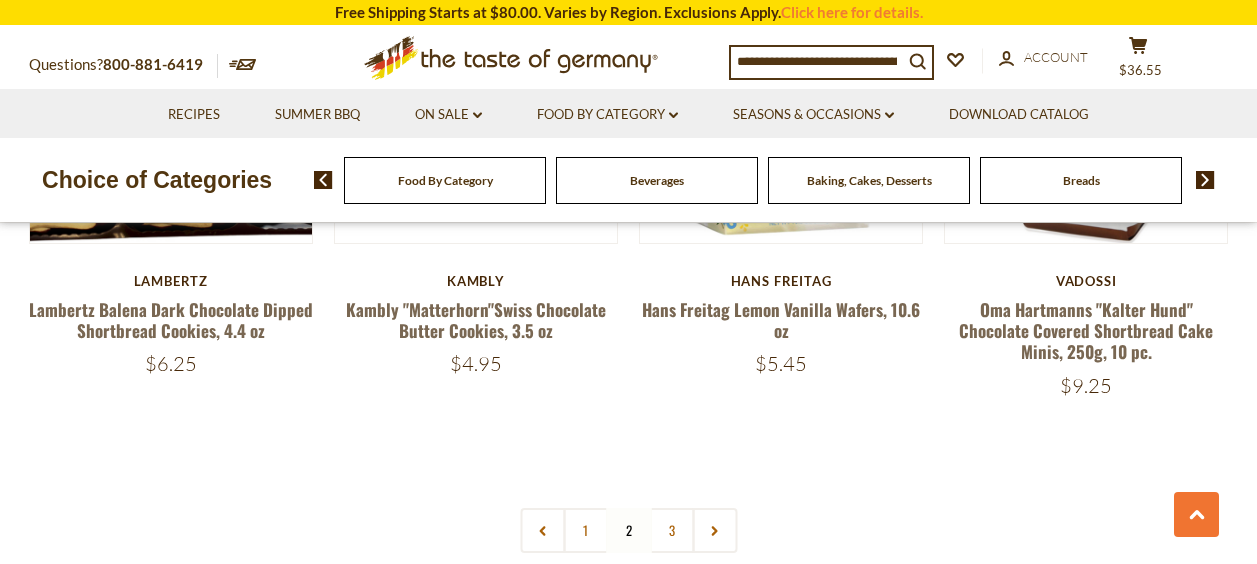 scroll, scrollTop: 4878, scrollLeft: 0, axis: vertical 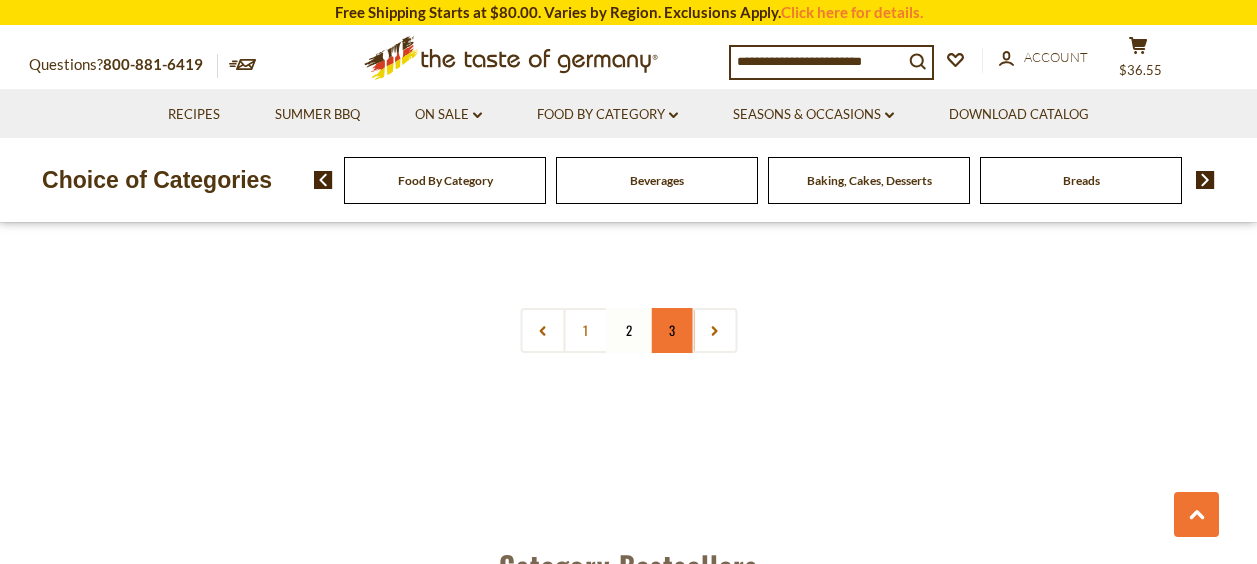 click on "3" at bounding box center (671, 330) 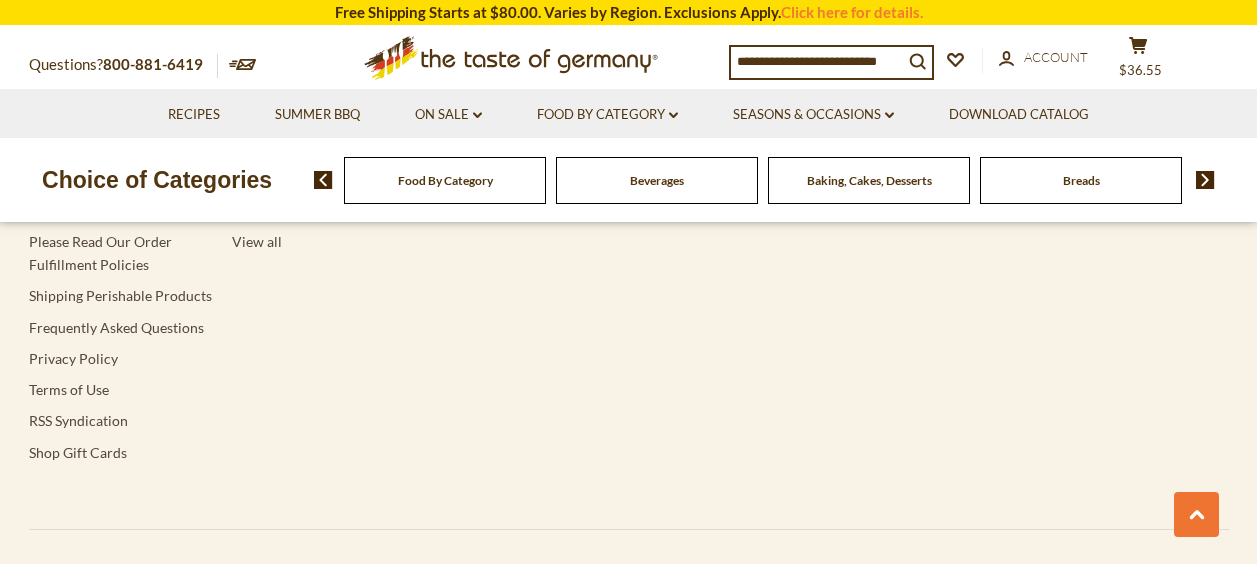 click on "Navigation
Download Catalog
About Us
Contact Us
Meet Our Brands
Blog
Please Read Our Order Fulfillment Policies
Shipping Perishable Products
Frequently Asked Questions
Privacy Policy
Terms of Use
RSS Syndication
Shop Gift Cards
Brands
Haribo
Knorr
Niederegger
Teekanne
The Taste of Germany
View all
Where to find us
Warehouse address:
615 Lofstrand Lane
RSS" at bounding box center (629, 264) 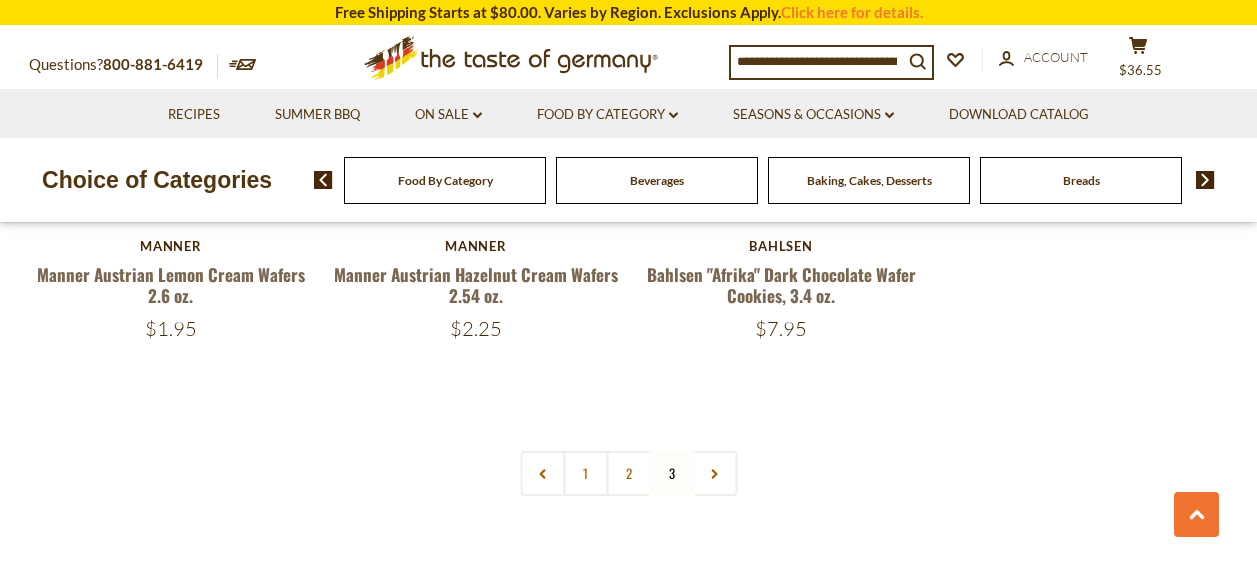 scroll, scrollTop: 2578, scrollLeft: 0, axis: vertical 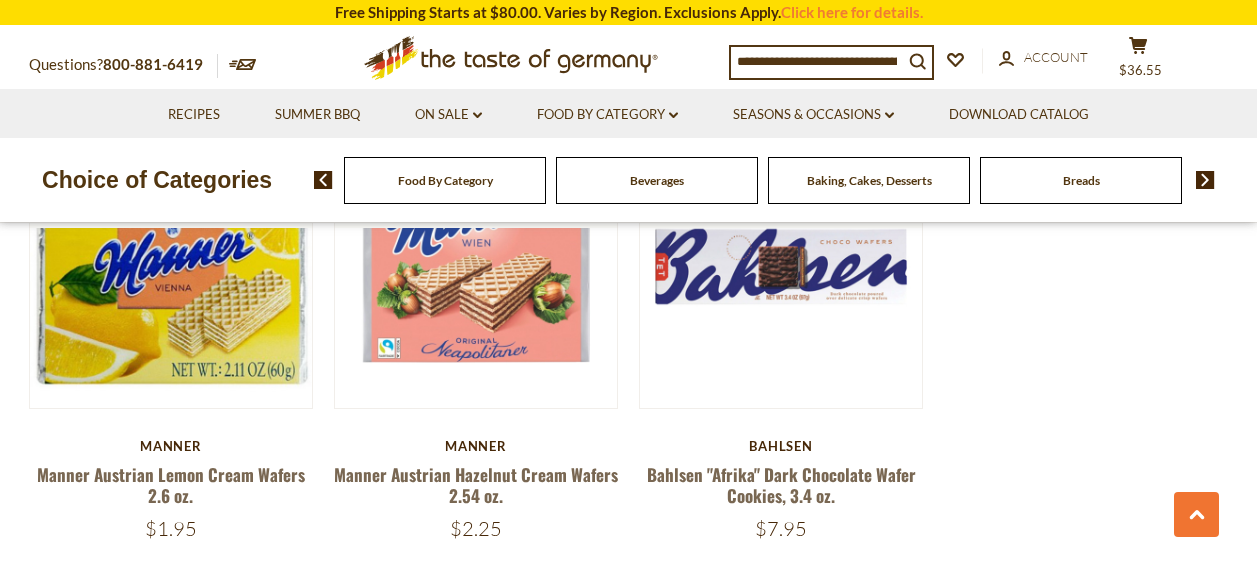 click at bounding box center [1205, 180] 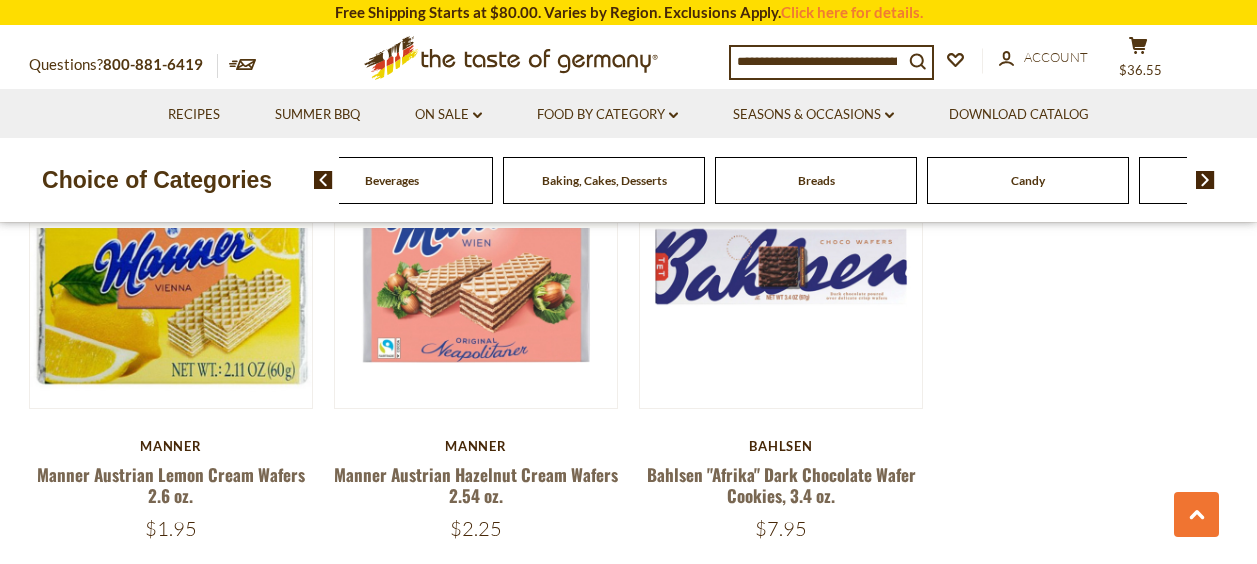 click at bounding box center (1205, 180) 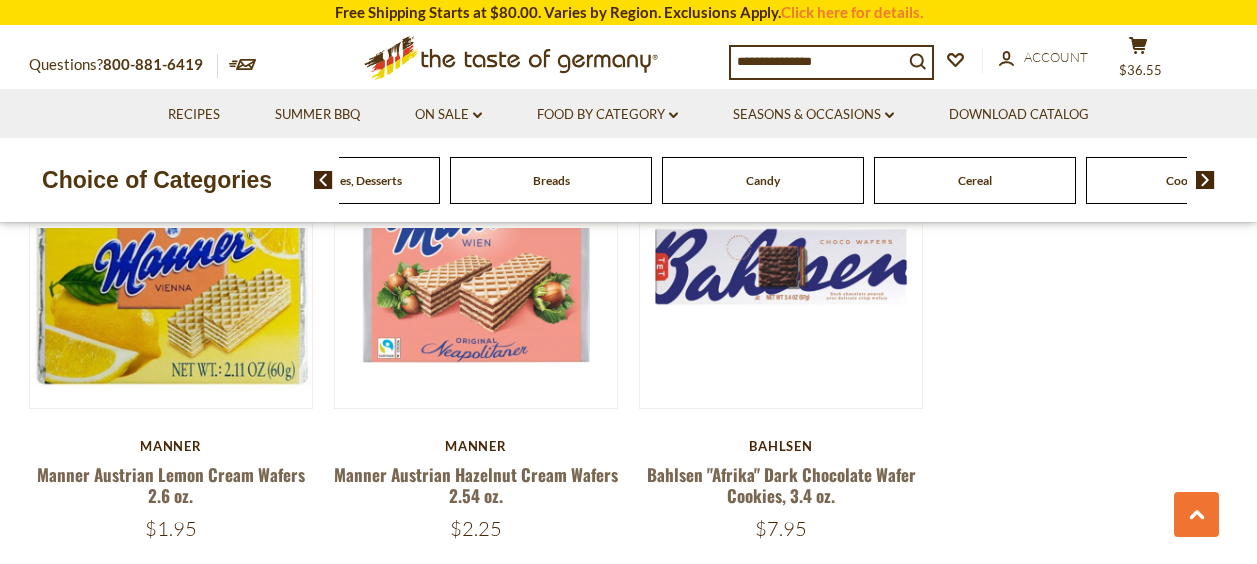 click at bounding box center (1205, 180) 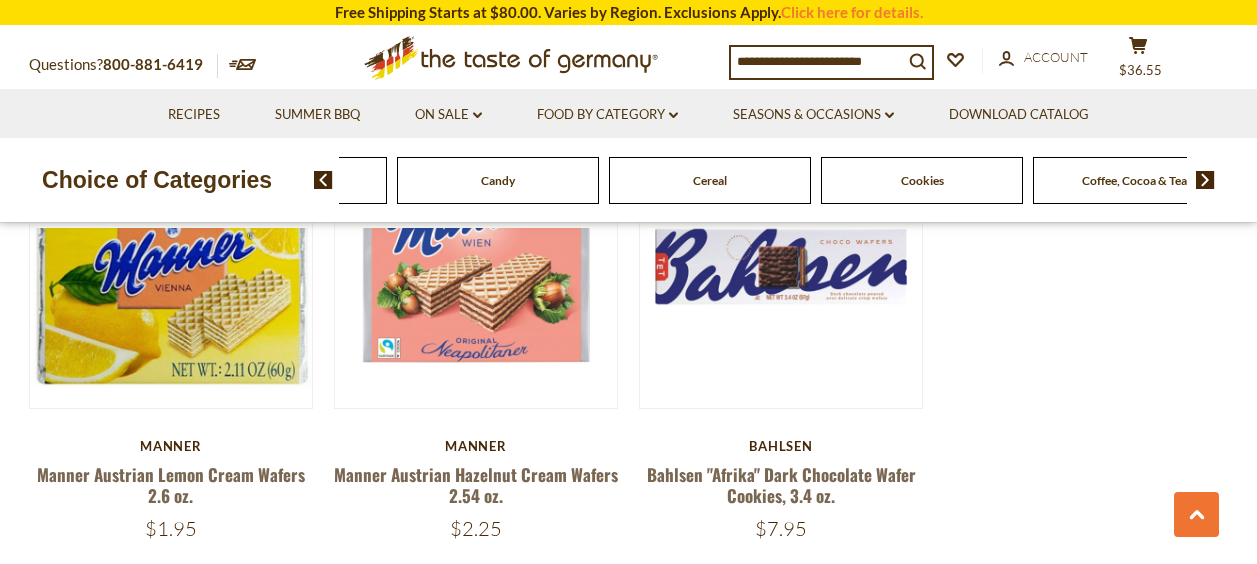 click at bounding box center [1205, 180] 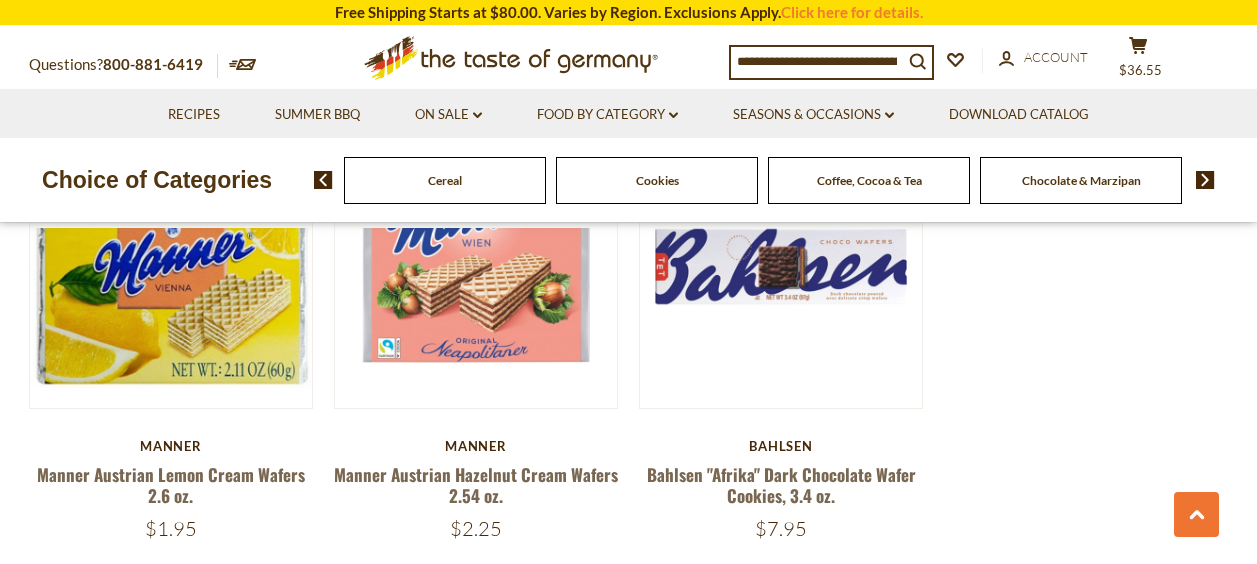 click at bounding box center (1205, 180) 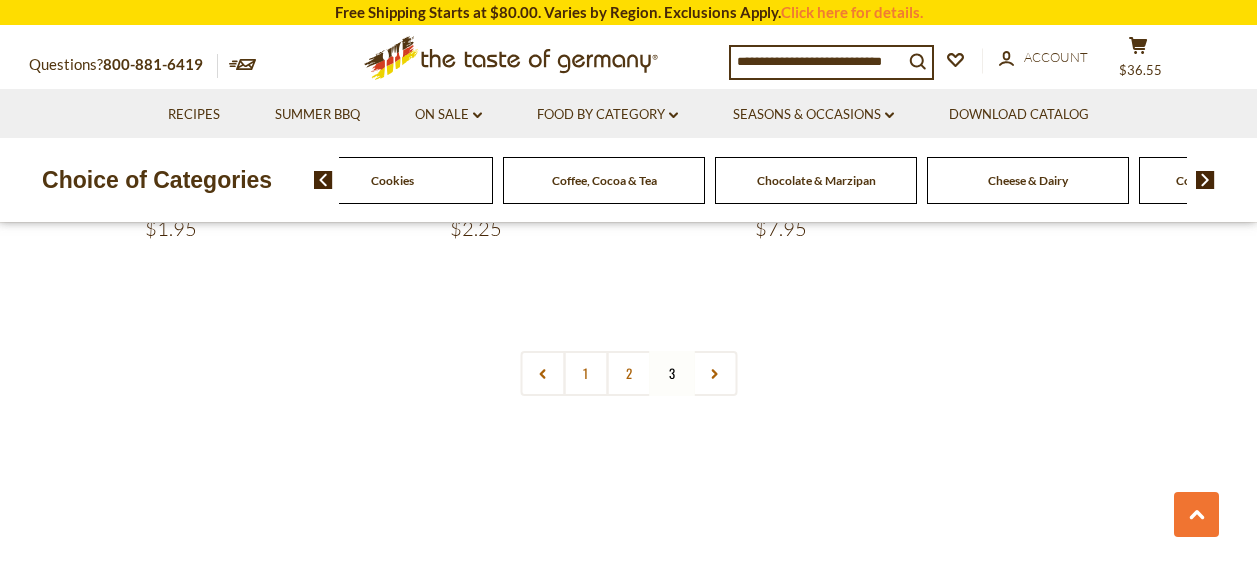 scroll, scrollTop: 2578, scrollLeft: 0, axis: vertical 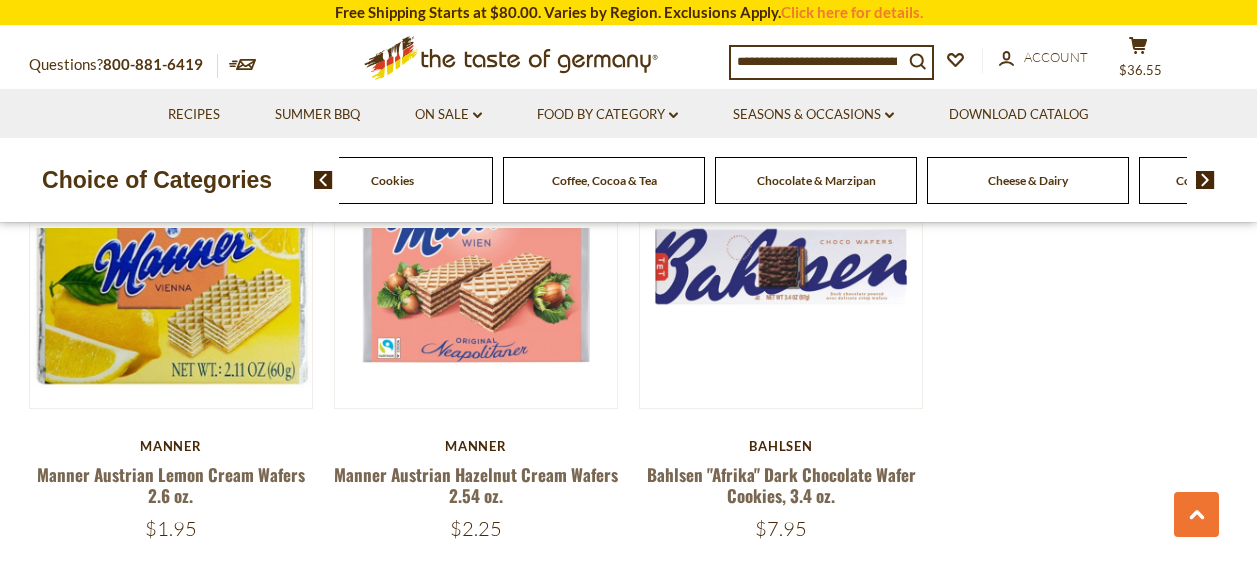 click on "Cheese & Dairy" at bounding box center [-880, 180] 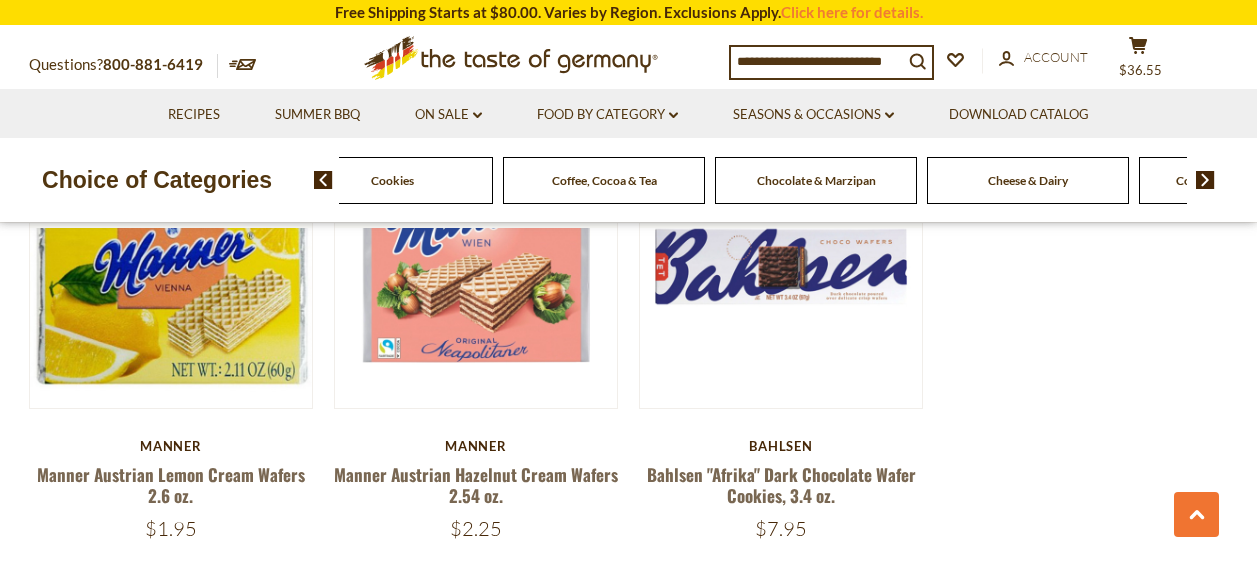 click on "Cheese & Dairy" at bounding box center [-880, 180] 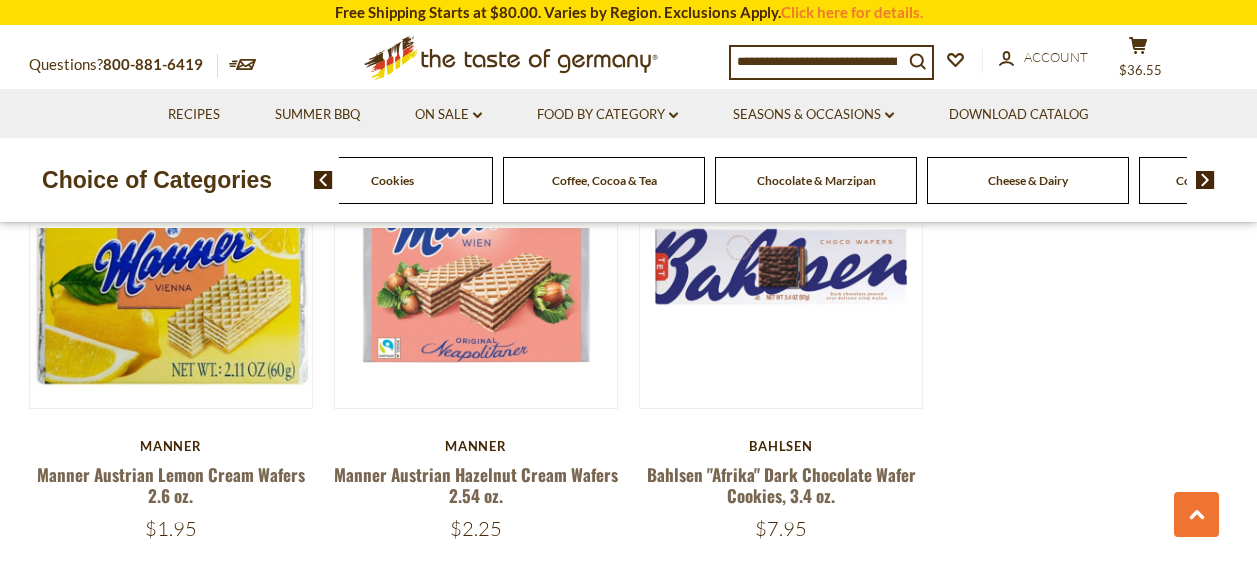 click on "Cheese & Dairy" at bounding box center (-880, 180) 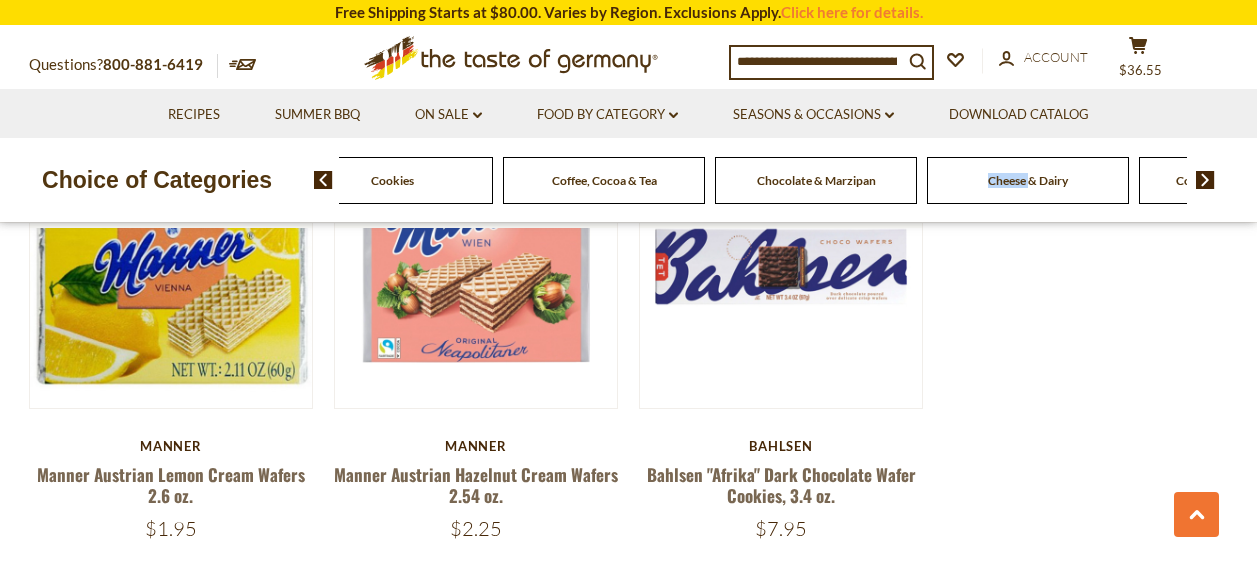 click on "Cheese & Dairy" at bounding box center (-880, 180) 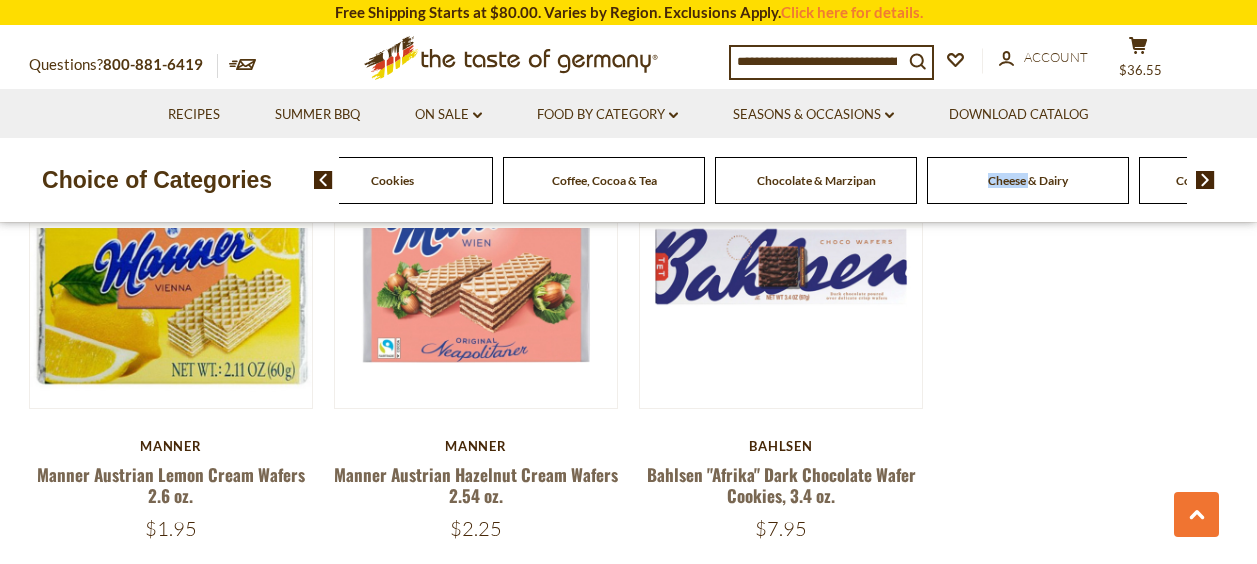 drag, startPoint x: 1015, startPoint y: 189, endPoint x: 1038, endPoint y: 177, distance: 25.942244 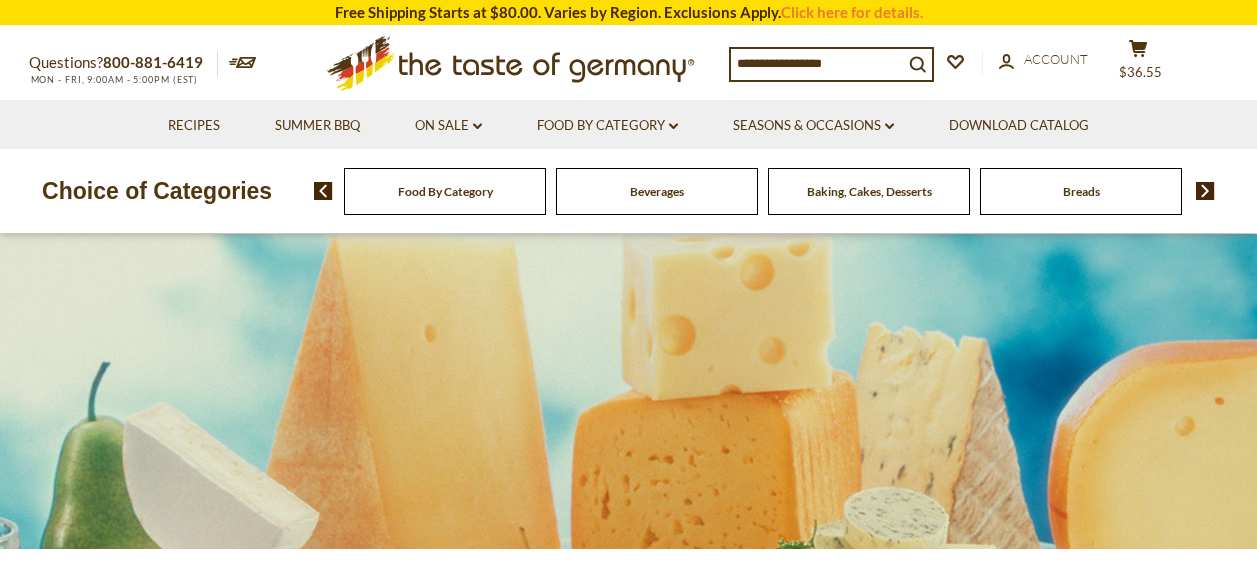 scroll, scrollTop: 201, scrollLeft: 0, axis: vertical 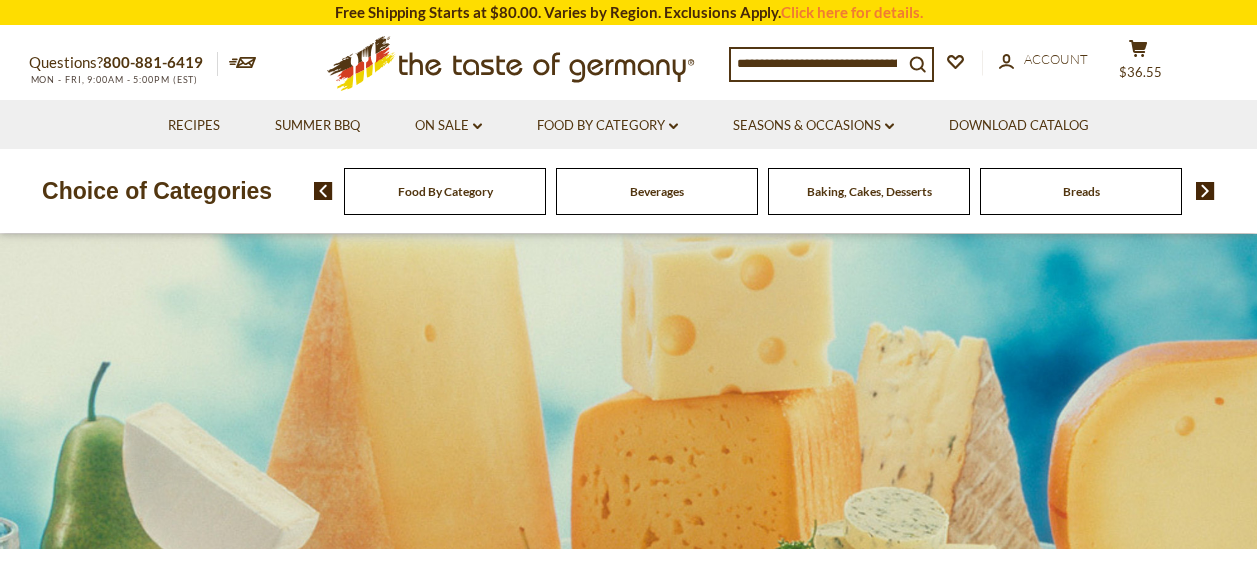 click at bounding box center (1205, 191) 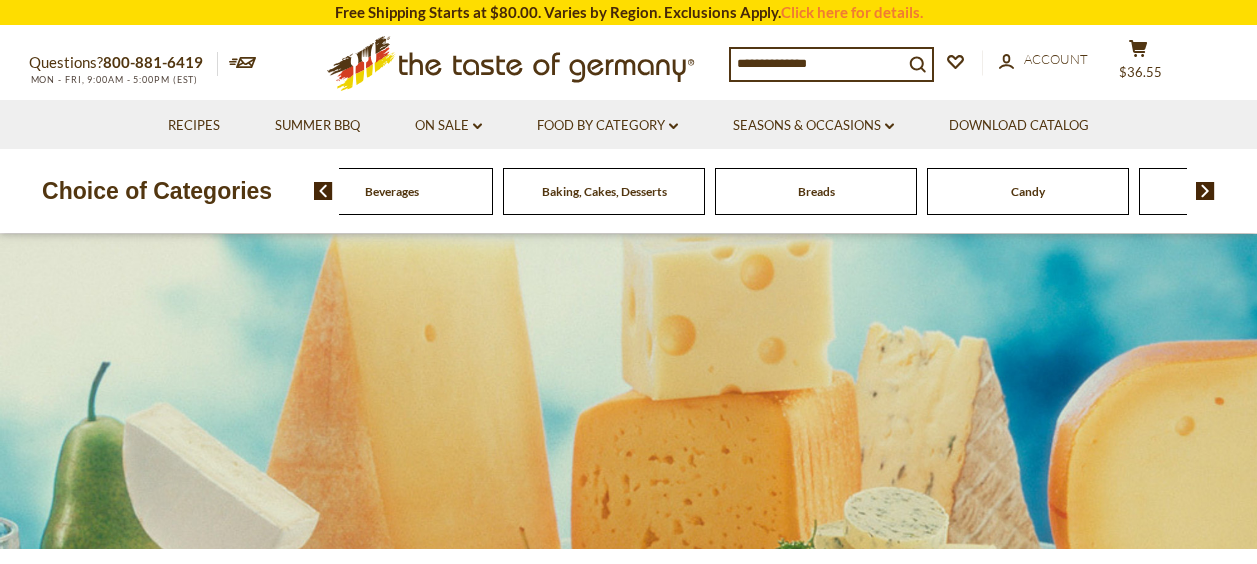 click at bounding box center (1205, 191) 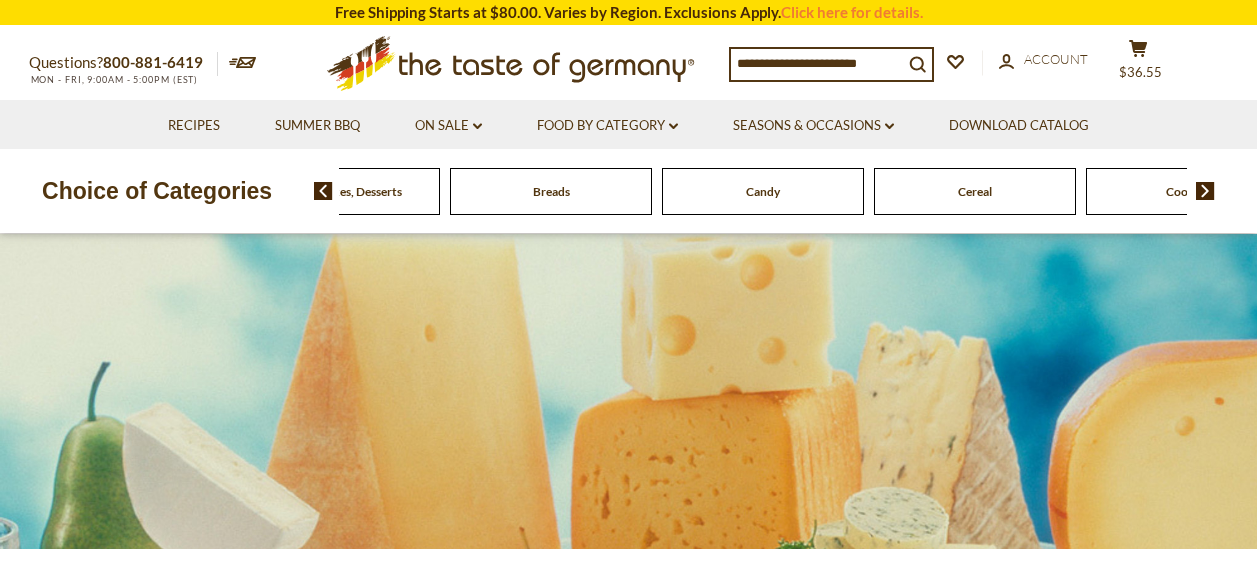 click at bounding box center (1205, 191) 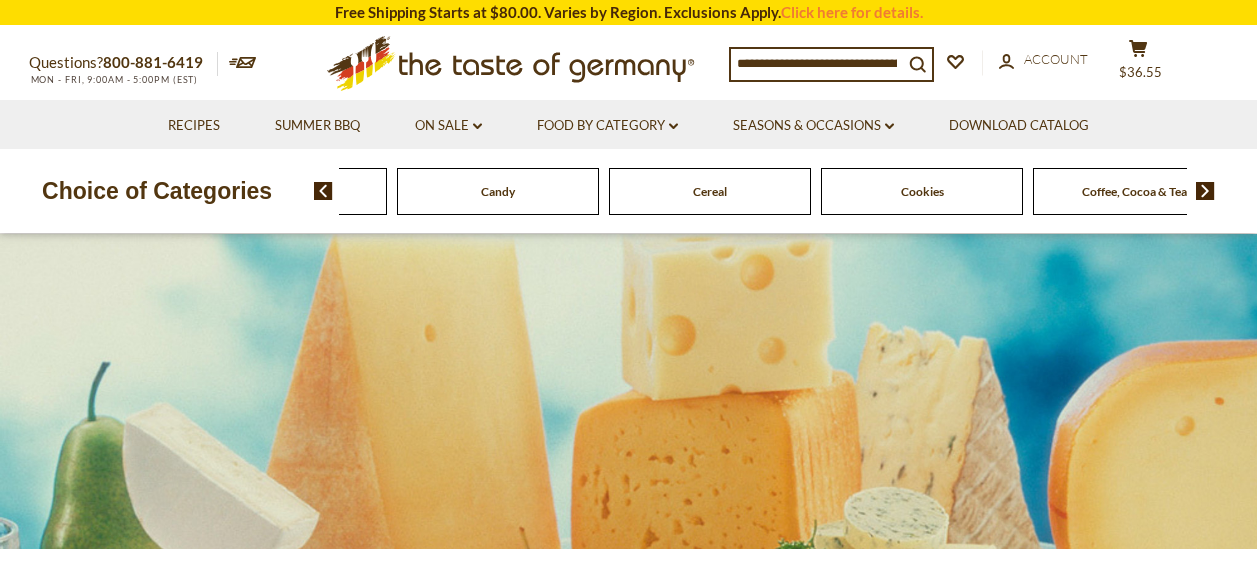 click at bounding box center (1205, 191) 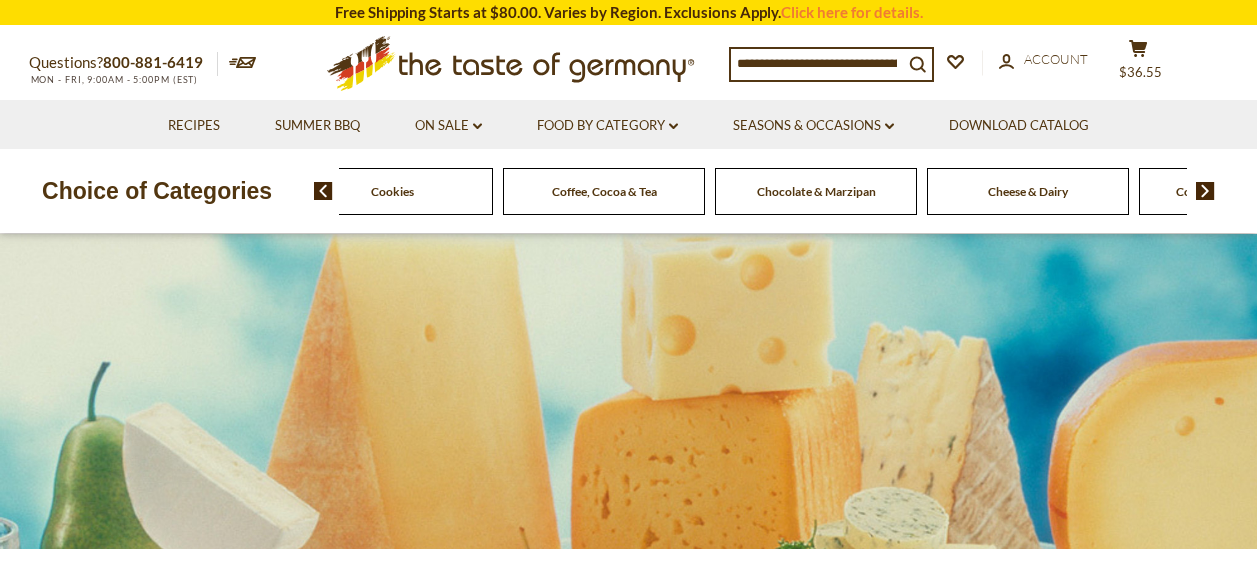 click at bounding box center (1205, 191) 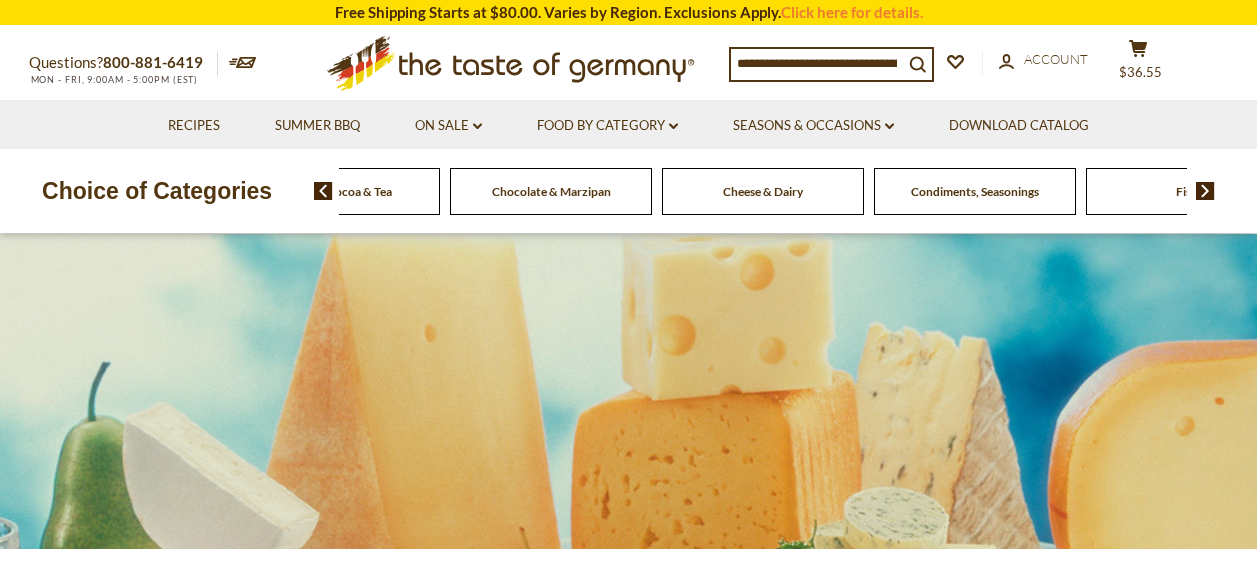 click at bounding box center (1205, 191) 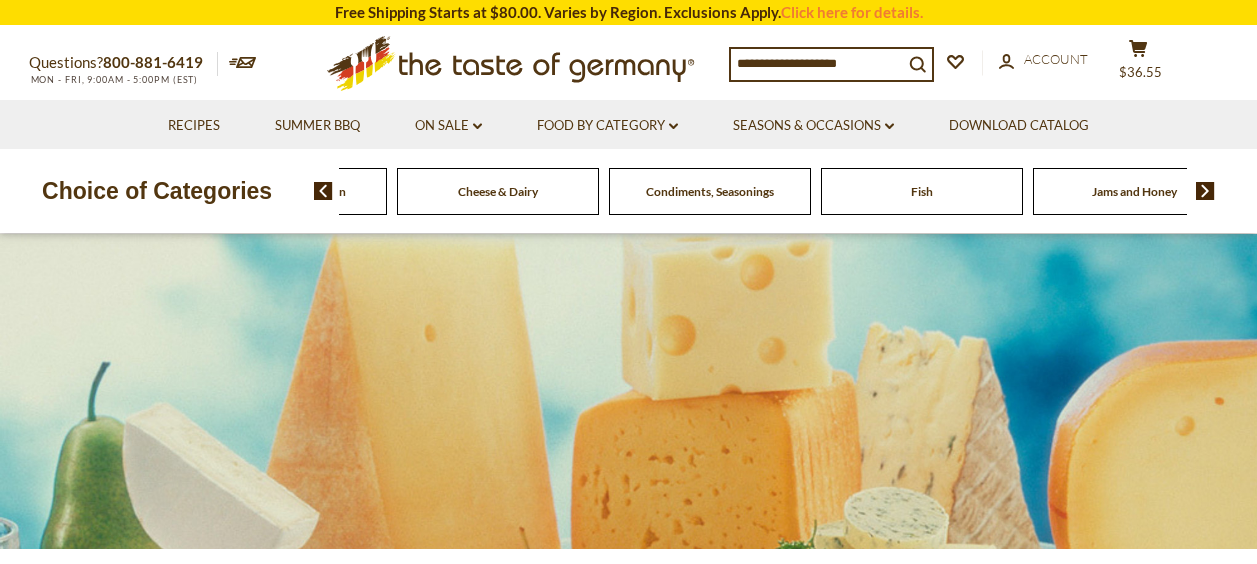 click at bounding box center (1205, 191) 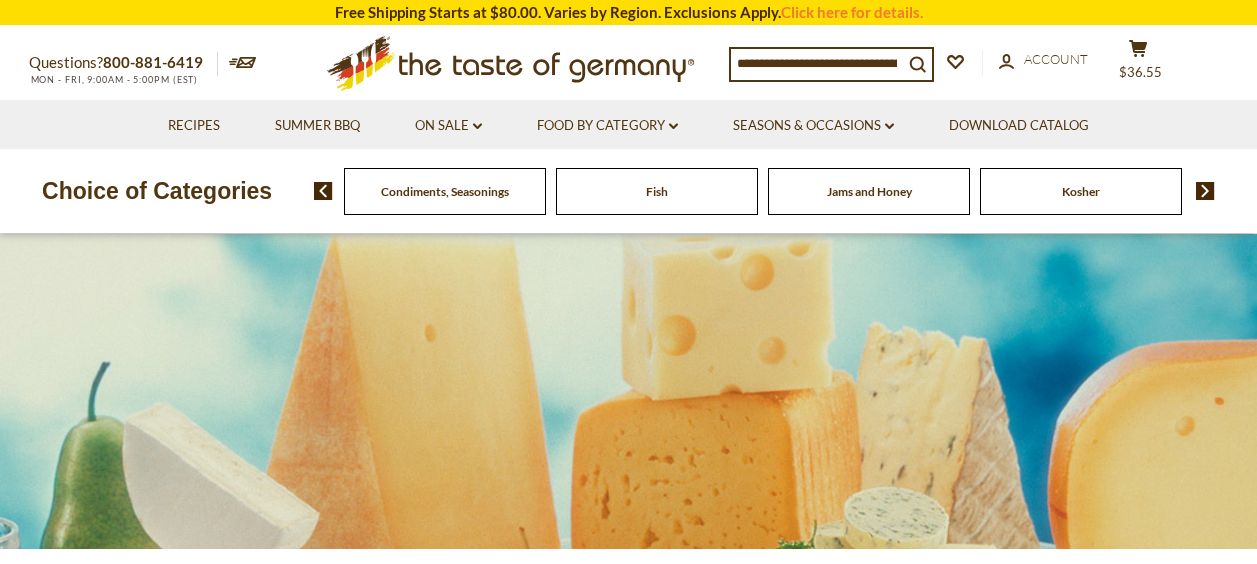 click at bounding box center [1205, 191] 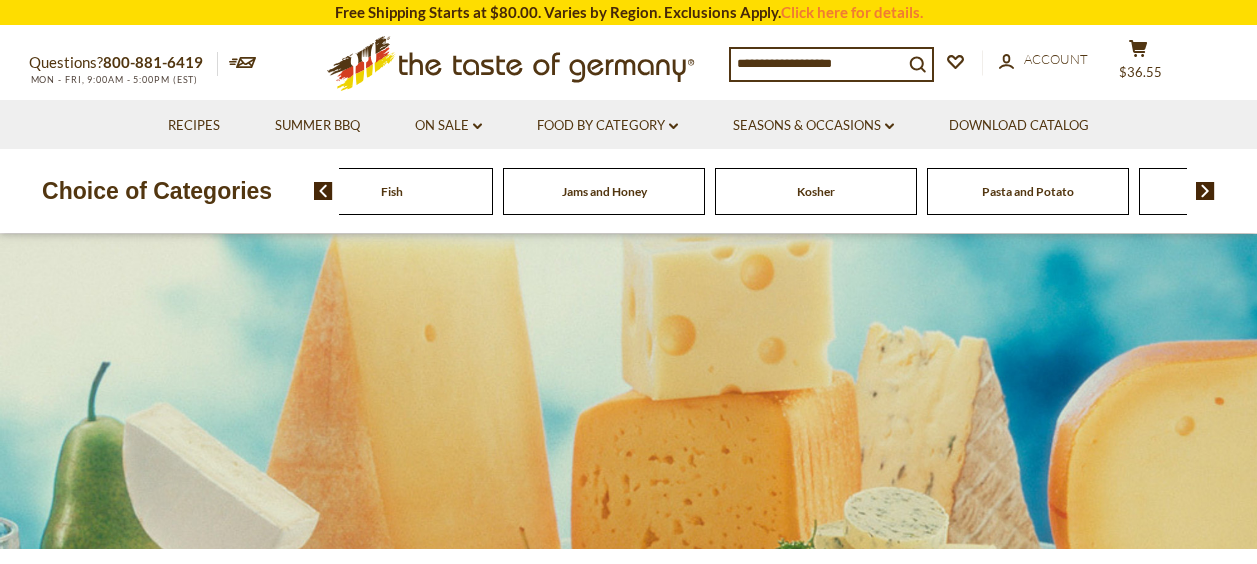 click at bounding box center [1205, 191] 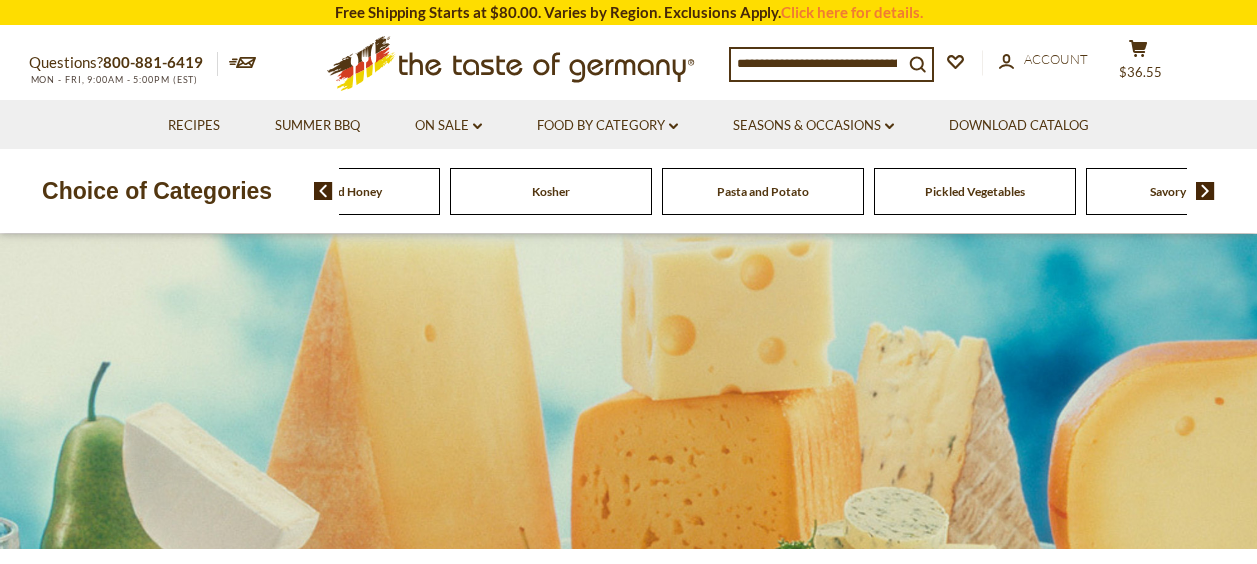 click at bounding box center [1205, 191] 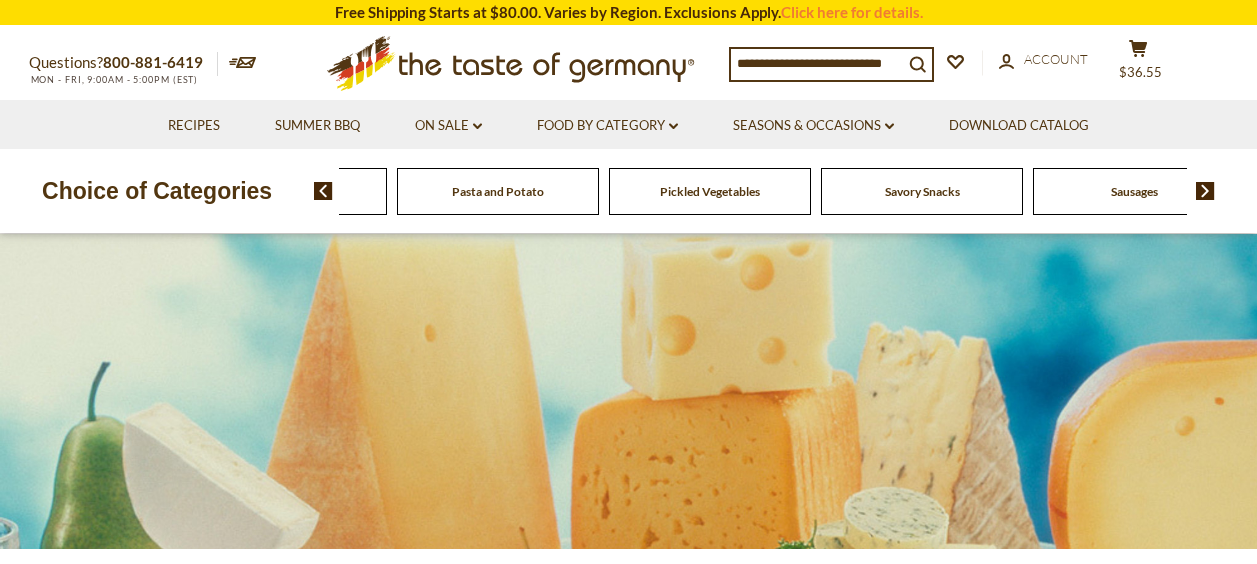 click on "Sausages" at bounding box center (1134, 191) 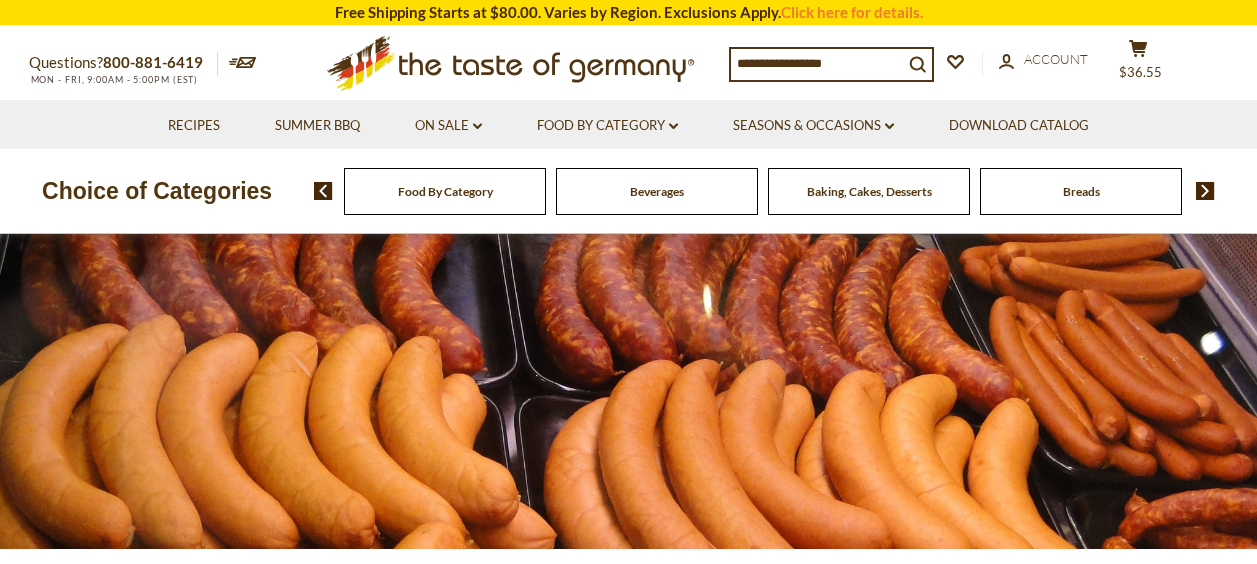 scroll, scrollTop: 0, scrollLeft: 0, axis: both 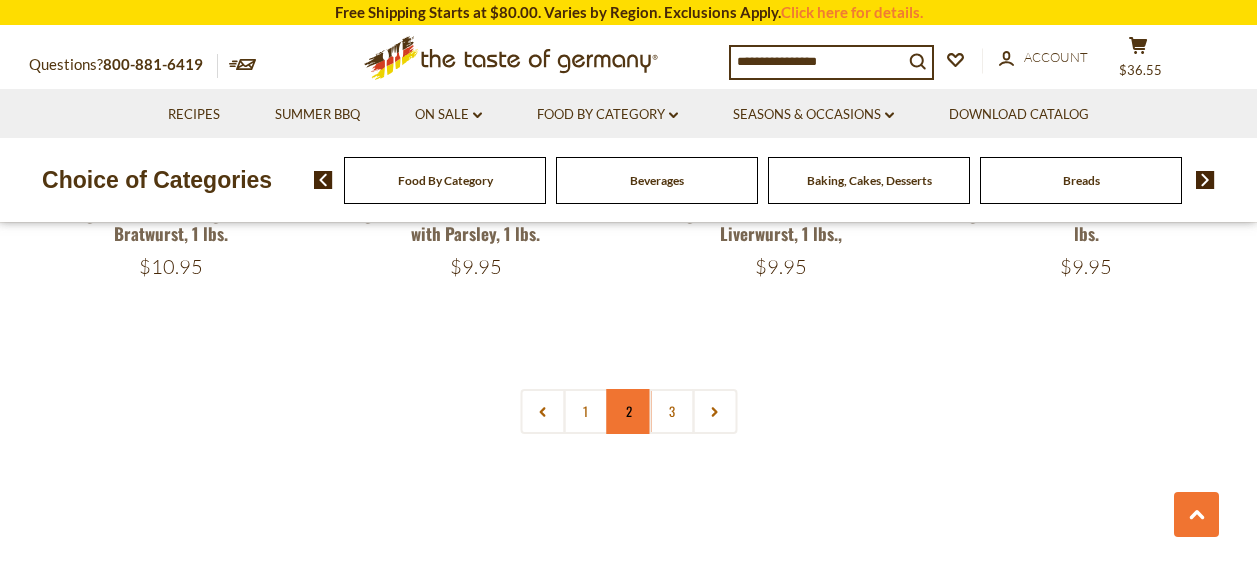 click on "2" at bounding box center [628, 411] 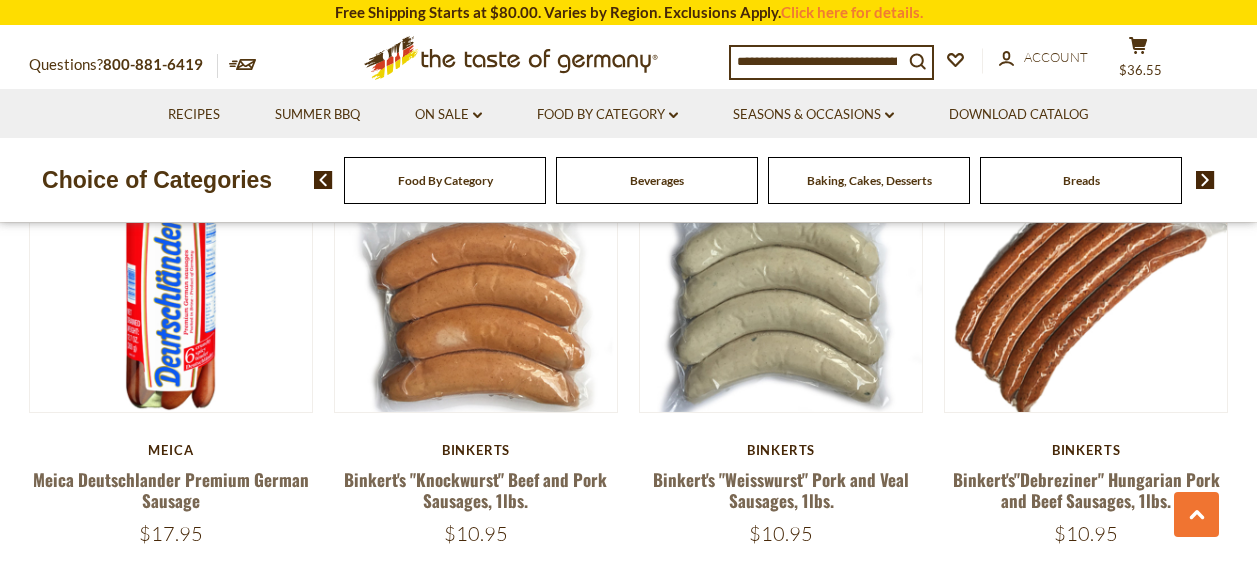 scroll, scrollTop: 1678, scrollLeft: 0, axis: vertical 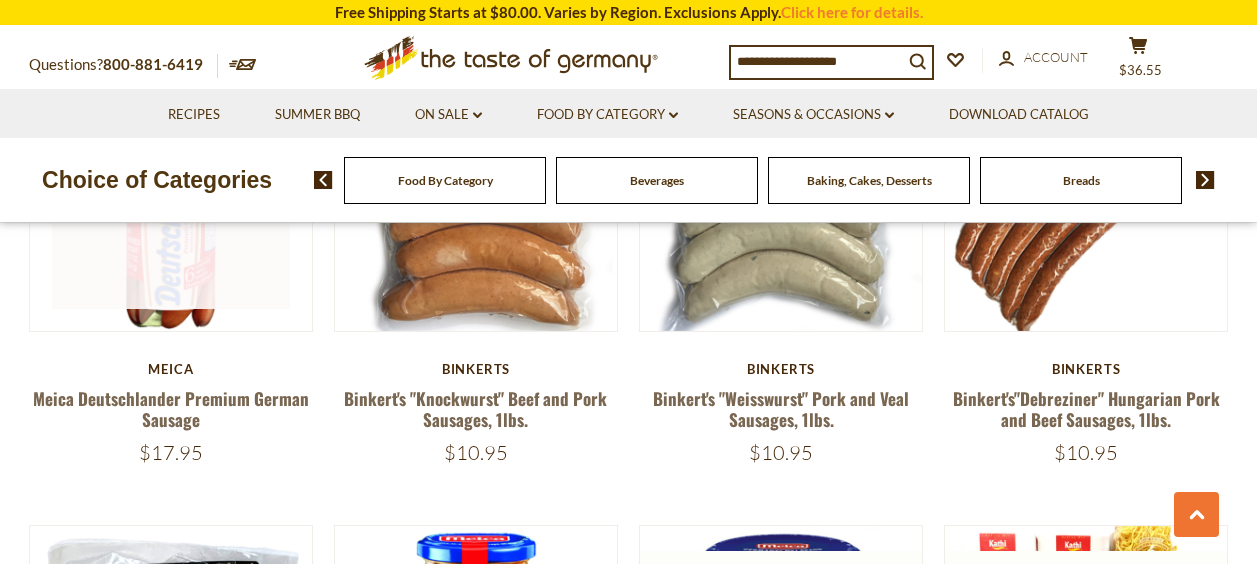 click at bounding box center [171, 190] 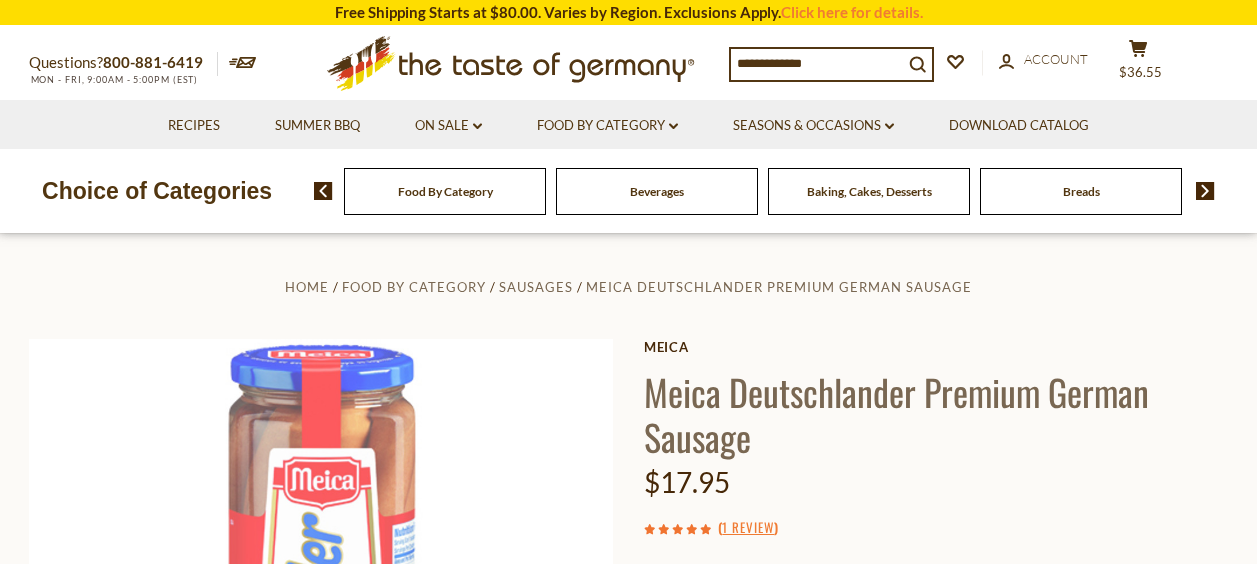 scroll, scrollTop: 0, scrollLeft: 0, axis: both 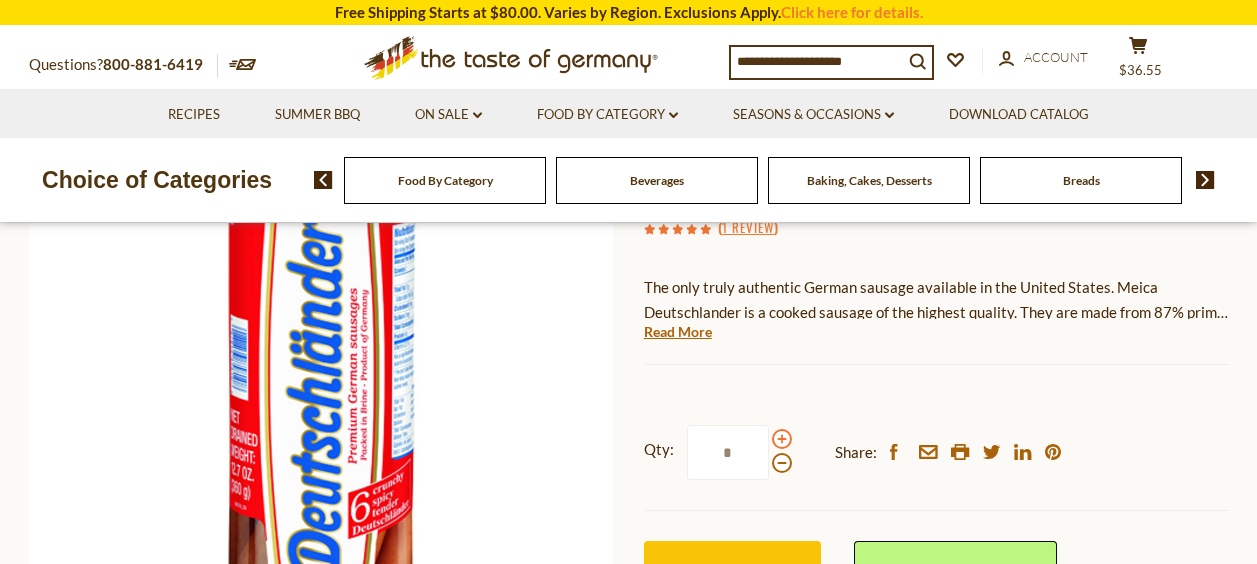click at bounding box center (782, 439) 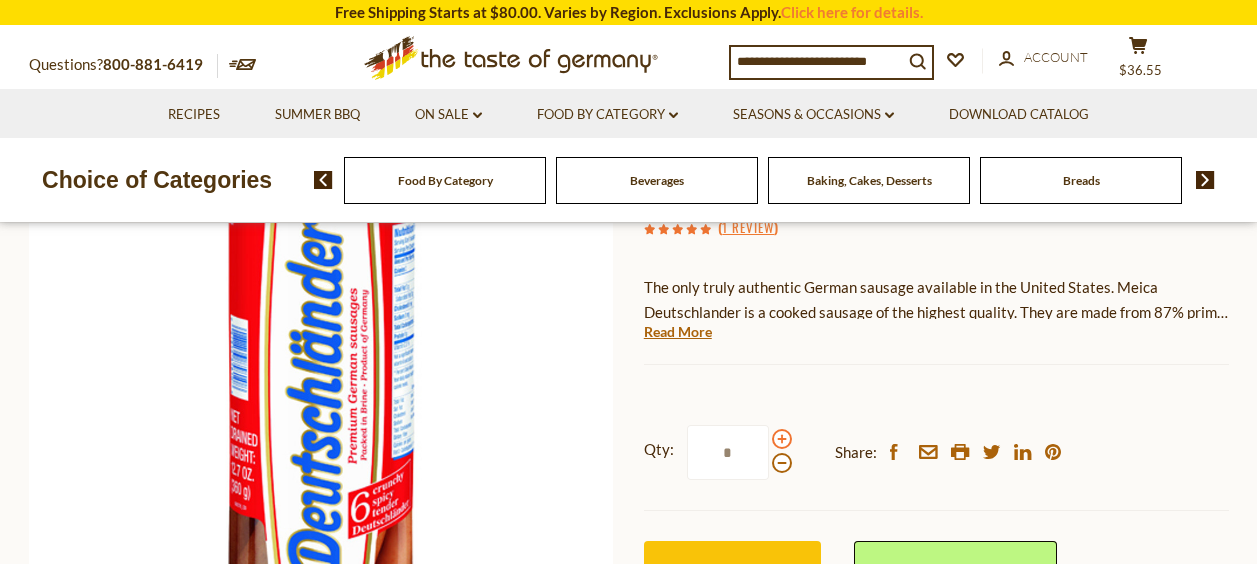 click at bounding box center [782, 439] 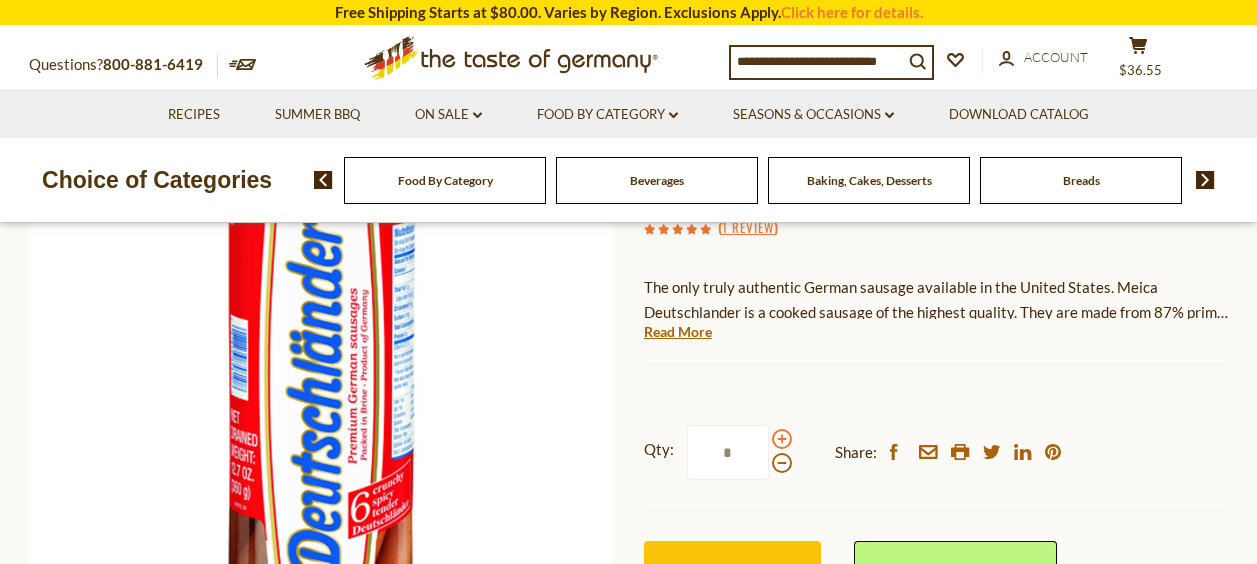 click at bounding box center (782, 439) 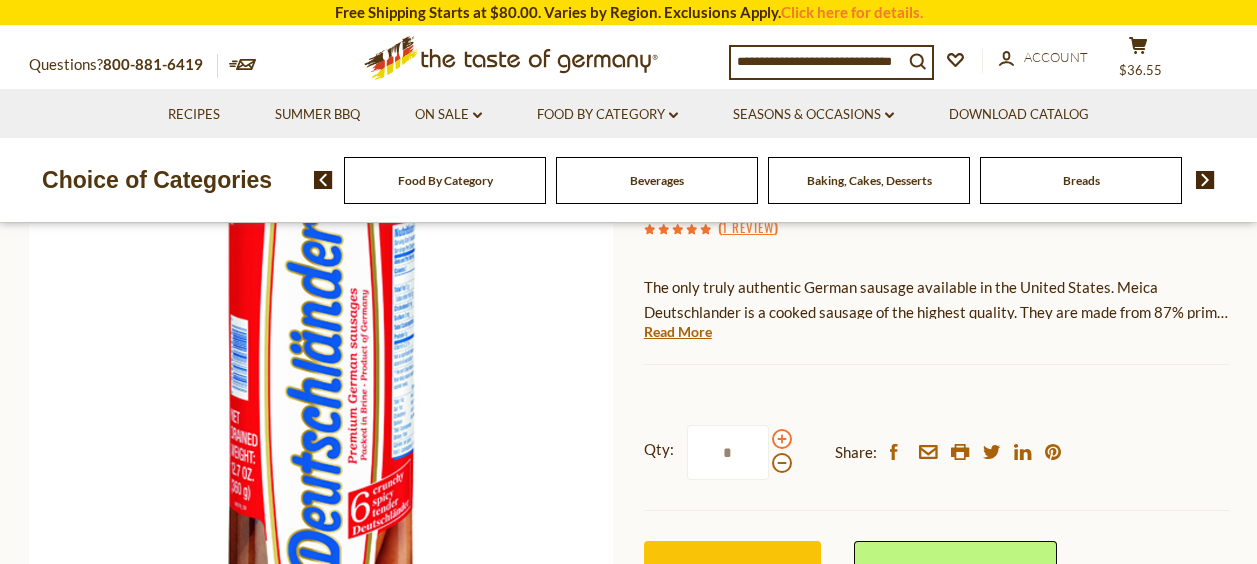 click at bounding box center (782, 439) 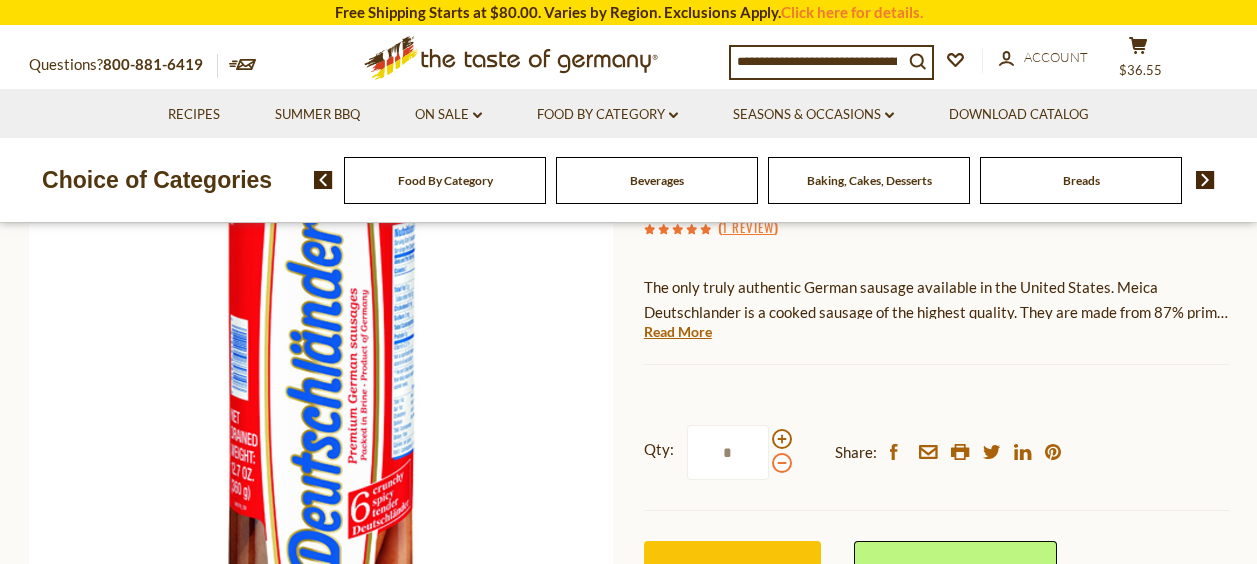 click at bounding box center (782, 463) 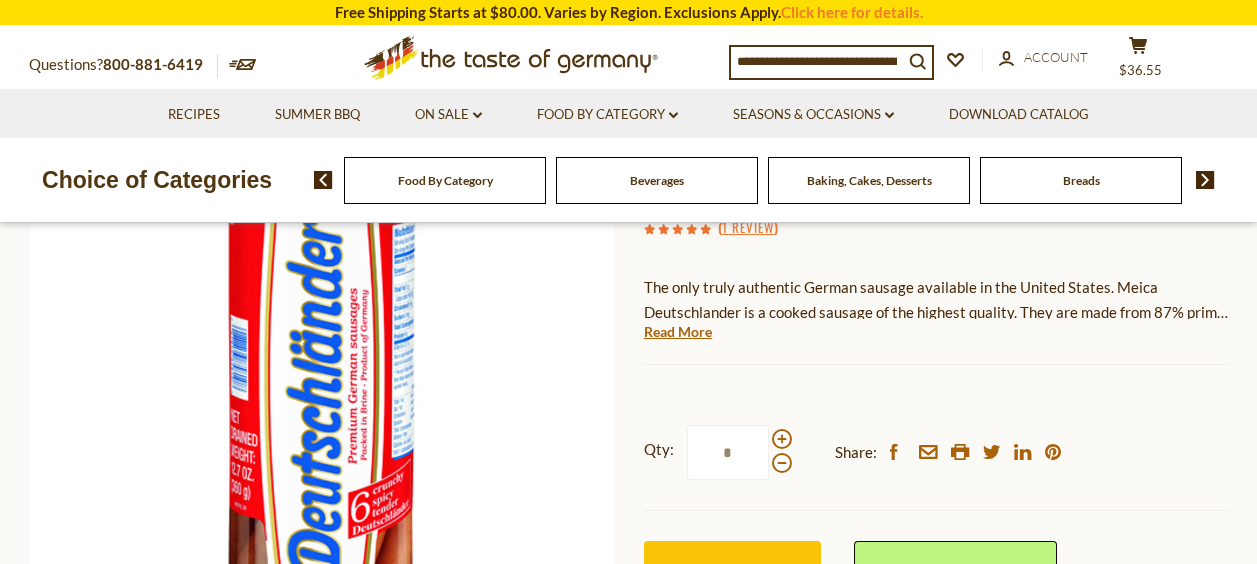 scroll, scrollTop: 400, scrollLeft: 0, axis: vertical 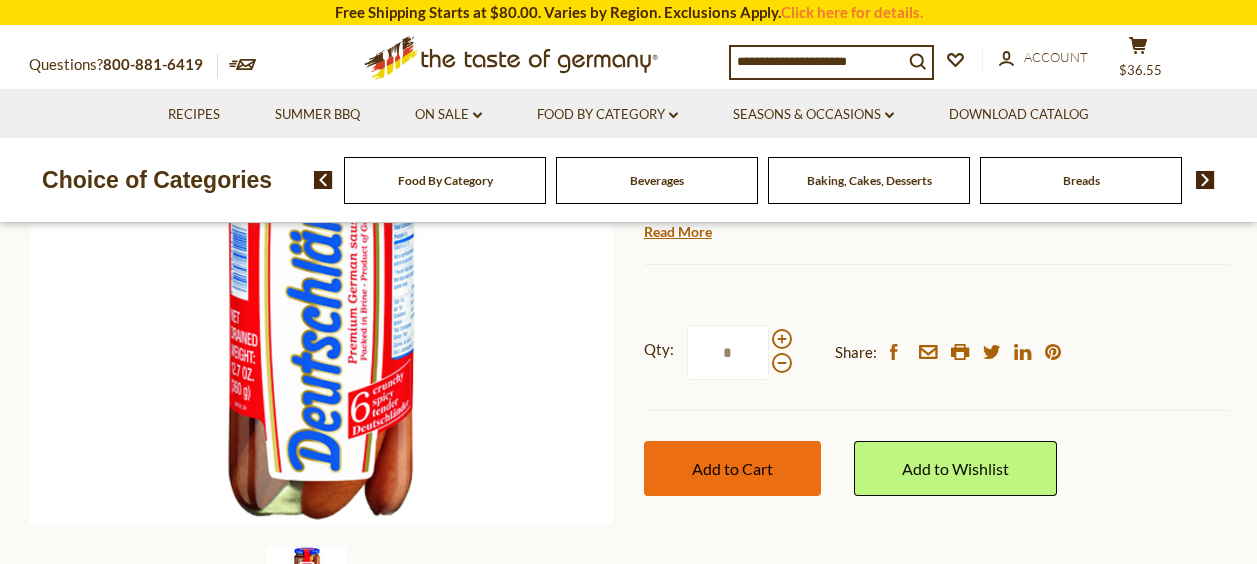 click on "Add to Cart" at bounding box center (732, 468) 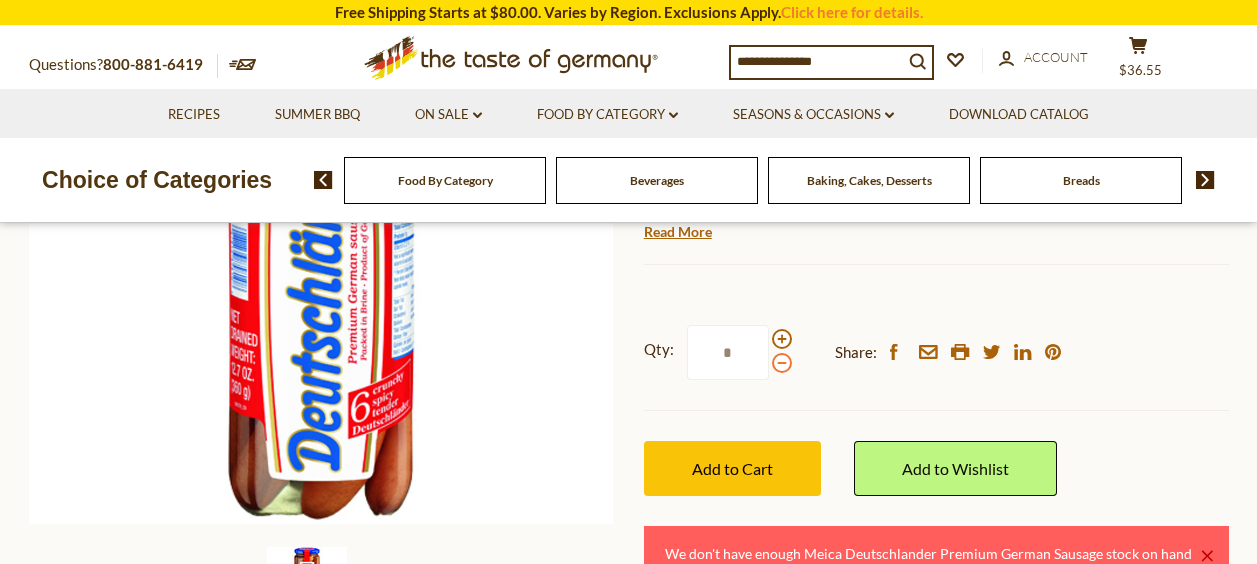 click at bounding box center (782, 363) 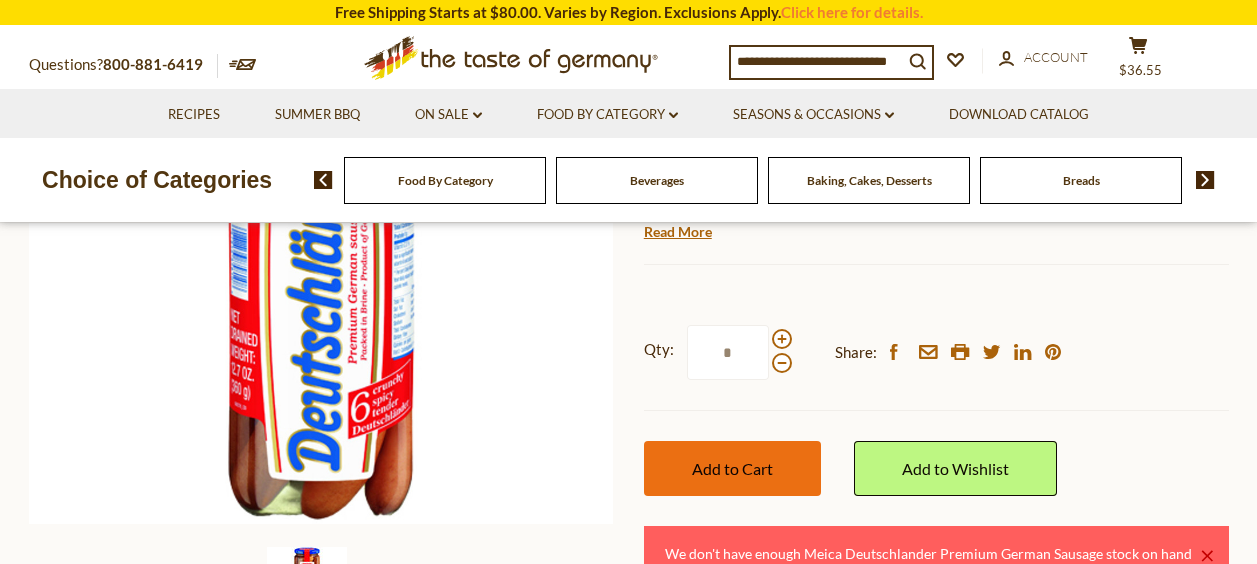 click on "Add to Cart" at bounding box center [732, 468] 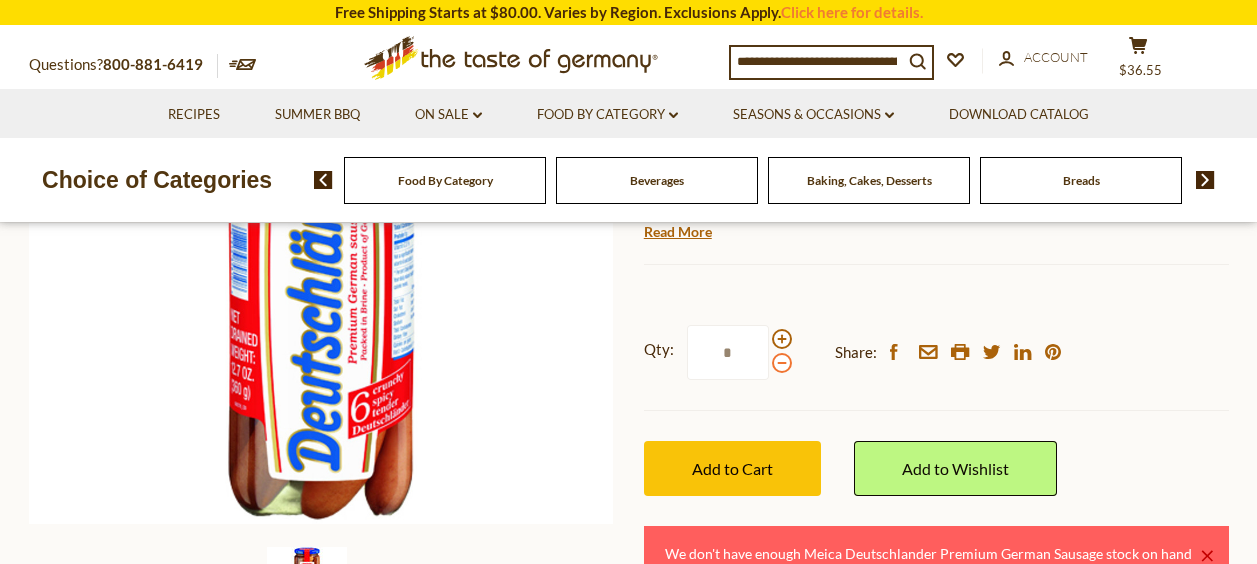 click at bounding box center [782, 363] 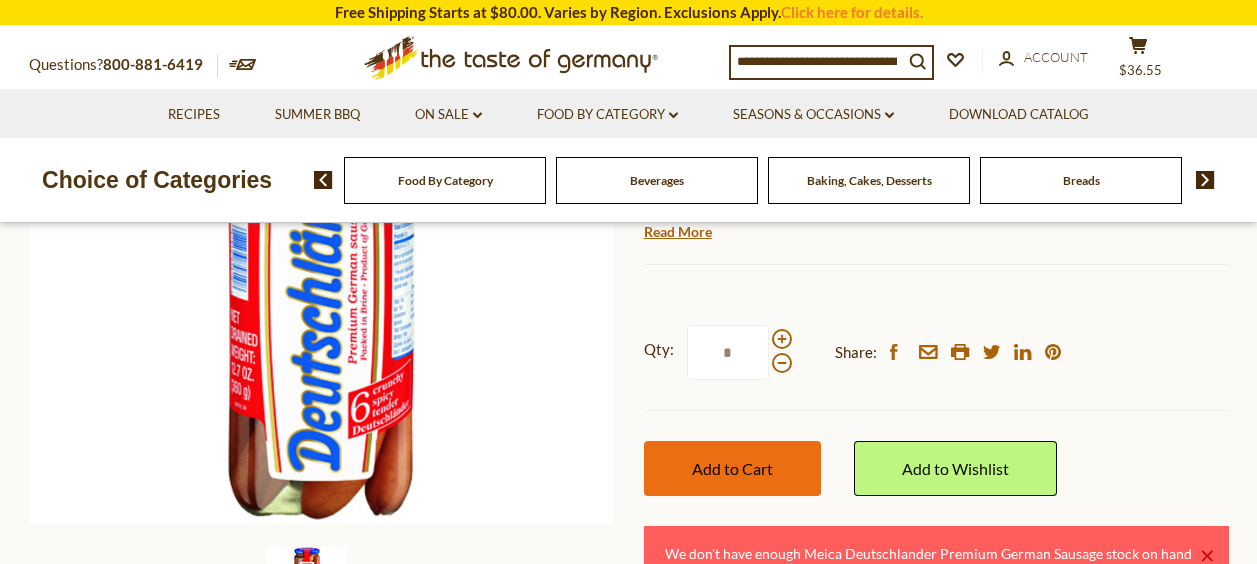 click on "Add to Cart" at bounding box center (732, 468) 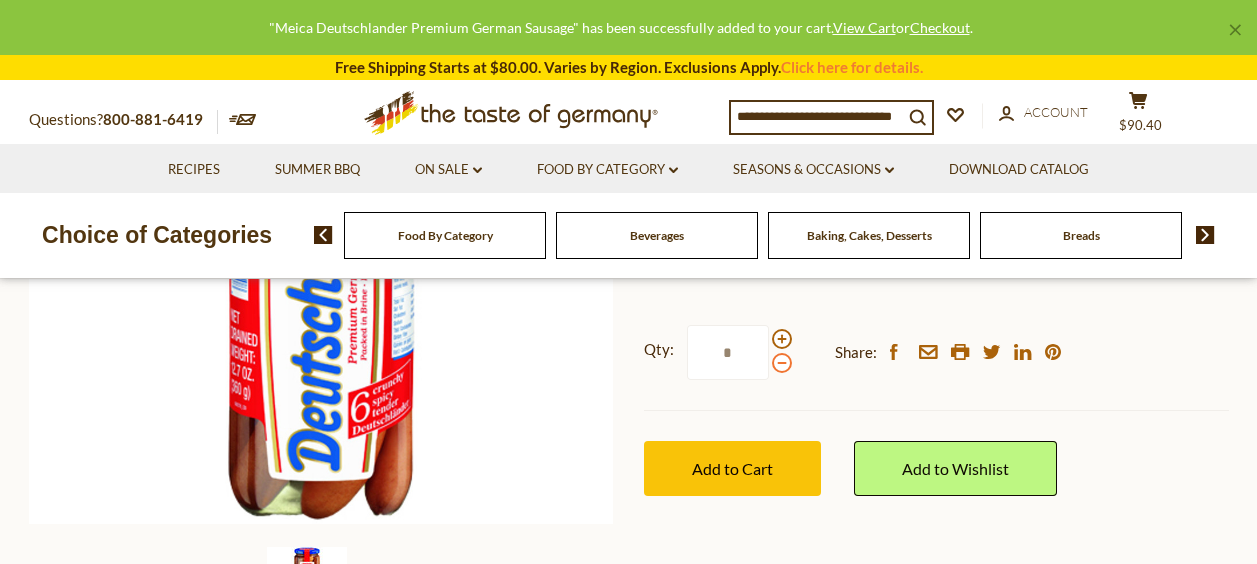 click at bounding box center (782, 363) 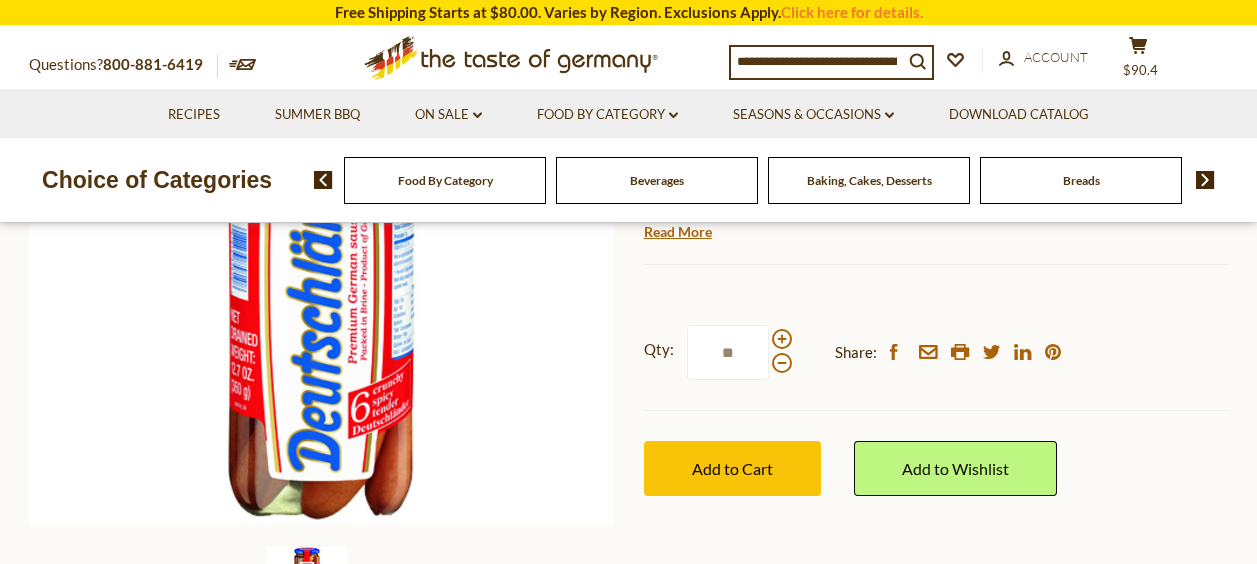 type on "*" 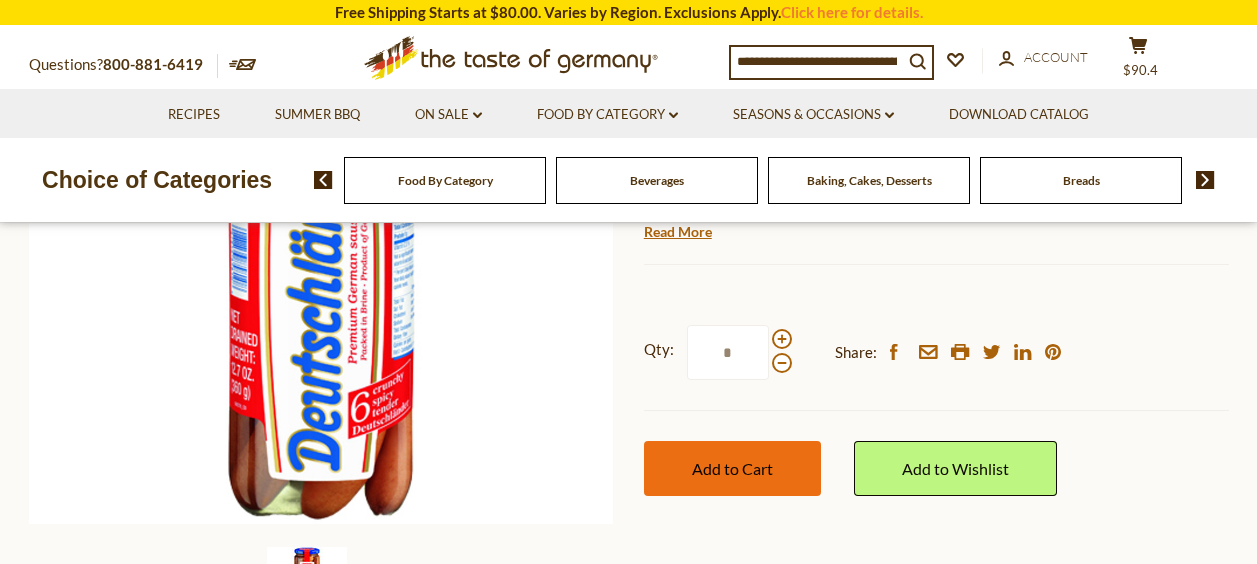 click on "Add to Cart" at bounding box center (732, 468) 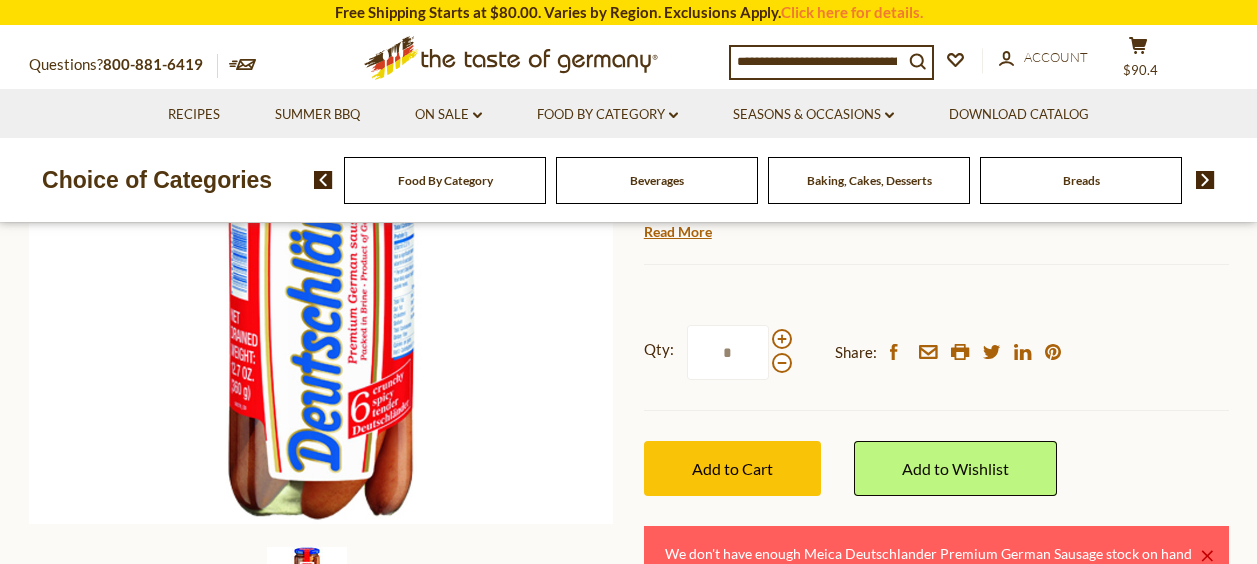 drag, startPoint x: 760, startPoint y: 359, endPoint x: 705, endPoint y: 360, distance: 55.00909 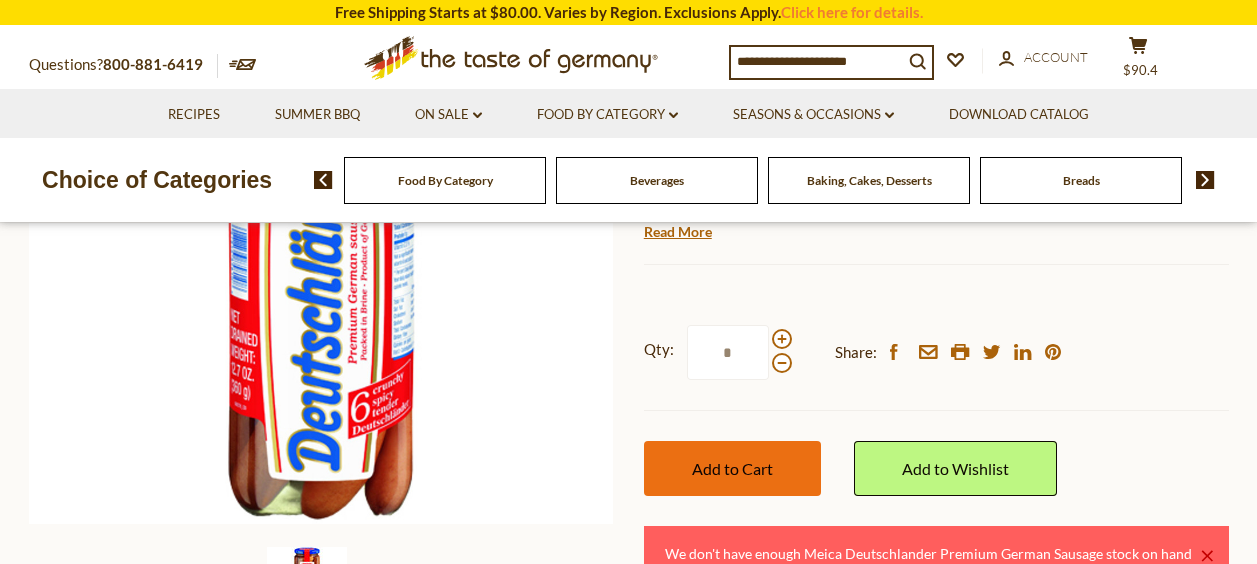 click on "Add to Cart" at bounding box center (732, 468) 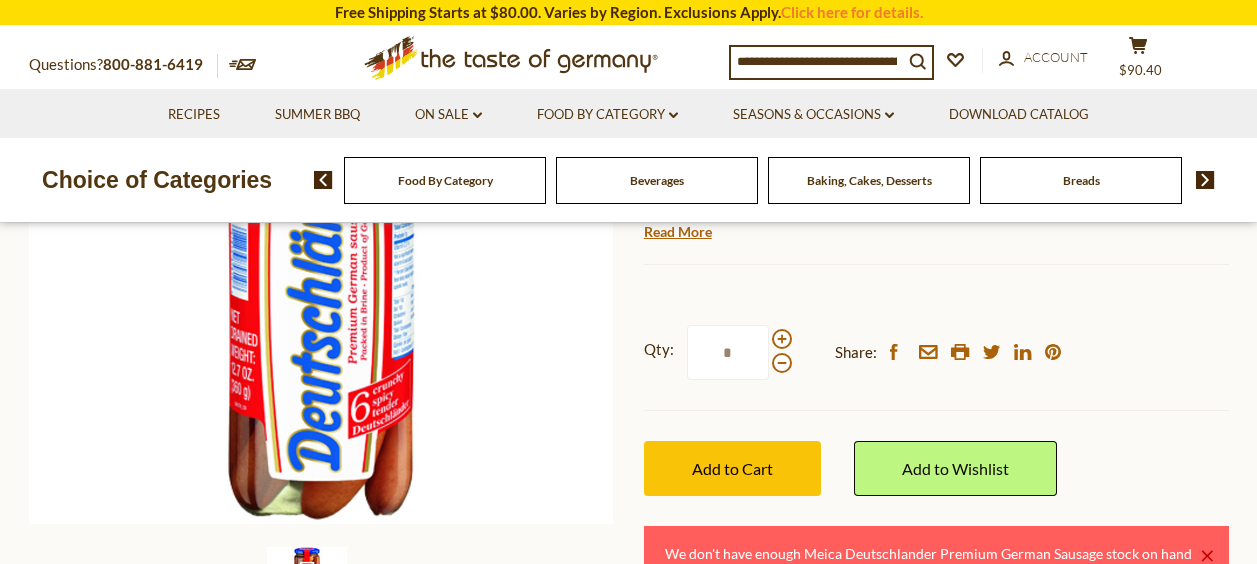 drag, startPoint x: 752, startPoint y: 359, endPoint x: 702, endPoint y: 357, distance: 50.039986 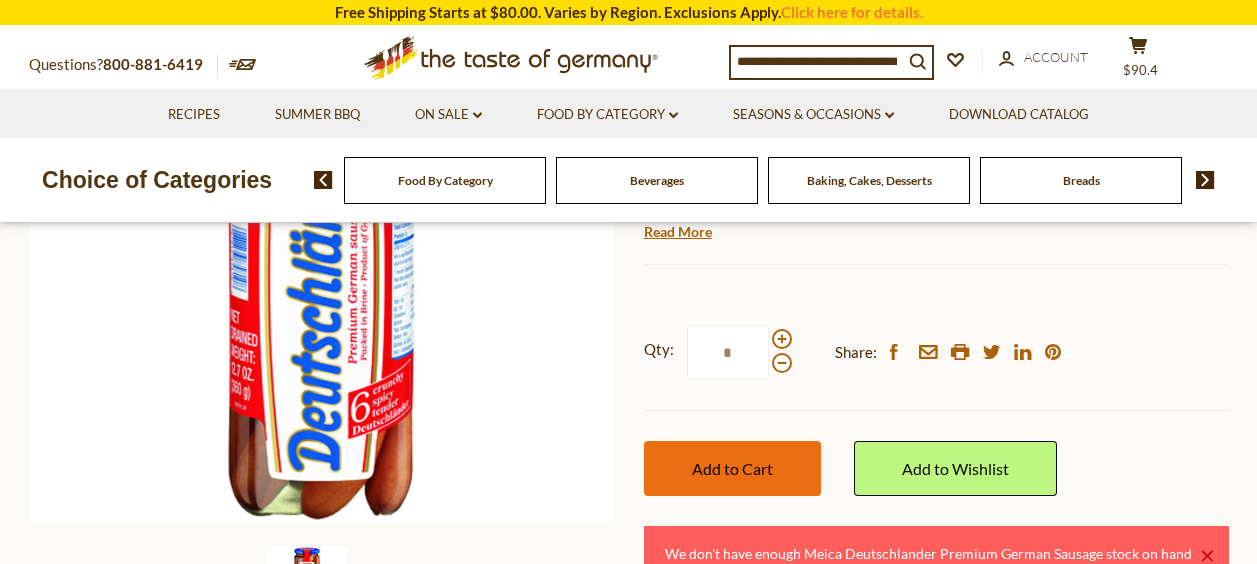 click on "Add to Cart" at bounding box center (732, 468) 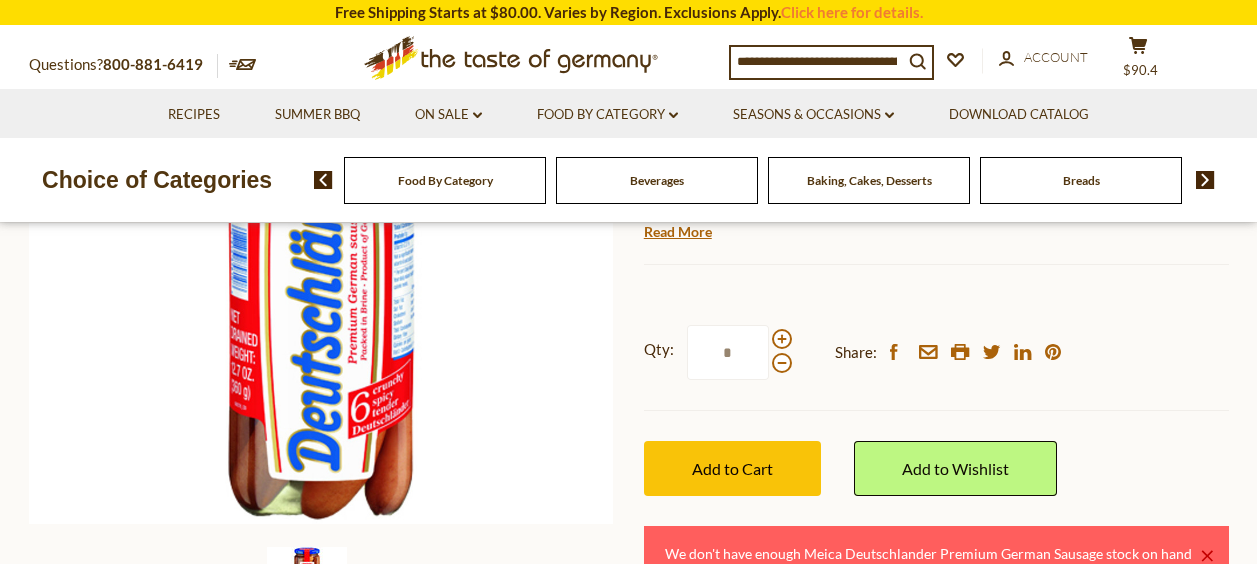 click on "Qty:
*
Share:
facebook
email
printer
twitter
linkedin
pinterest" at bounding box center [936, 353] 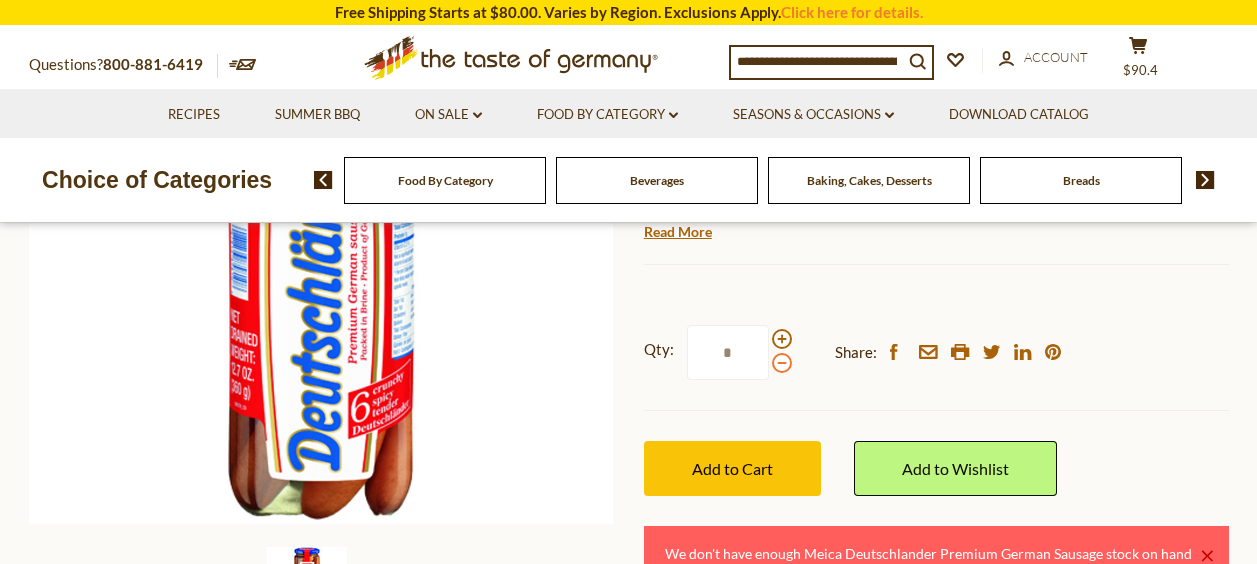 click at bounding box center (782, 363) 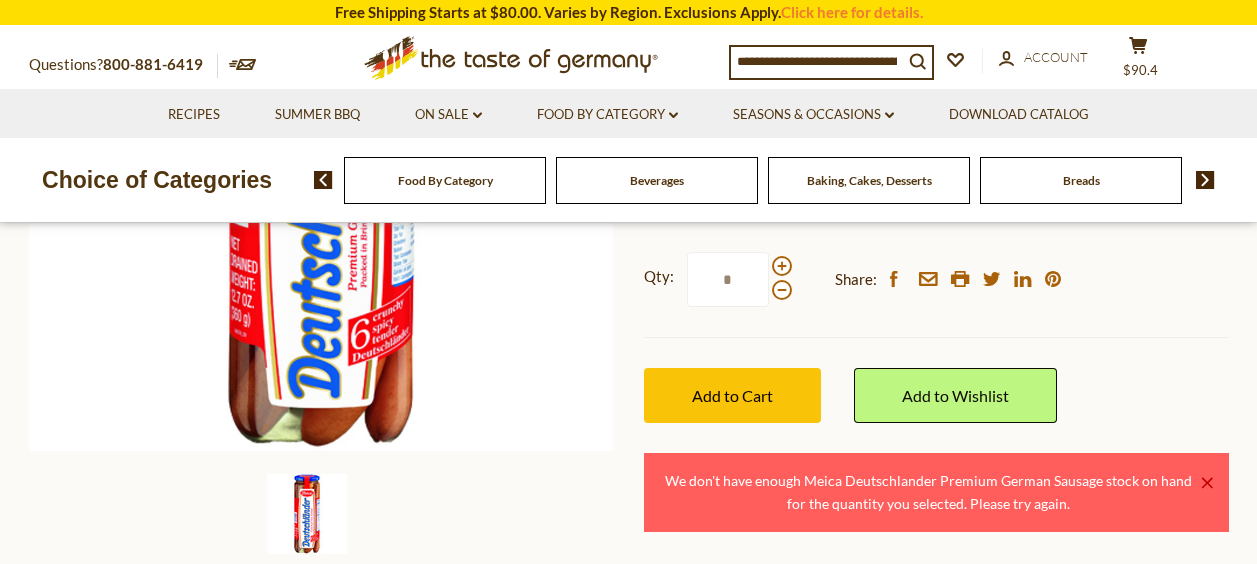scroll, scrollTop: 500, scrollLeft: 0, axis: vertical 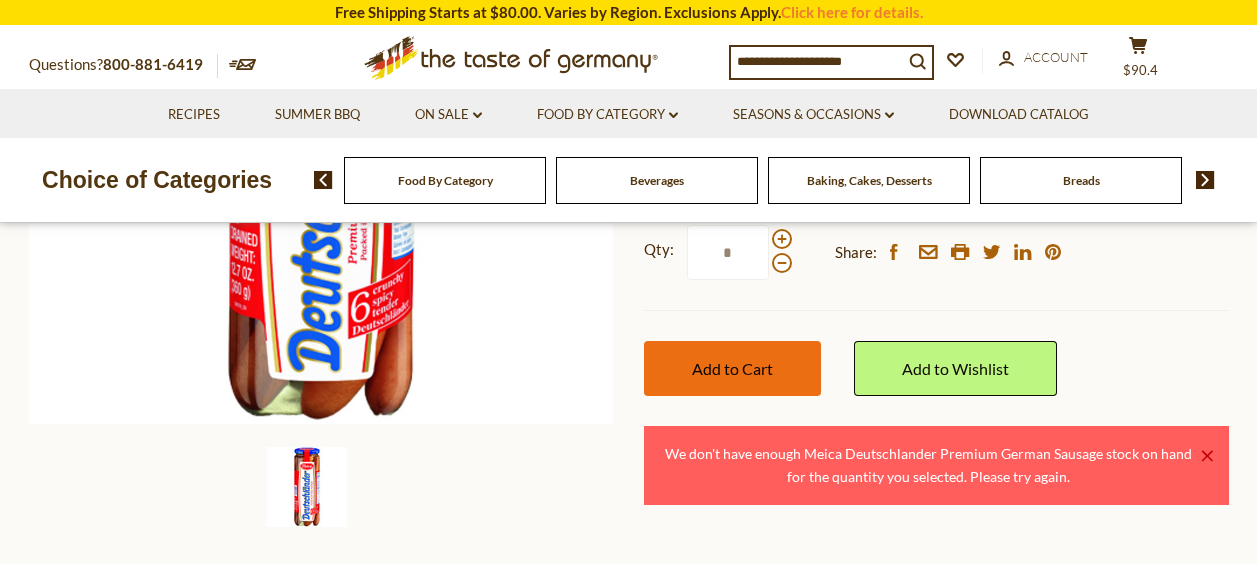 click on "Add to Cart" at bounding box center [732, 368] 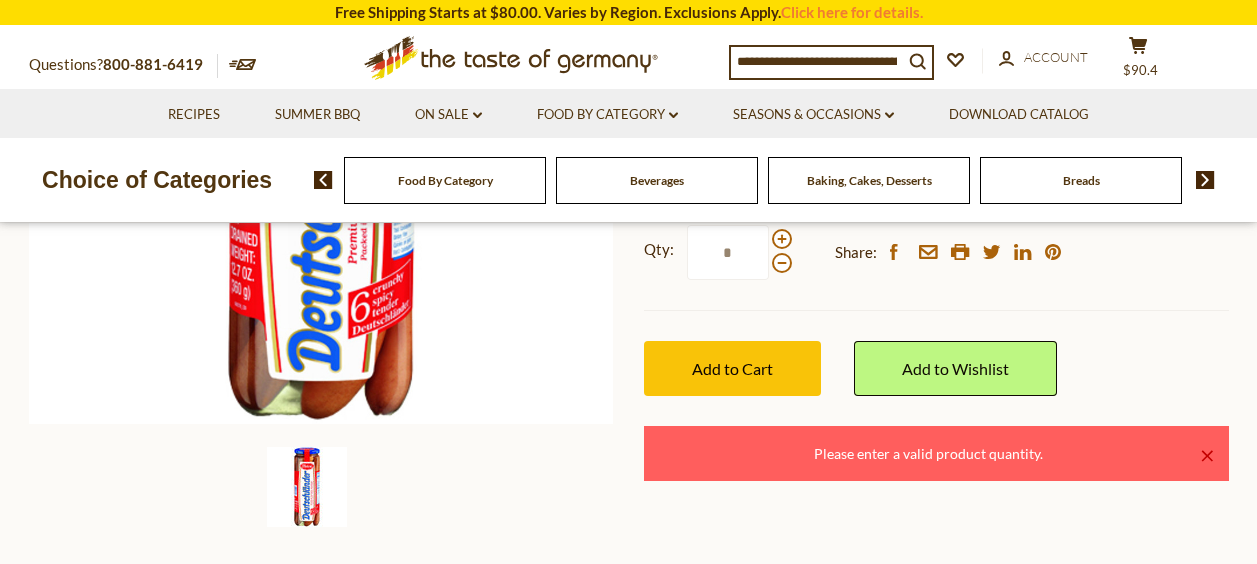 click on "*" at bounding box center [728, 252] 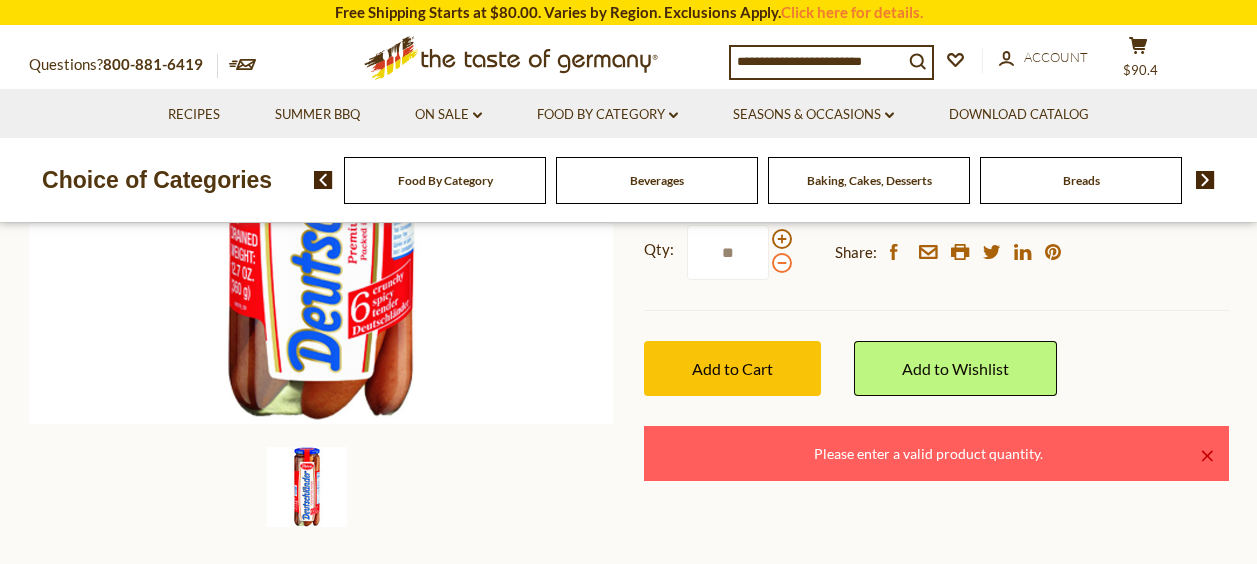 click at bounding box center [782, 263] 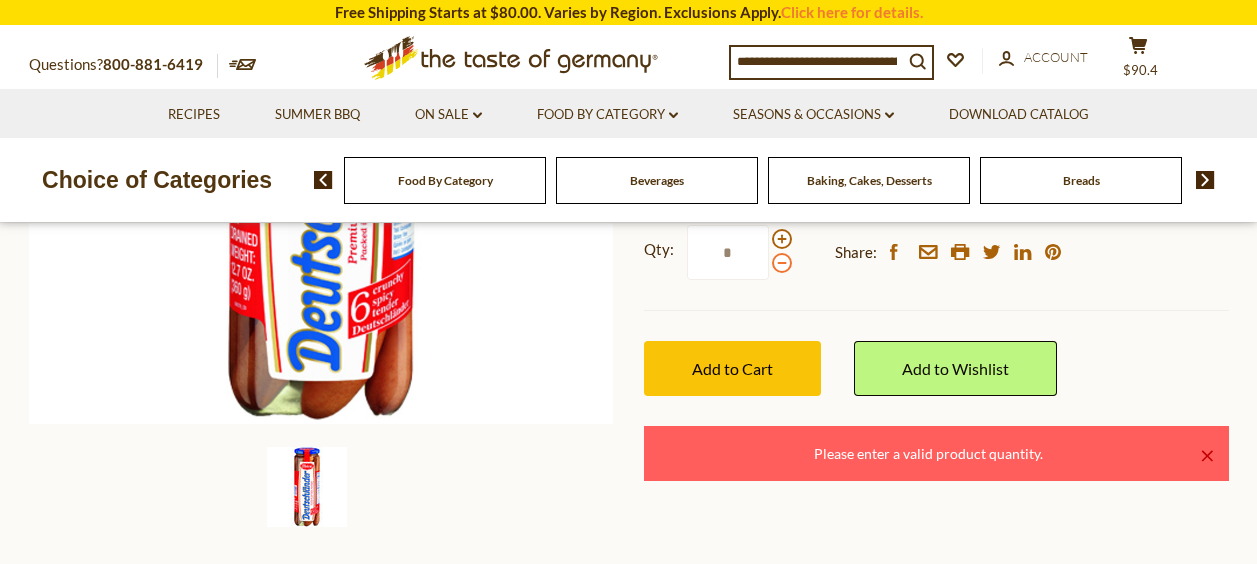 click at bounding box center [782, 263] 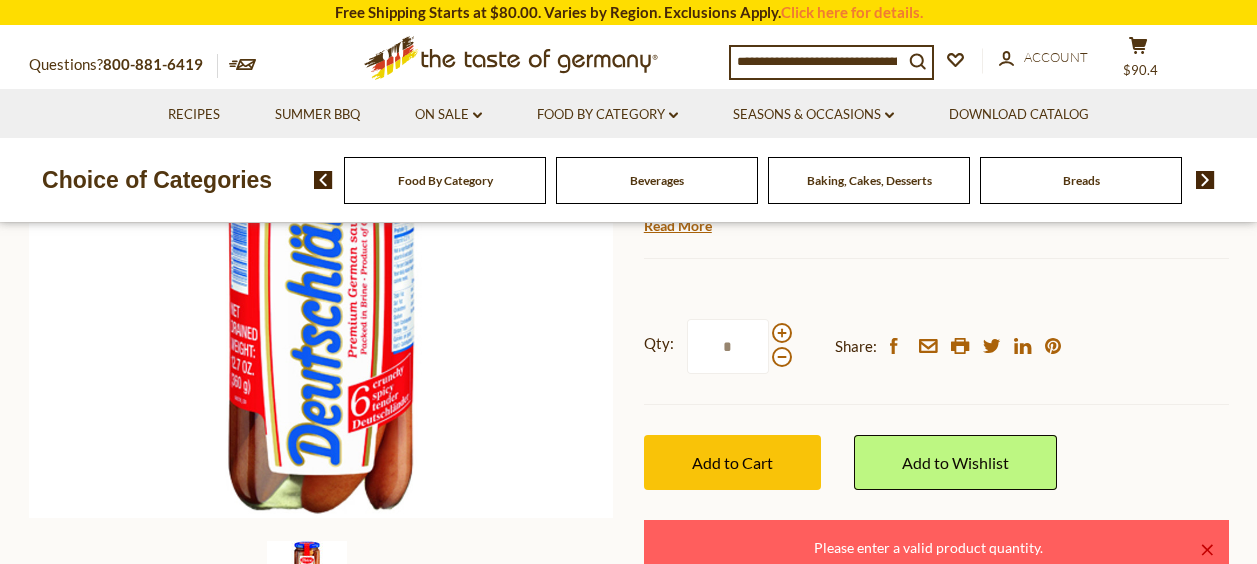 scroll, scrollTop: 400, scrollLeft: 0, axis: vertical 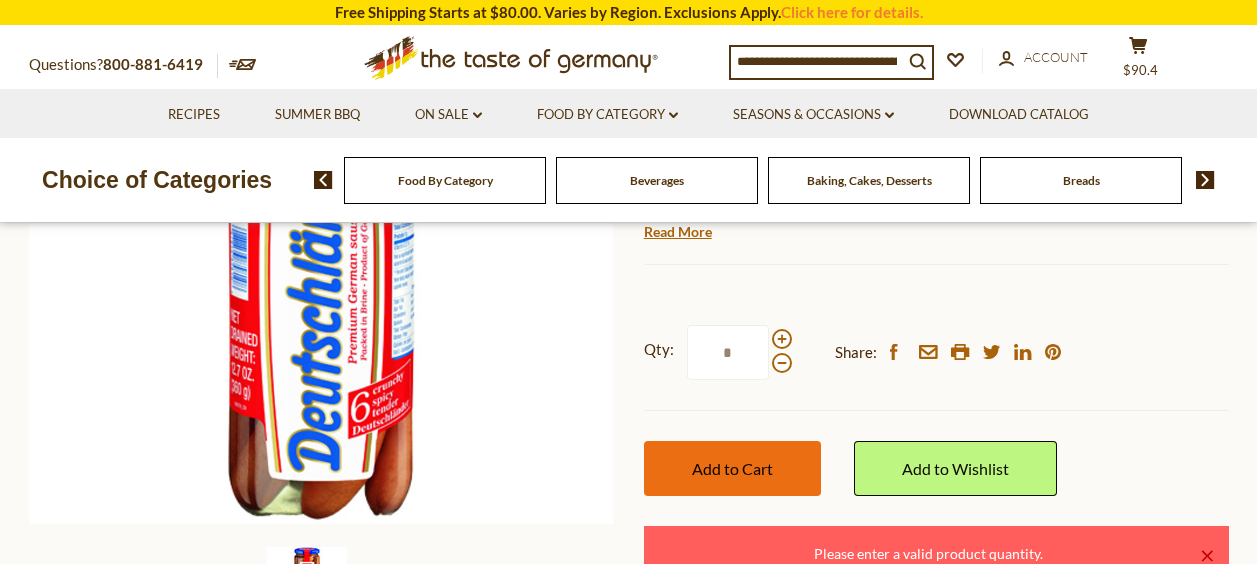 click on "Add to Cart" at bounding box center (732, 468) 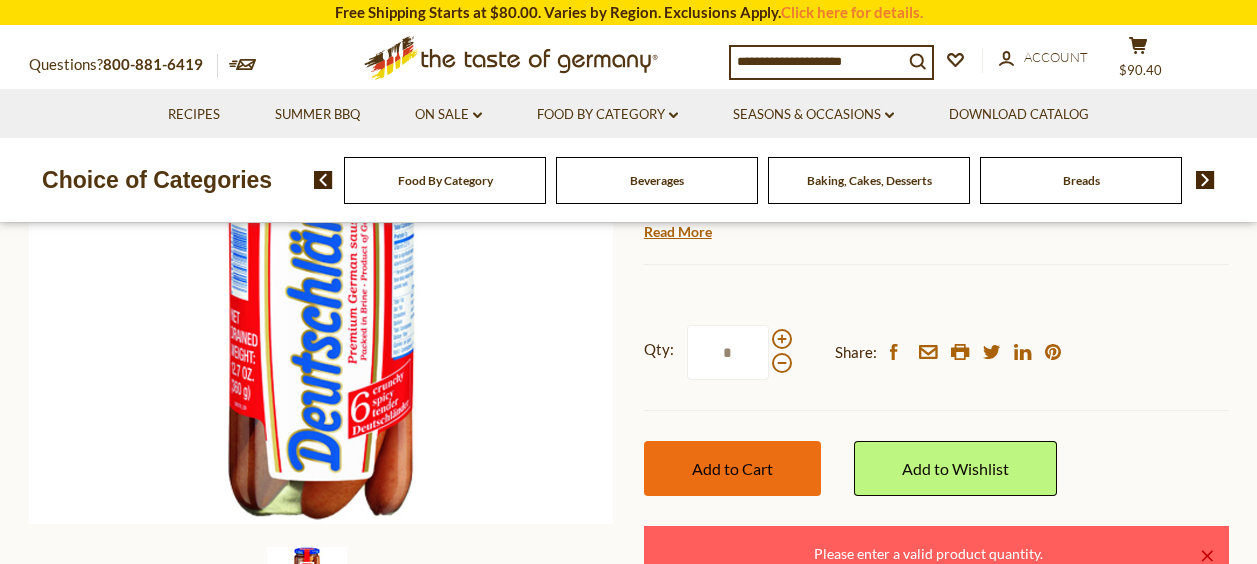 click on "Add to Cart" at bounding box center (732, 468) 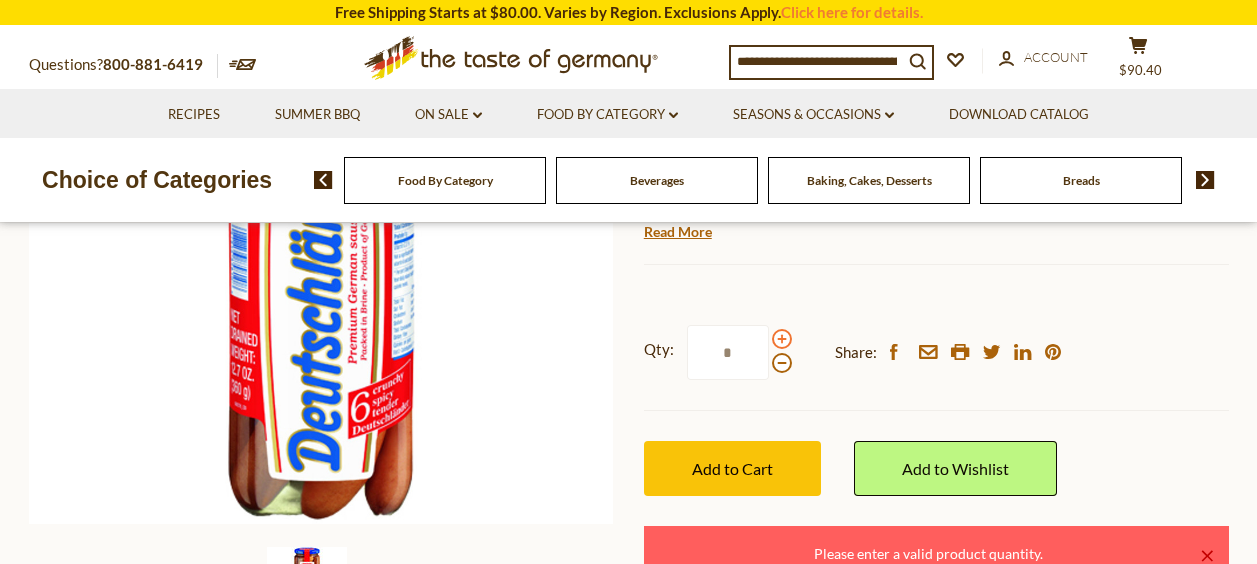 click at bounding box center [782, 339] 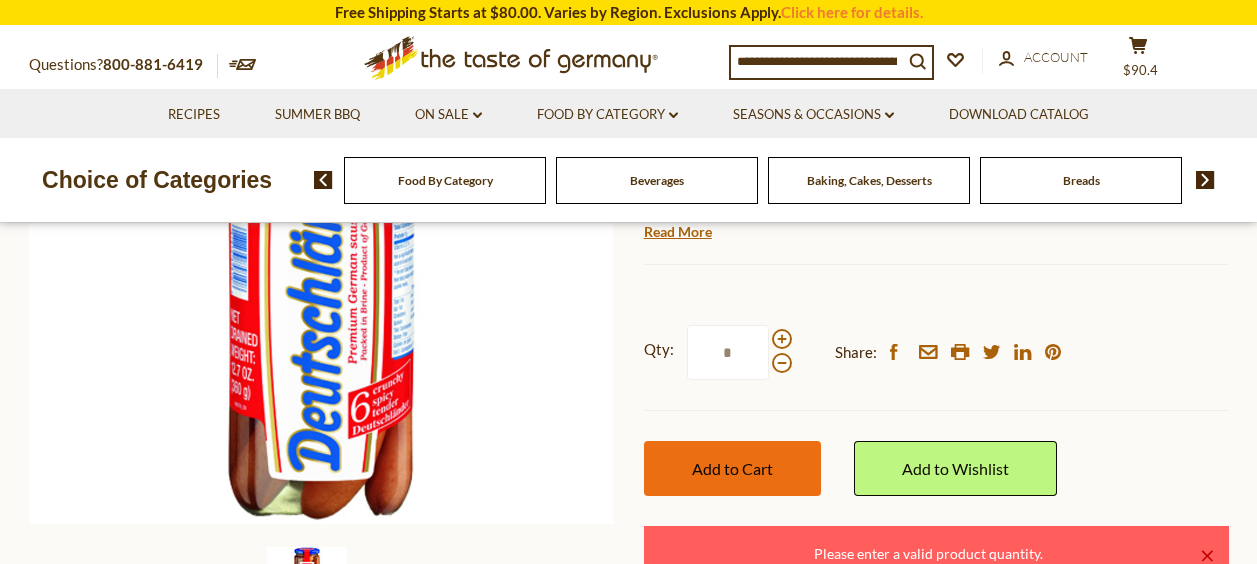 click on "Add to Cart" at bounding box center [732, 468] 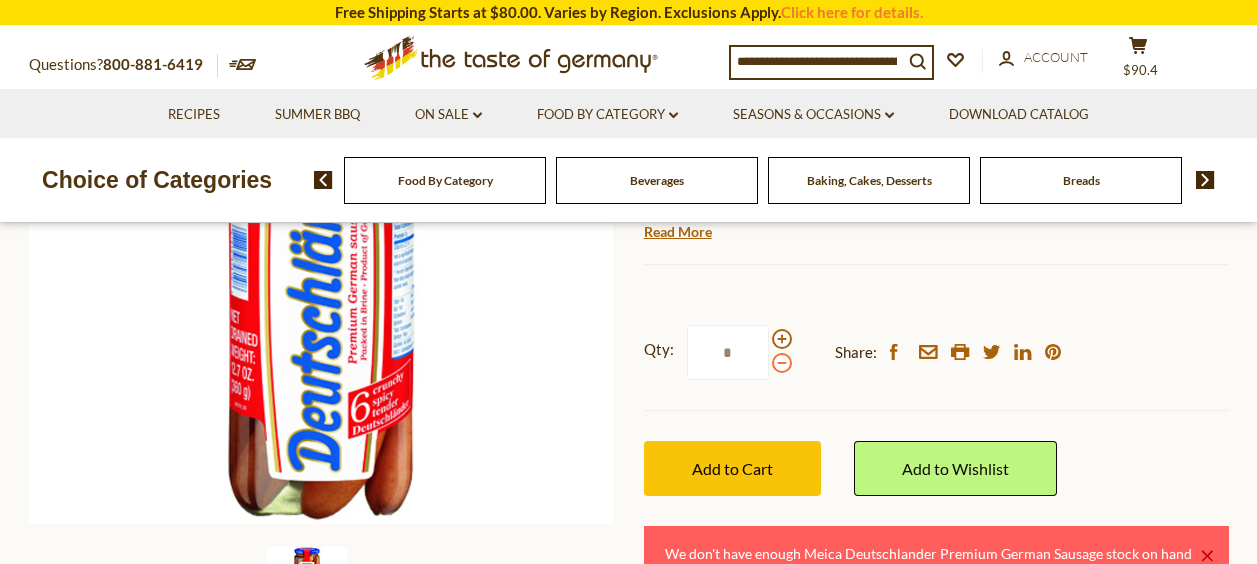 click at bounding box center [782, 363] 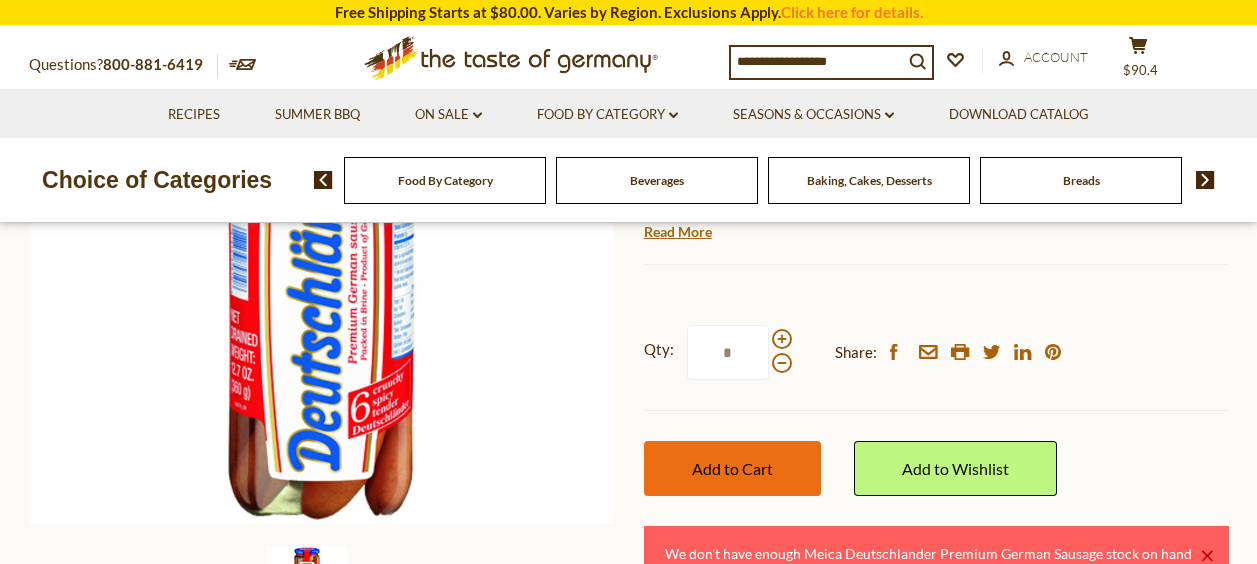 type on "*" 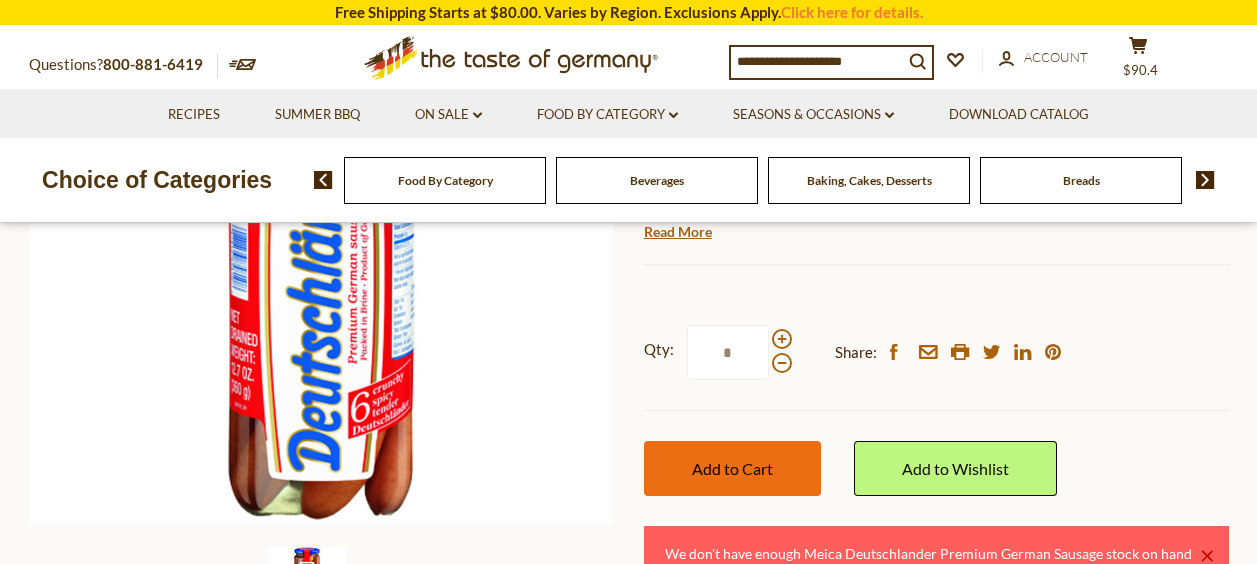 click on "Add to Cart" at bounding box center [732, 468] 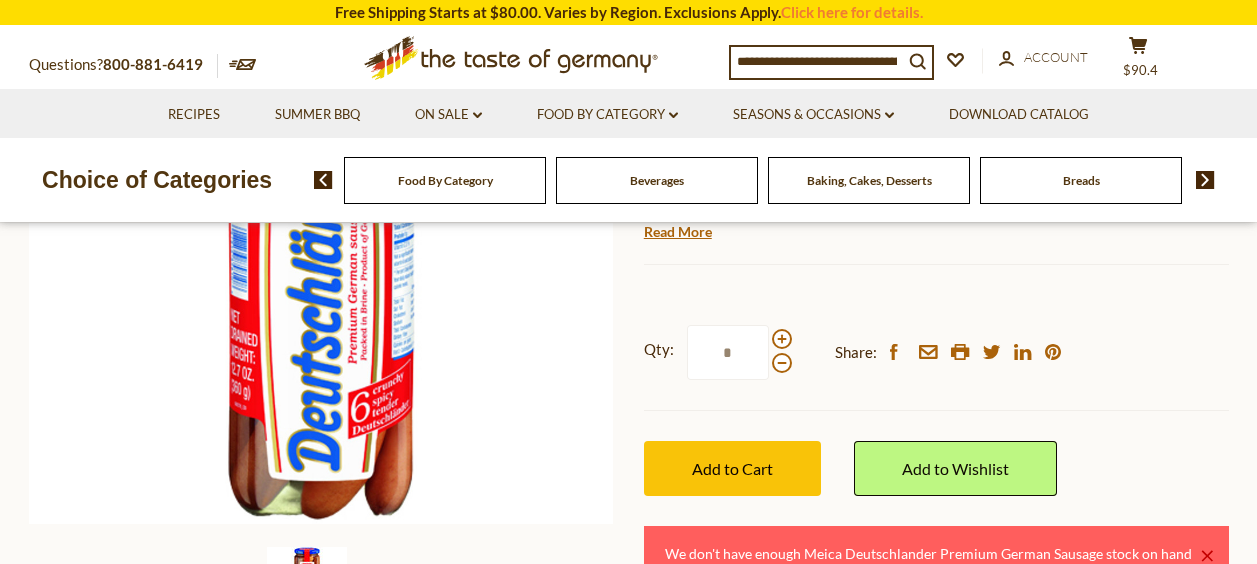 drag, startPoint x: 741, startPoint y: 356, endPoint x: 700, endPoint y: 358, distance: 41.04875 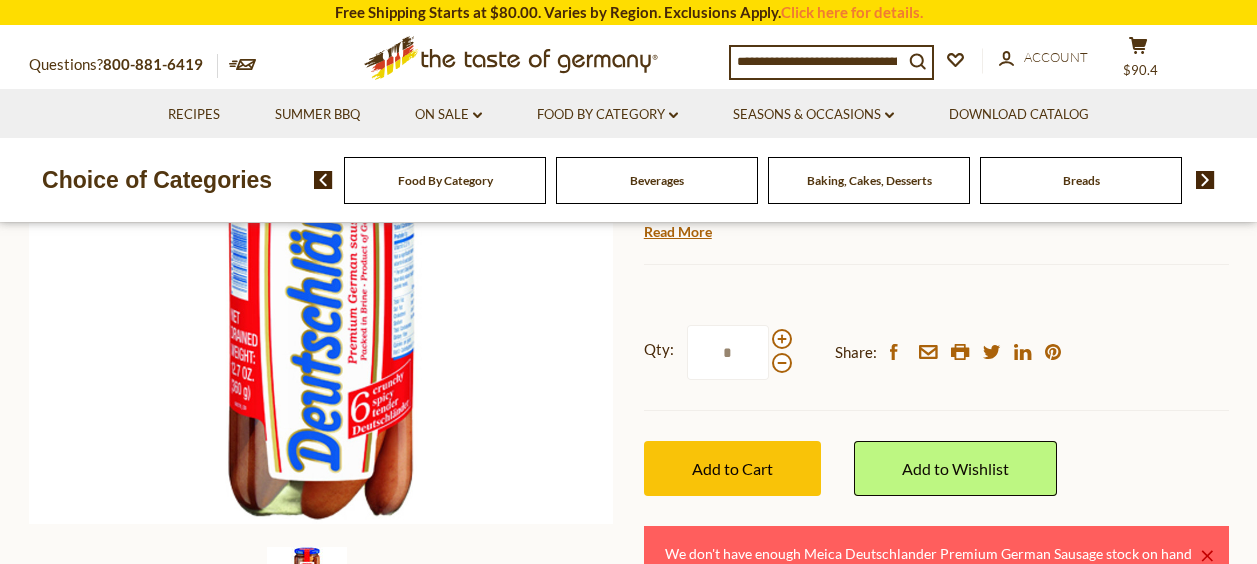 type 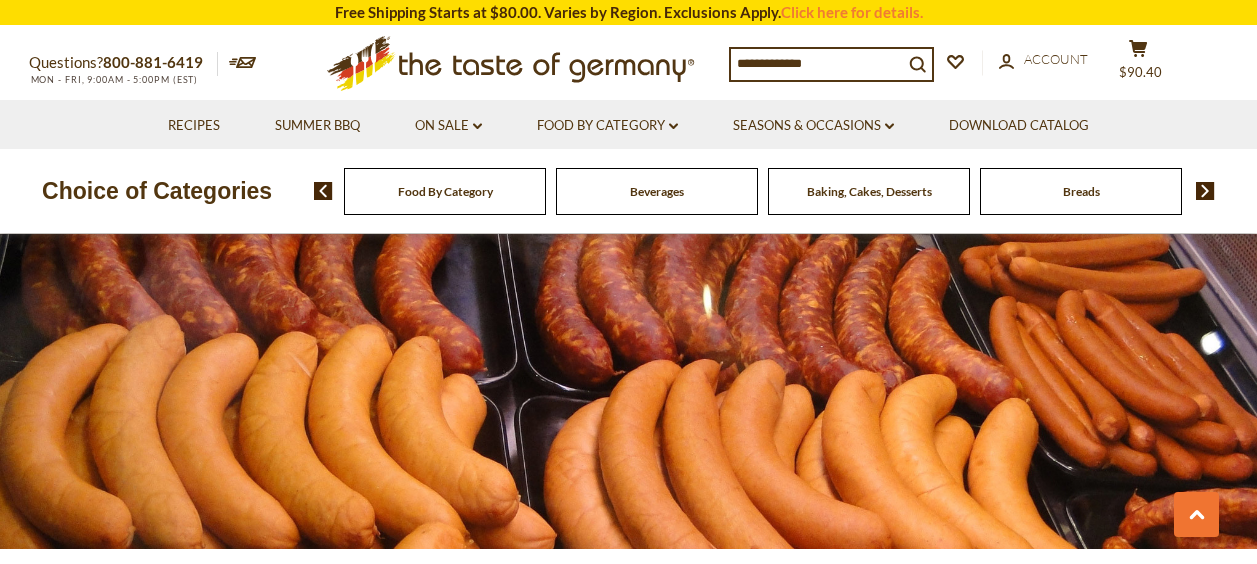 scroll, scrollTop: 1678, scrollLeft: 0, axis: vertical 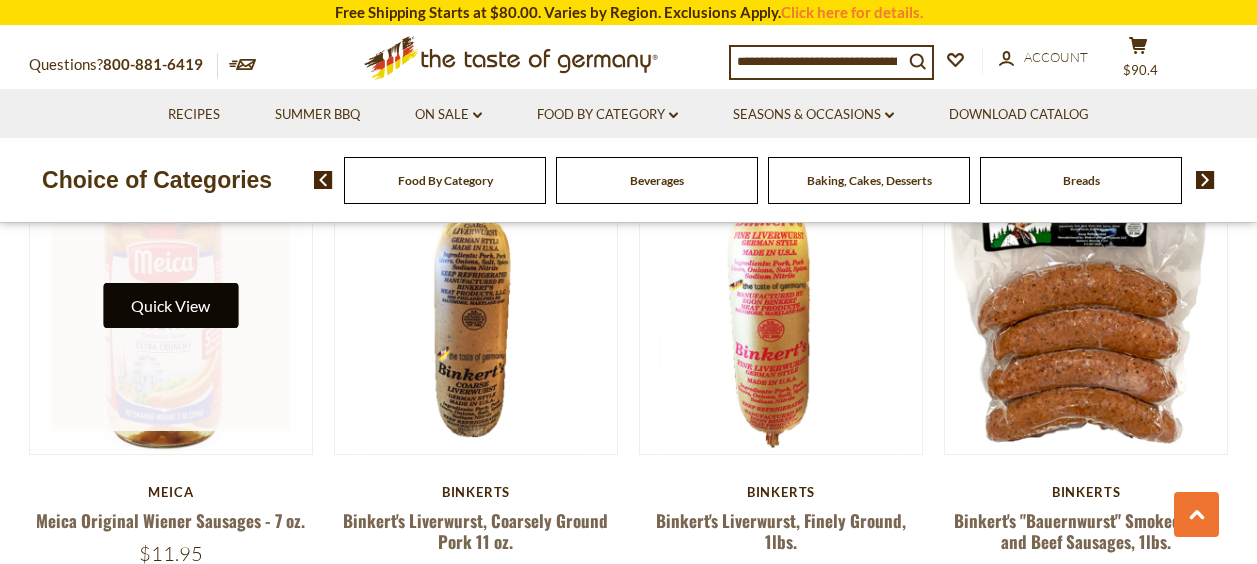 click on "Quick View" at bounding box center (170, 305) 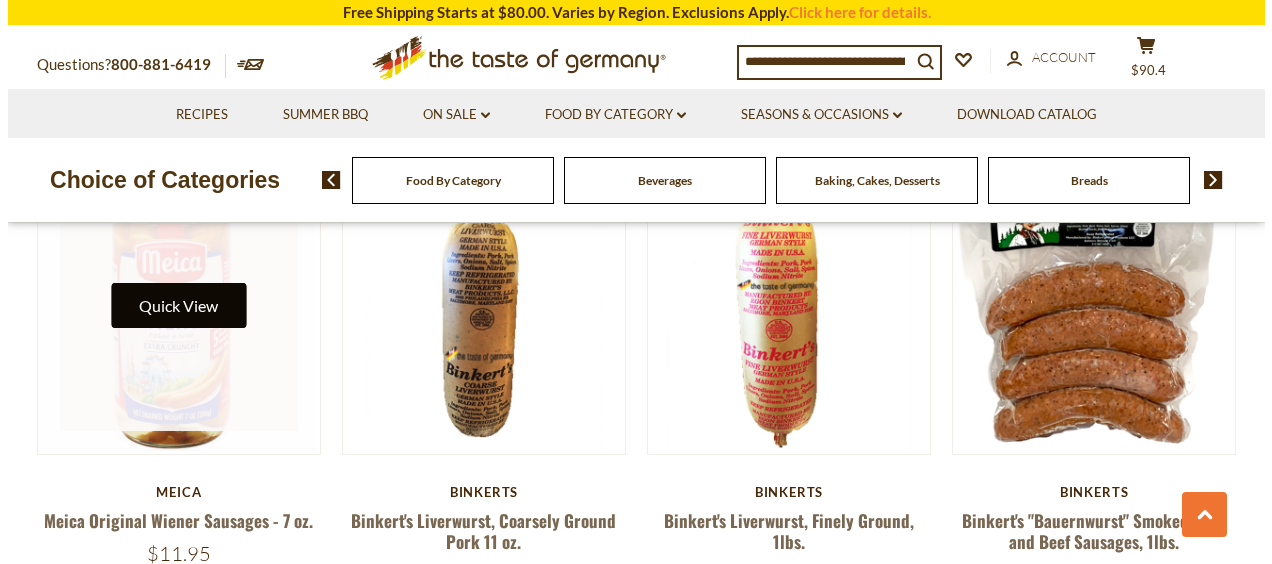 scroll, scrollTop: 1082, scrollLeft: 0, axis: vertical 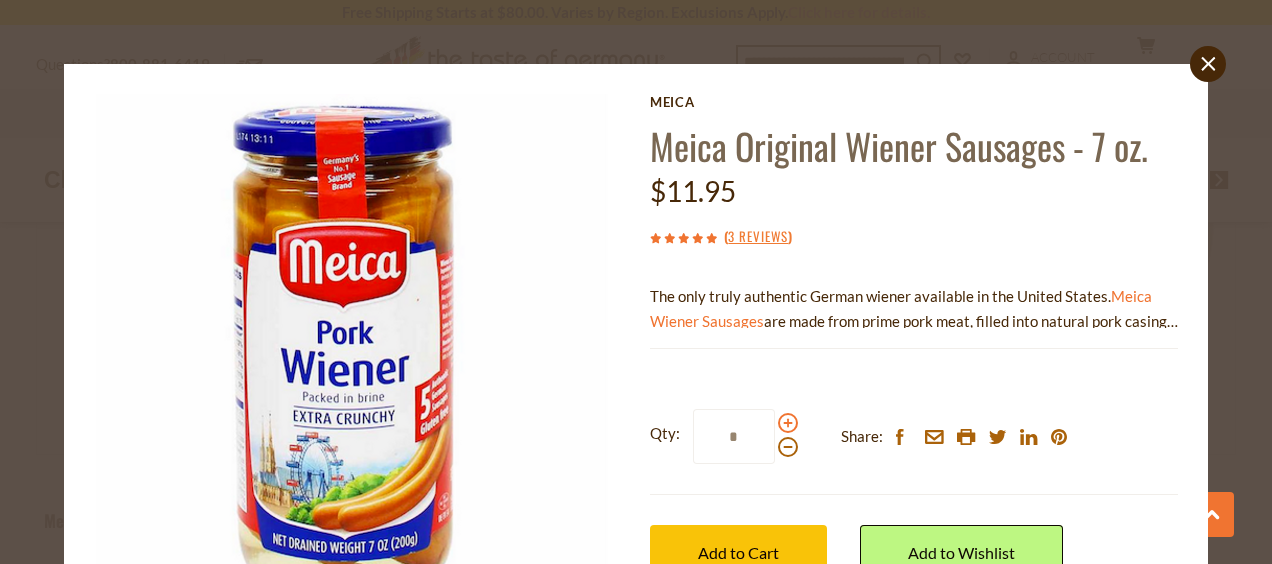 click at bounding box center [788, 423] 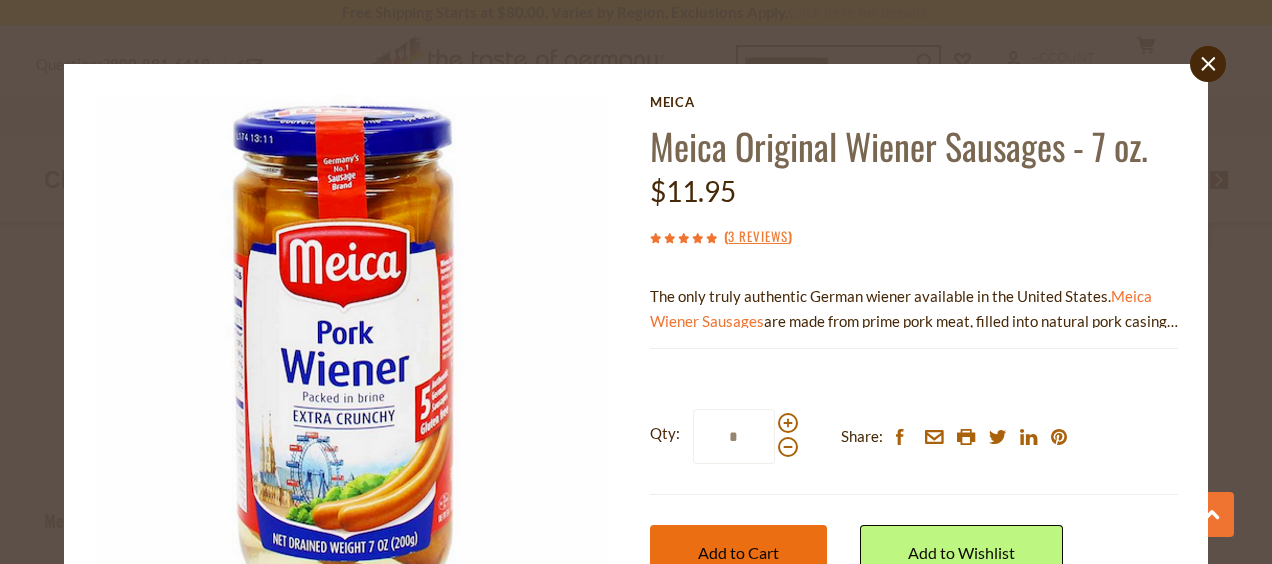 click on "Add to Cart" at bounding box center [738, 552] 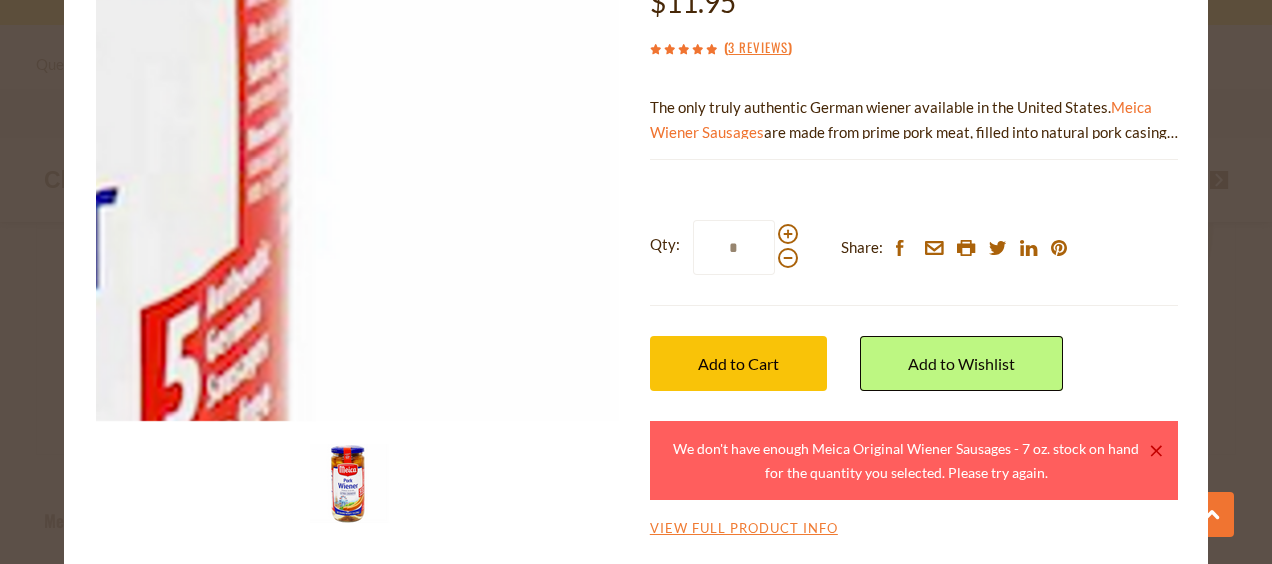 scroll, scrollTop: 195, scrollLeft: 0, axis: vertical 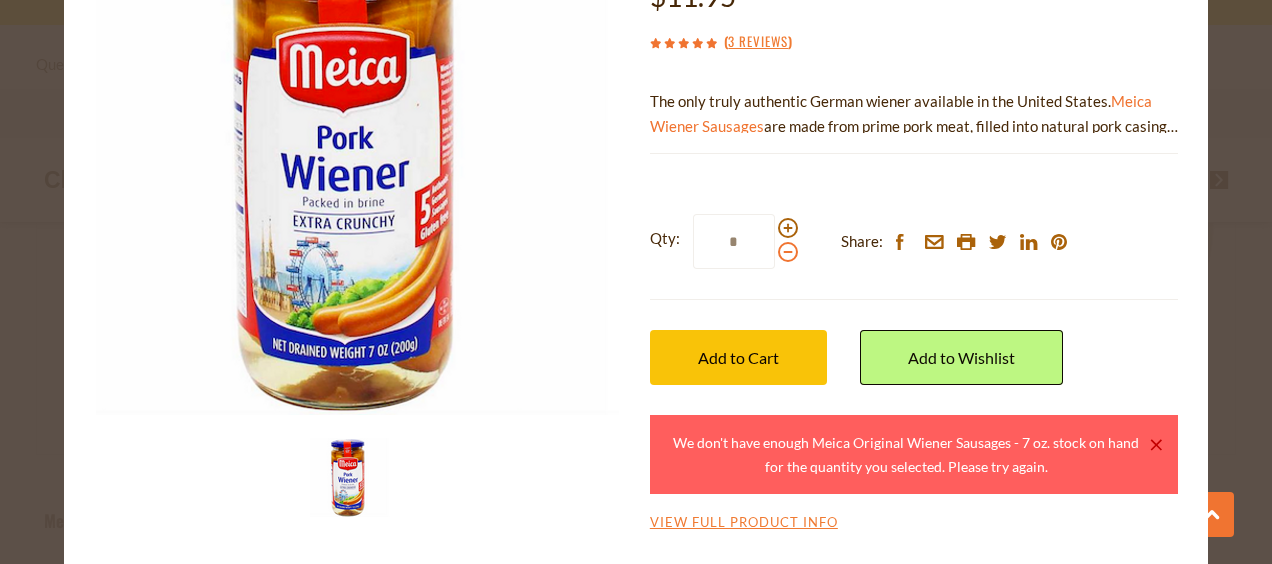 click at bounding box center [788, 252] 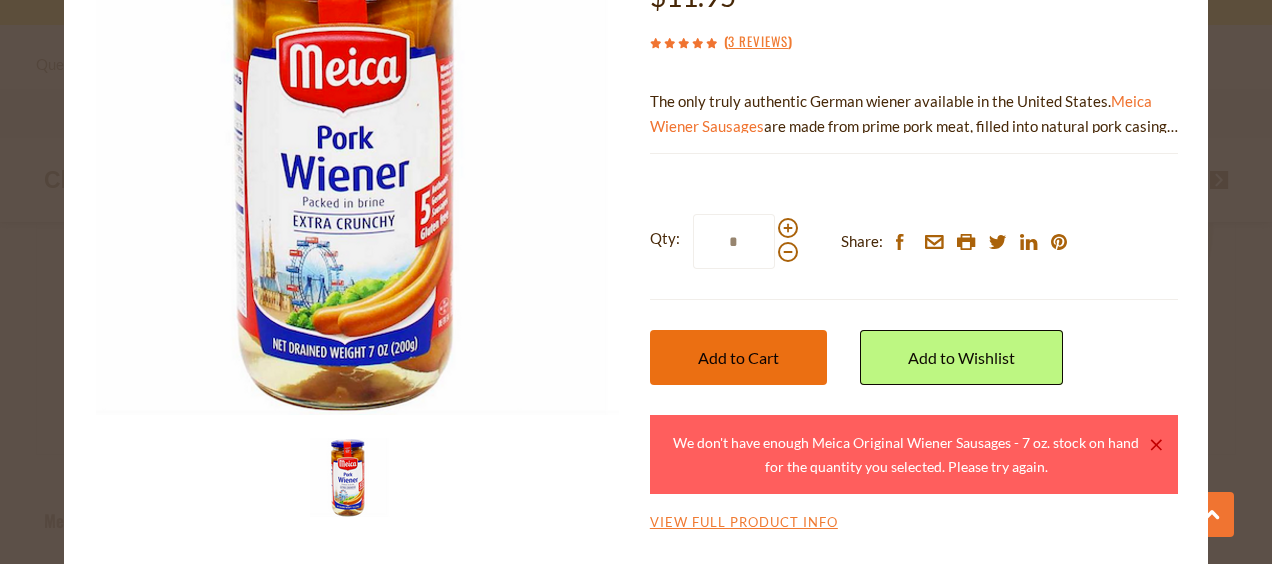 click on "Add to Cart" at bounding box center (738, 357) 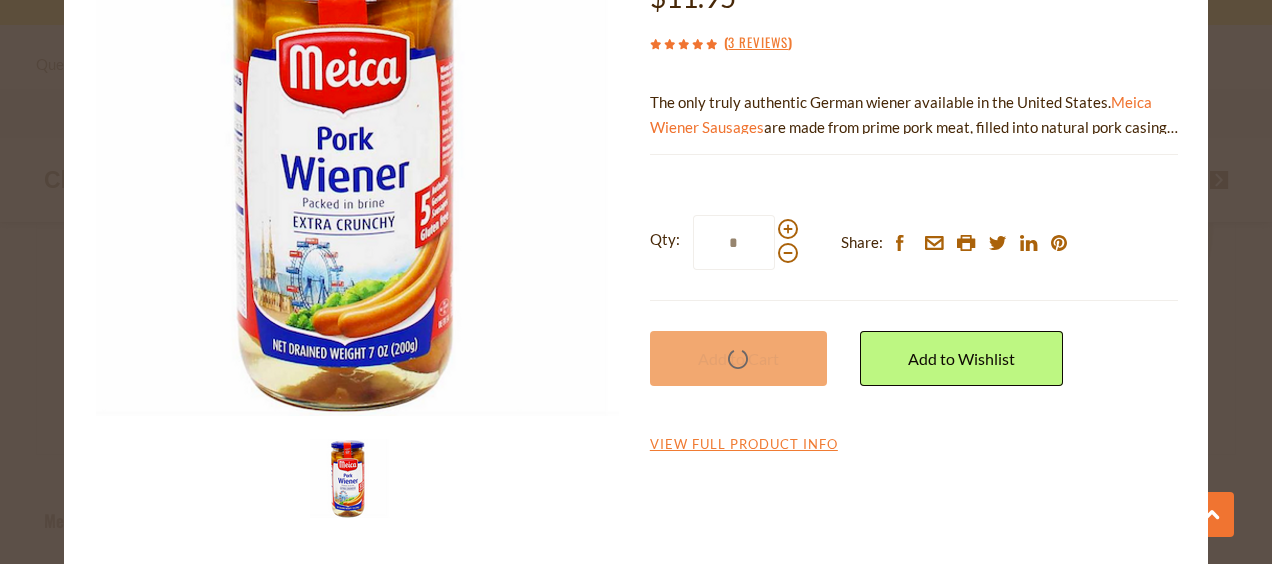 scroll, scrollTop: 195, scrollLeft: 0, axis: vertical 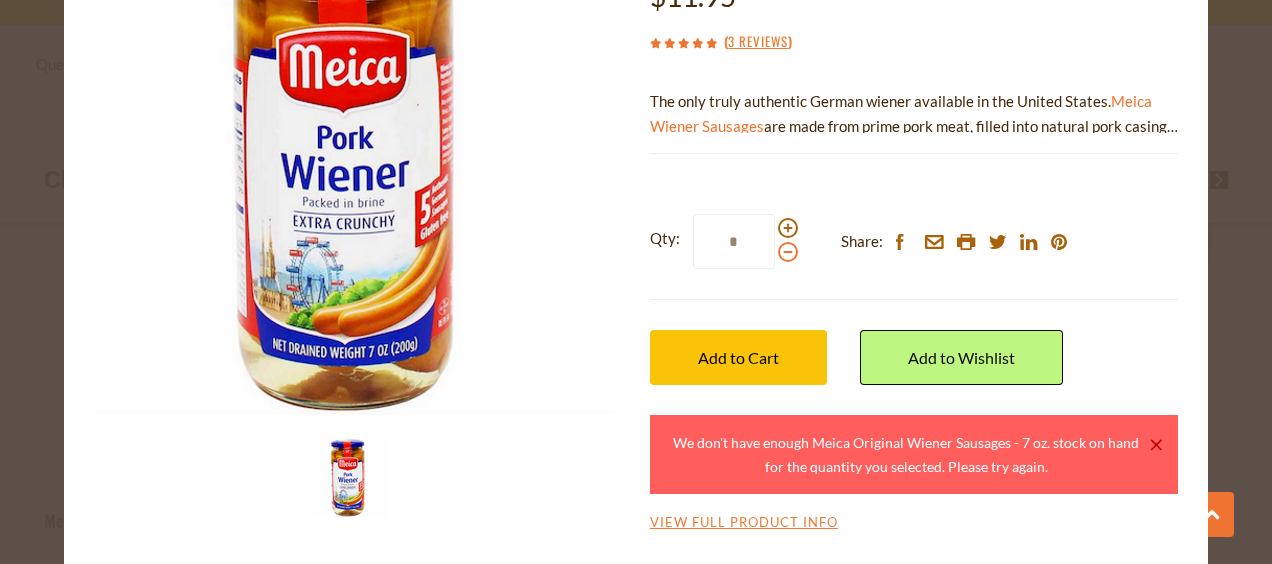 click at bounding box center [788, 252] 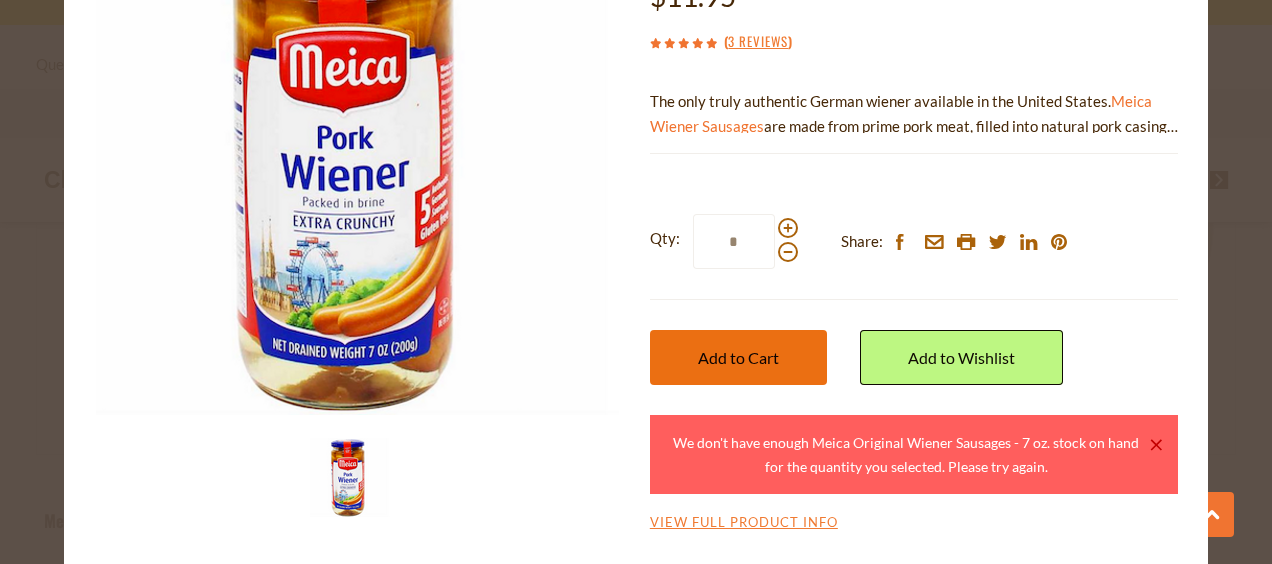 click on "Add to Cart" at bounding box center [738, 357] 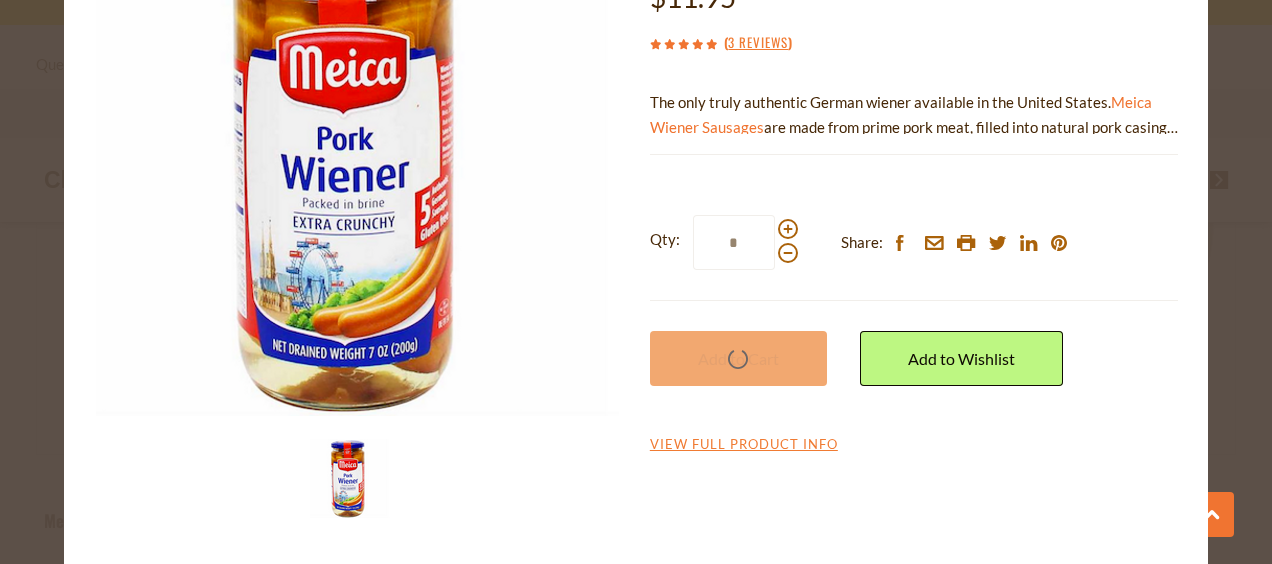 scroll, scrollTop: 195, scrollLeft: 0, axis: vertical 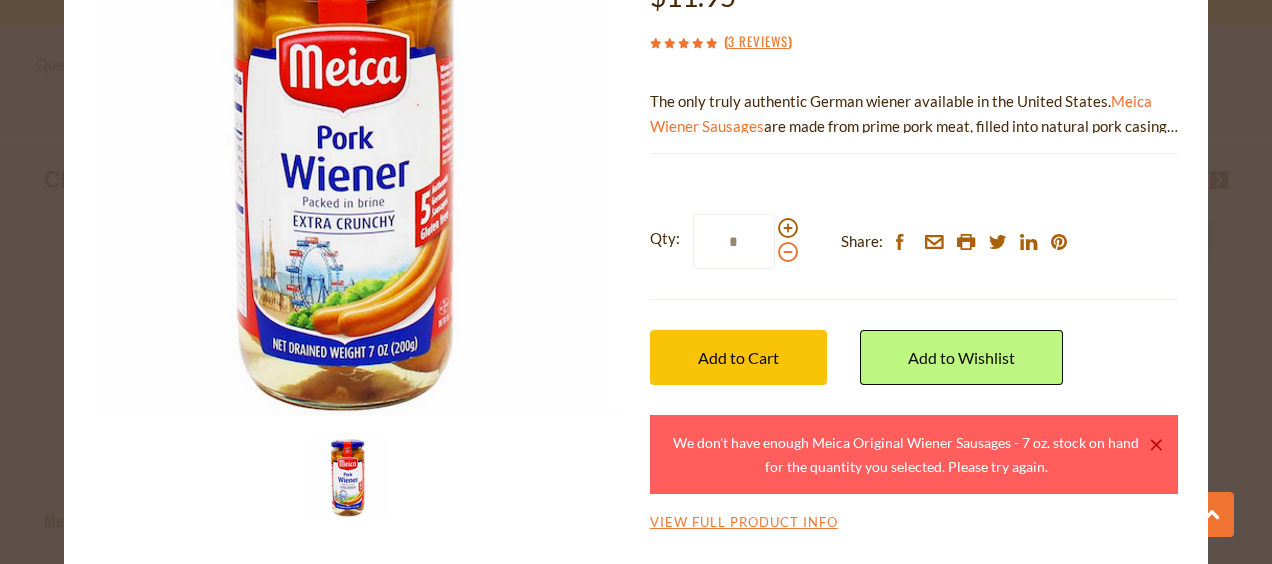 click at bounding box center [788, 252] 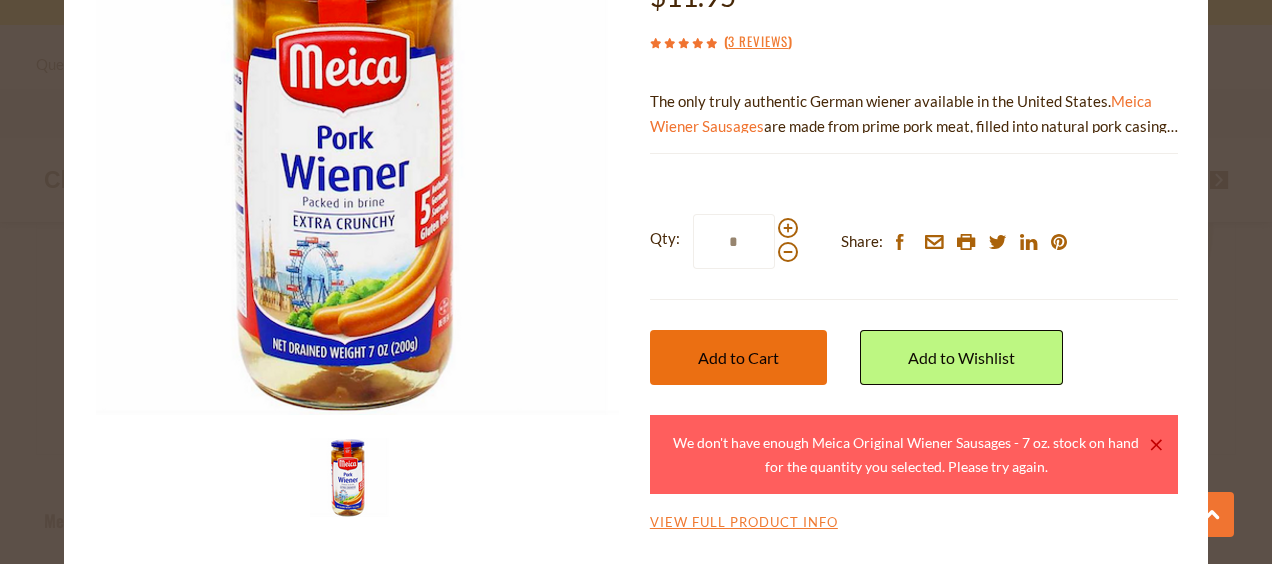 click on "Add to Cart" at bounding box center [738, 357] 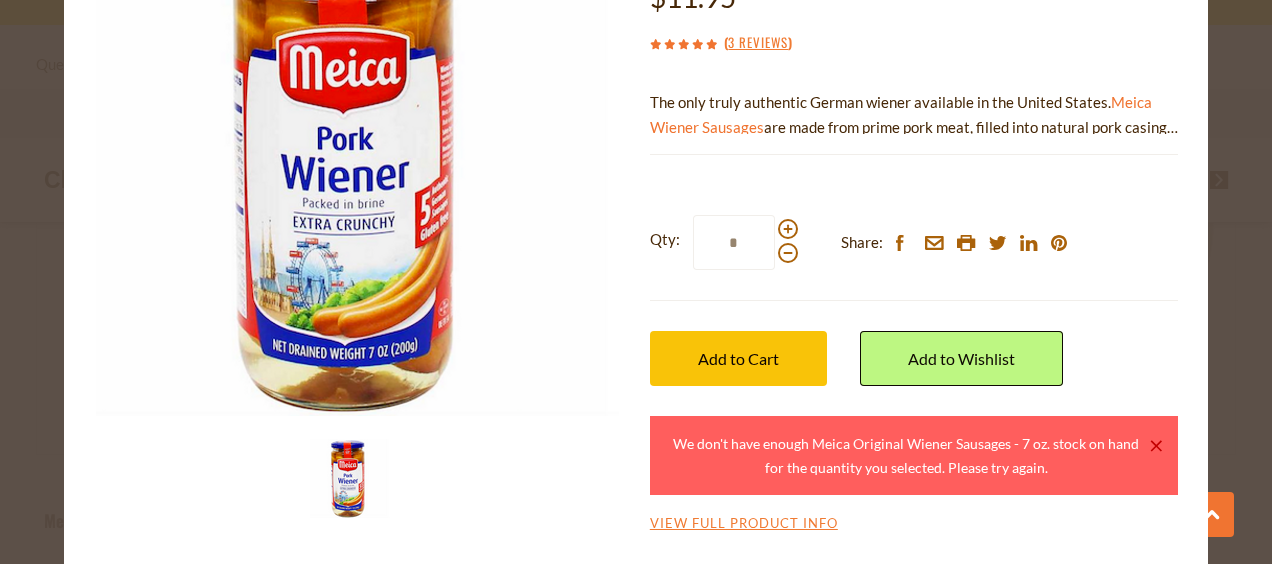 scroll, scrollTop: 195, scrollLeft: 0, axis: vertical 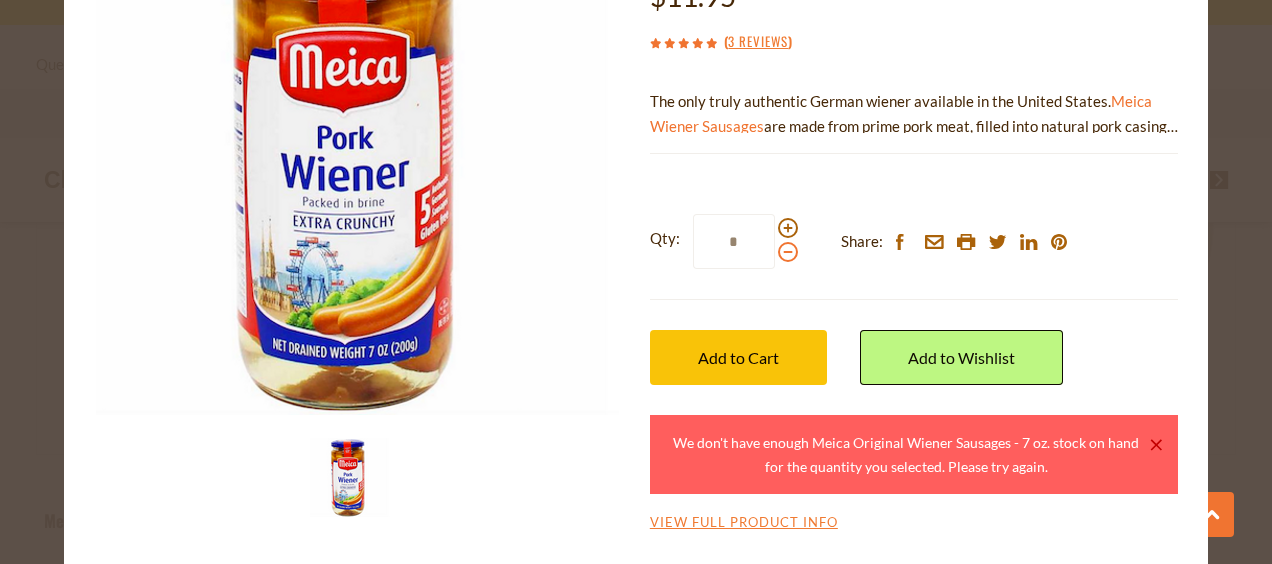 click at bounding box center [788, 252] 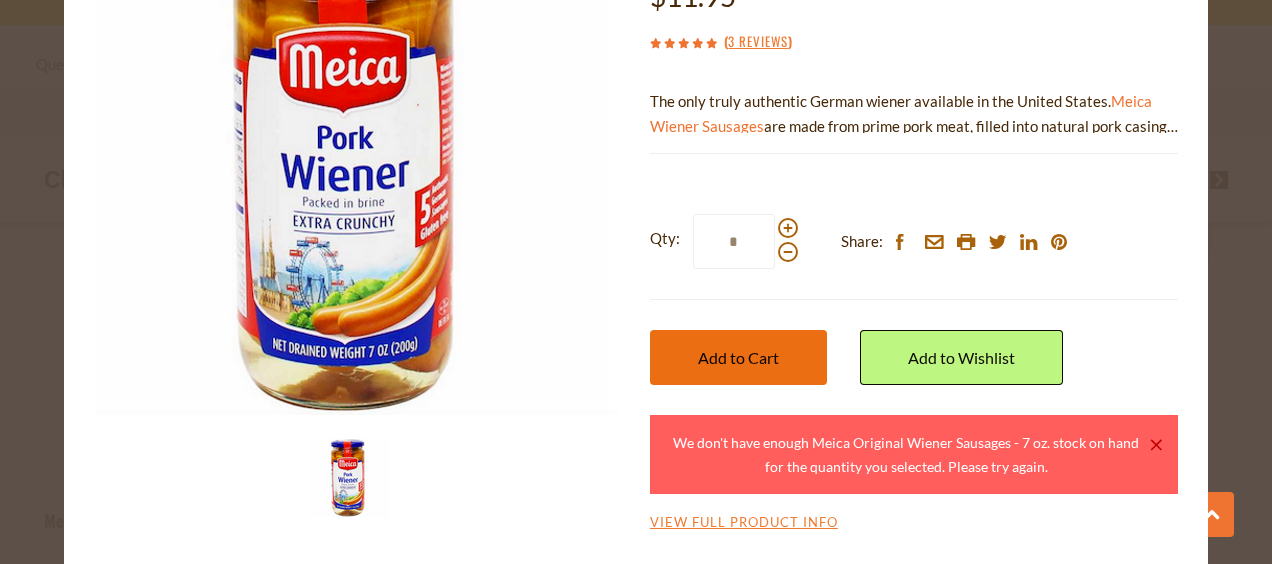 click on "Add to Cart" at bounding box center [738, 357] 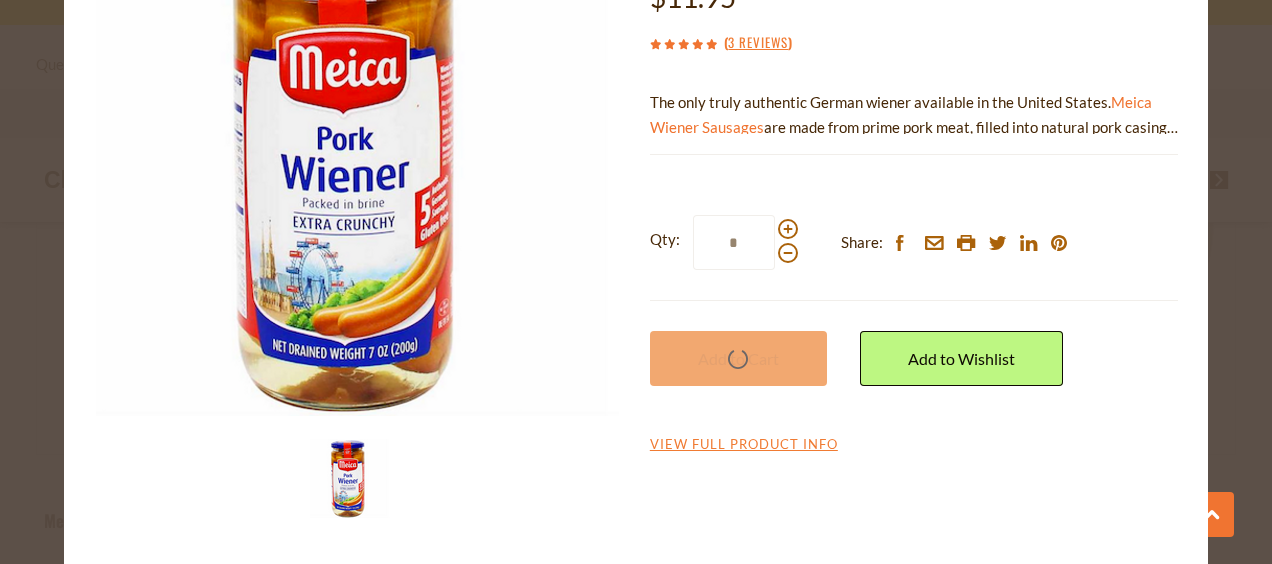 scroll, scrollTop: 195, scrollLeft: 0, axis: vertical 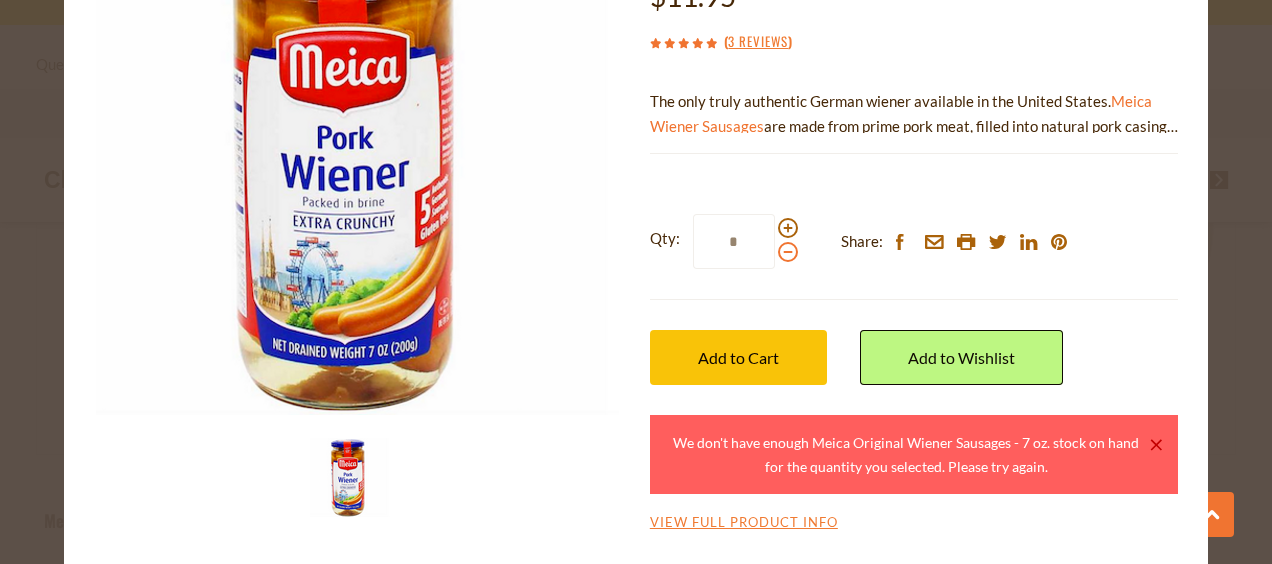 click at bounding box center [788, 252] 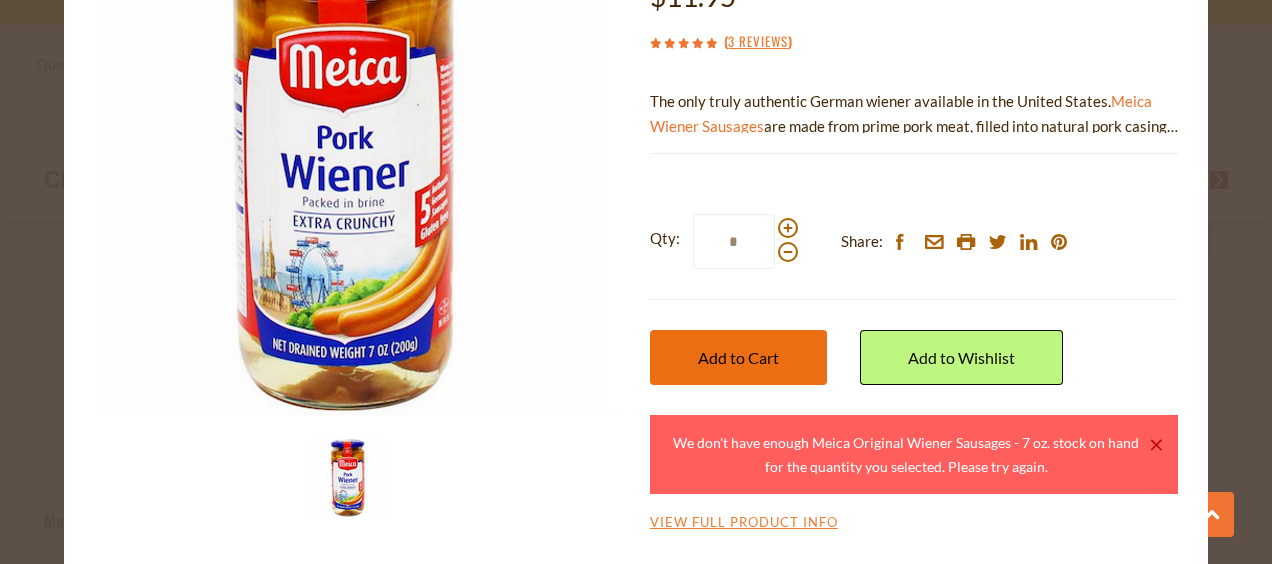 click on "Add to Cart" at bounding box center (738, 357) 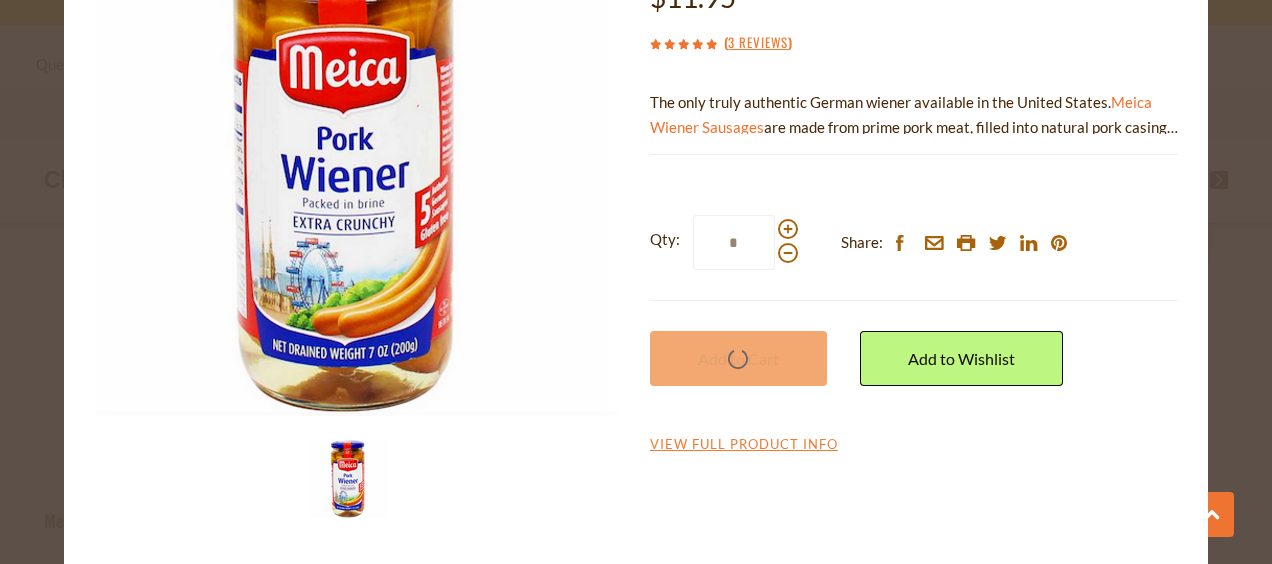 scroll, scrollTop: 195, scrollLeft: 0, axis: vertical 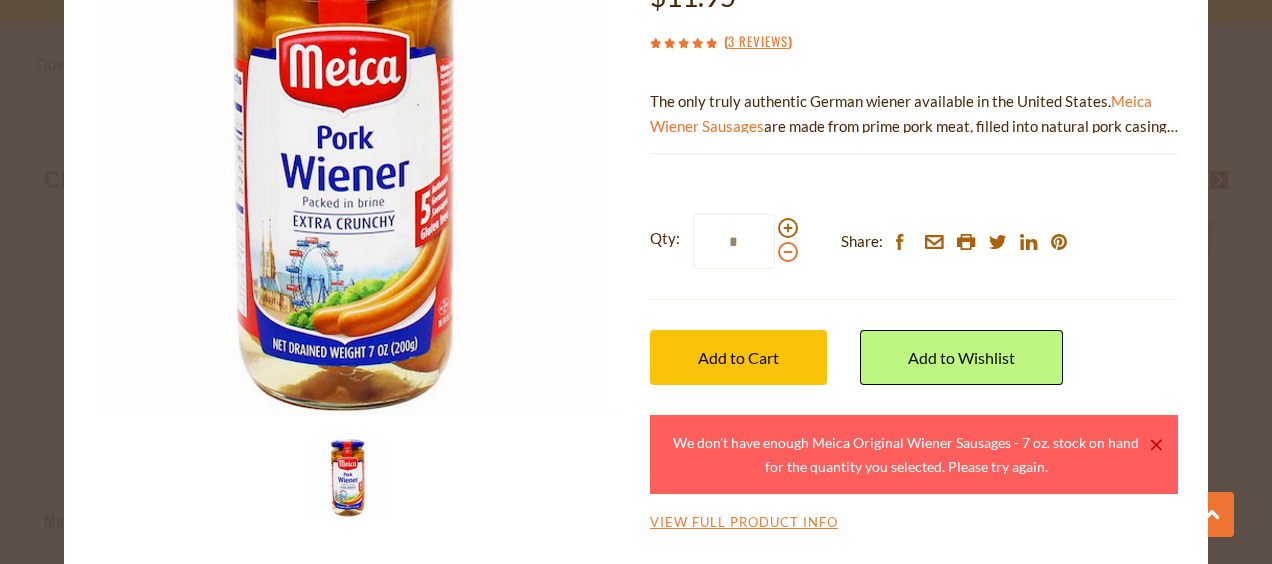 click at bounding box center (788, 252) 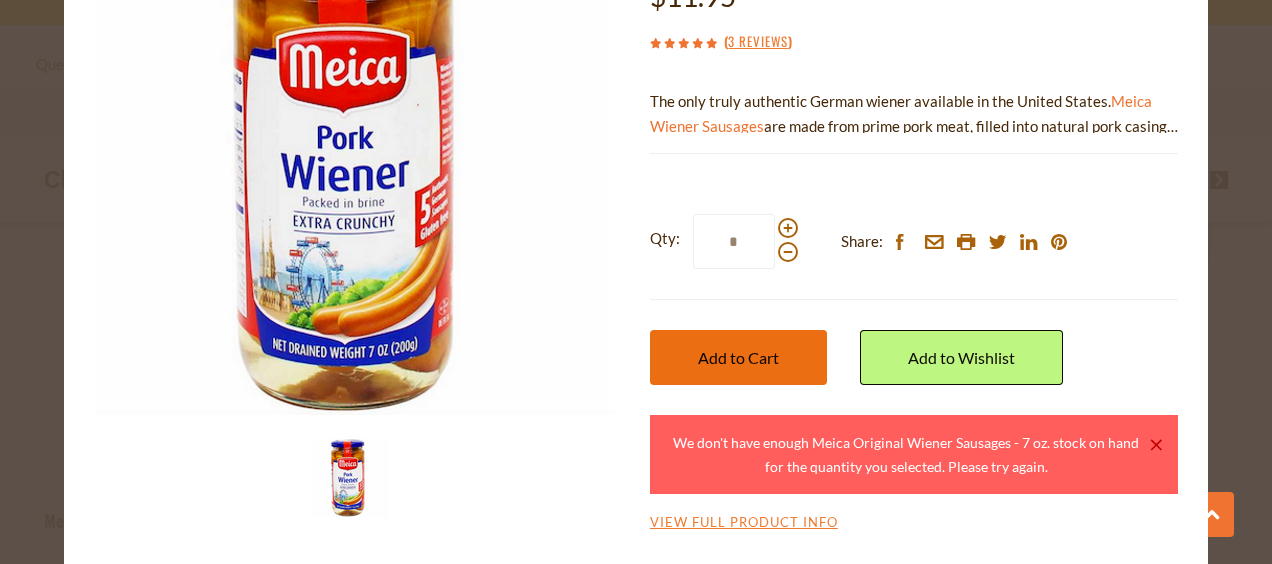 click on "Add to Cart" at bounding box center [738, 357] 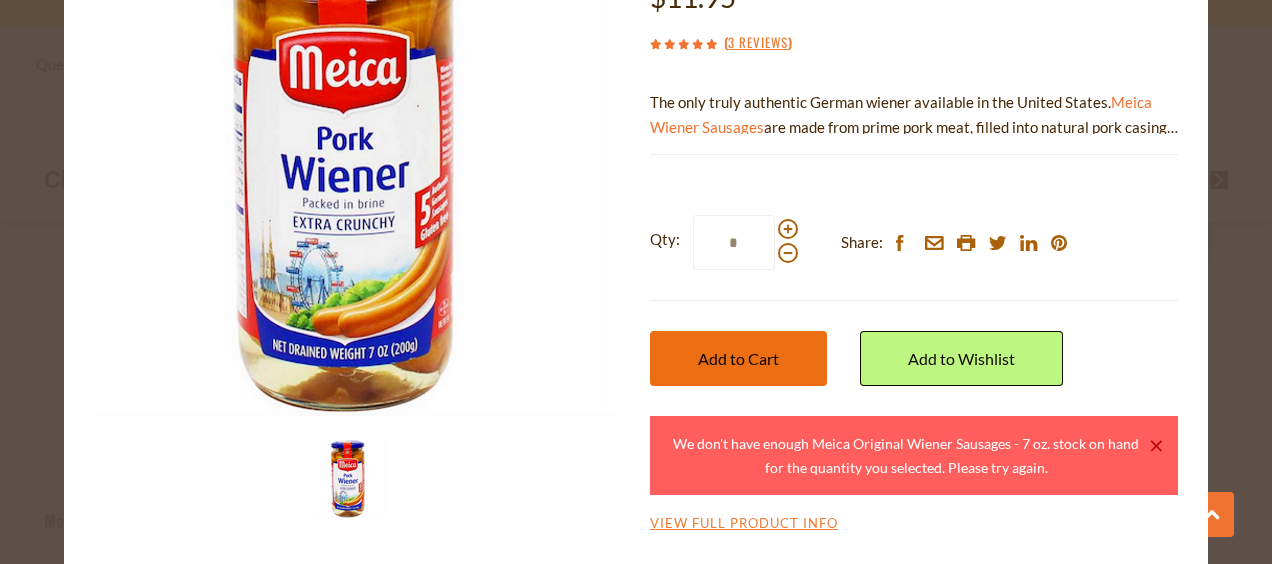 scroll, scrollTop: 195, scrollLeft: 0, axis: vertical 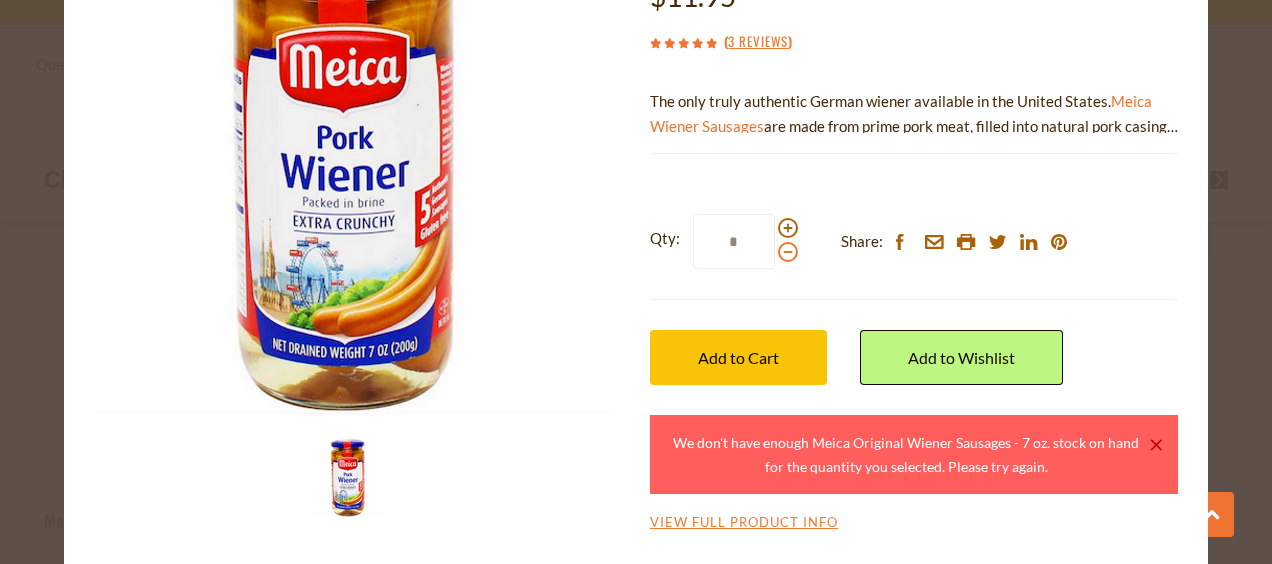 click at bounding box center [788, 252] 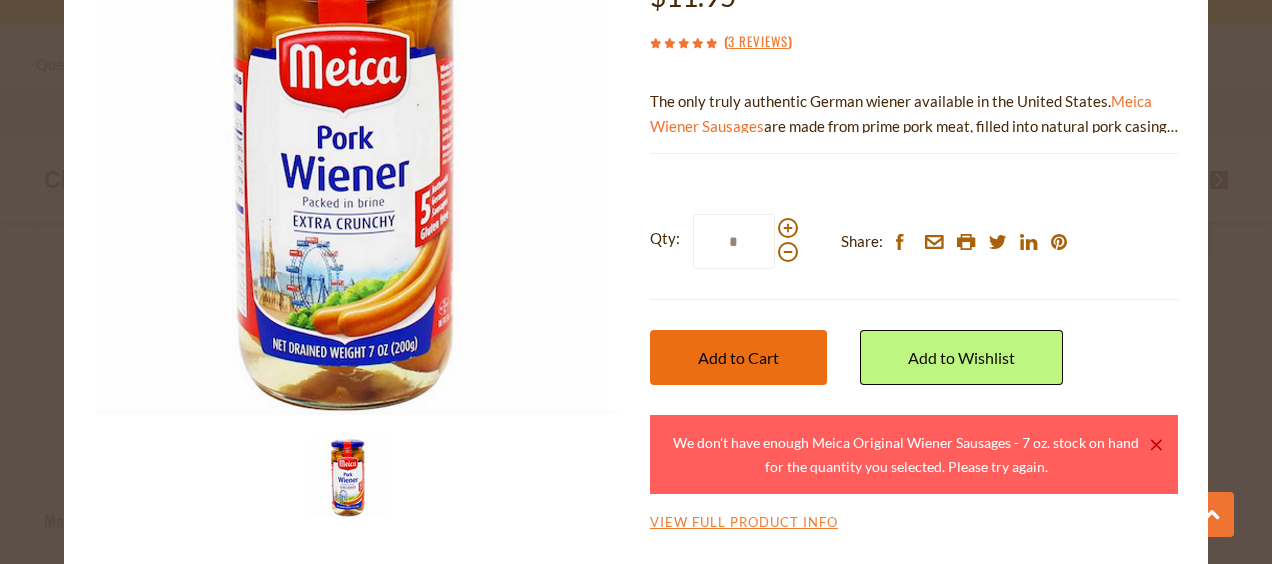 click on "Add to Cart" at bounding box center (738, 357) 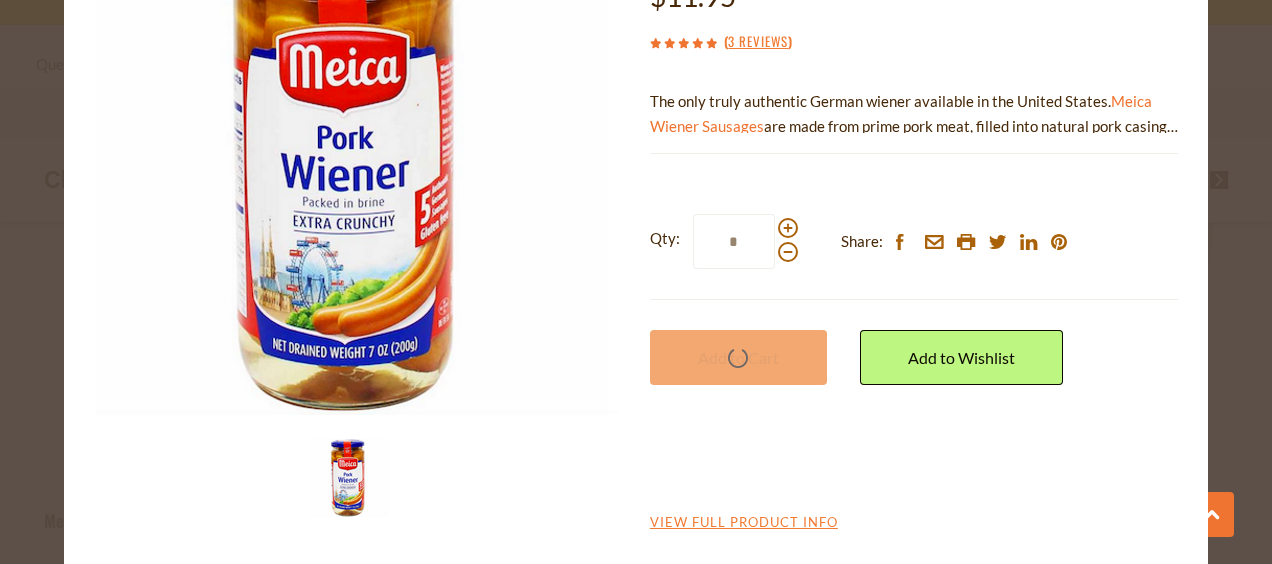 scroll, scrollTop: 194, scrollLeft: 0, axis: vertical 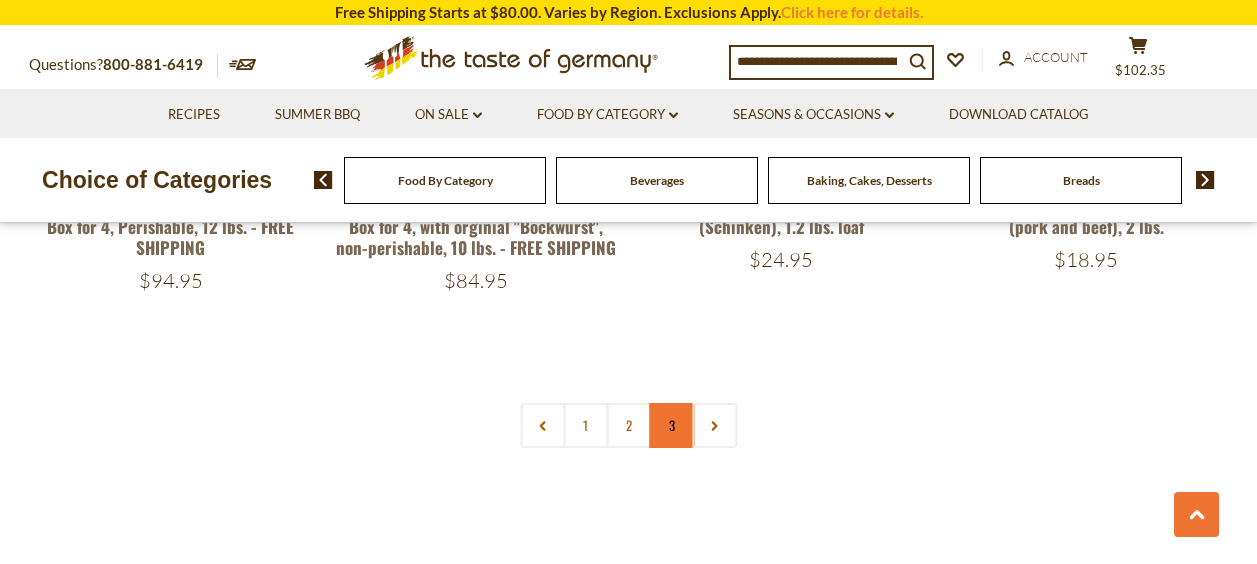 click on "3" at bounding box center (671, 425) 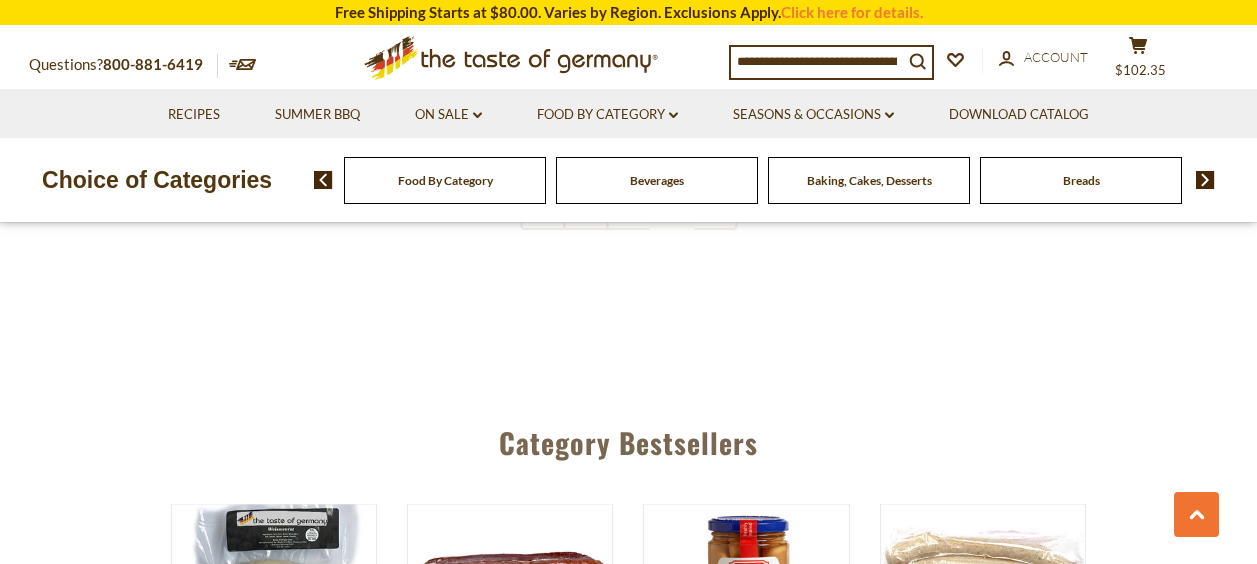 scroll, scrollTop: 1478, scrollLeft: 0, axis: vertical 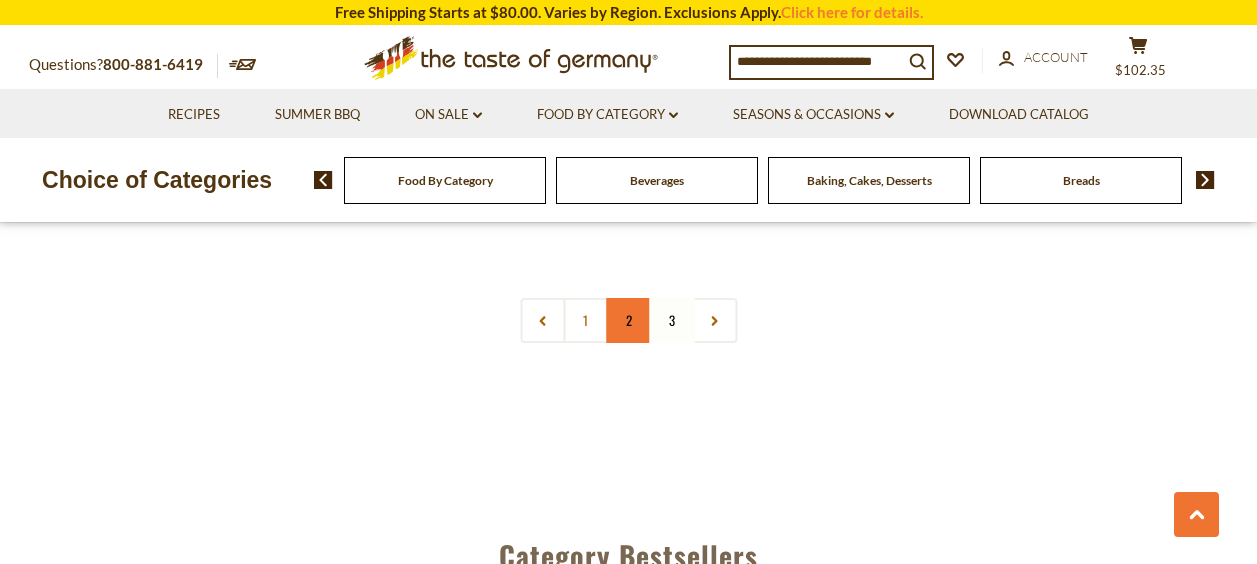 click on "2" at bounding box center [628, 320] 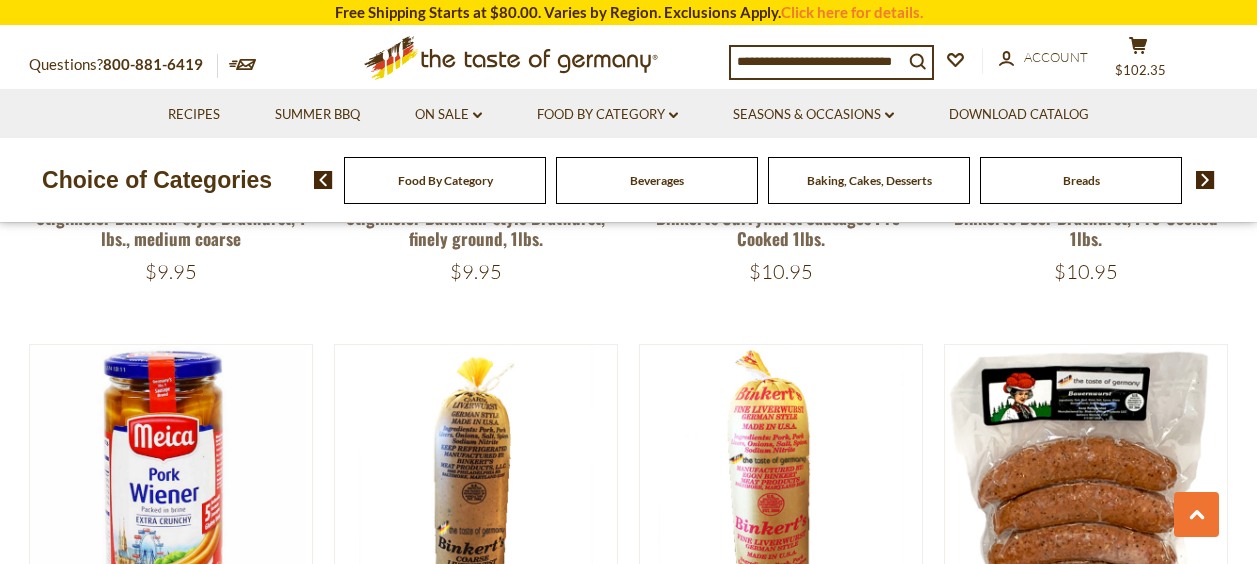 scroll, scrollTop: 900, scrollLeft: 0, axis: vertical 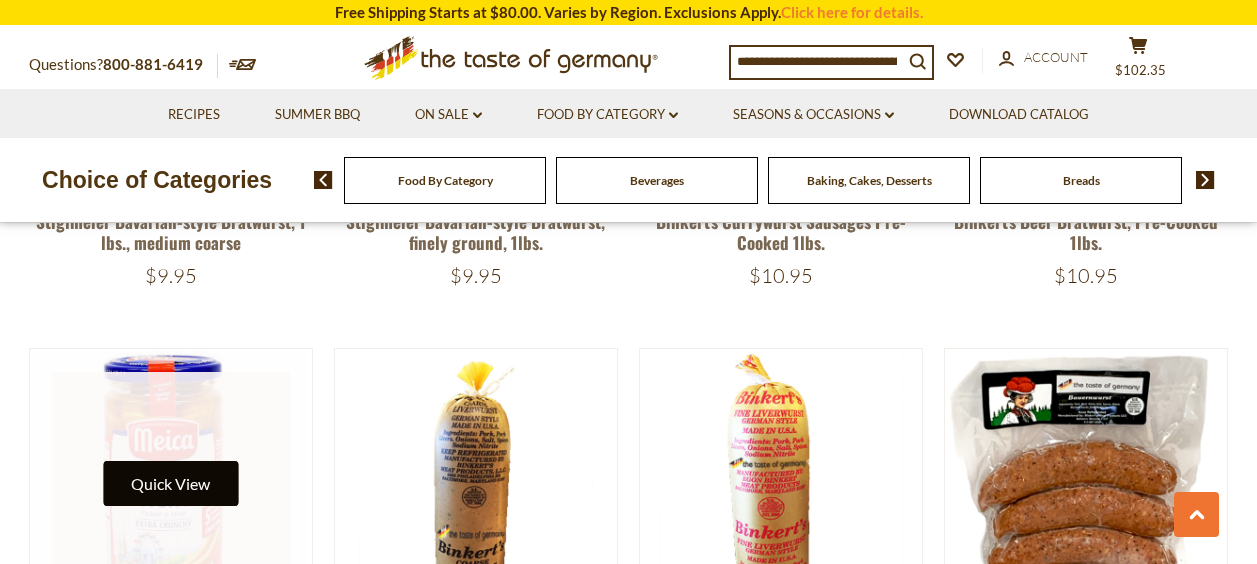 click on "Quick View" at bounding box center (170, 483) 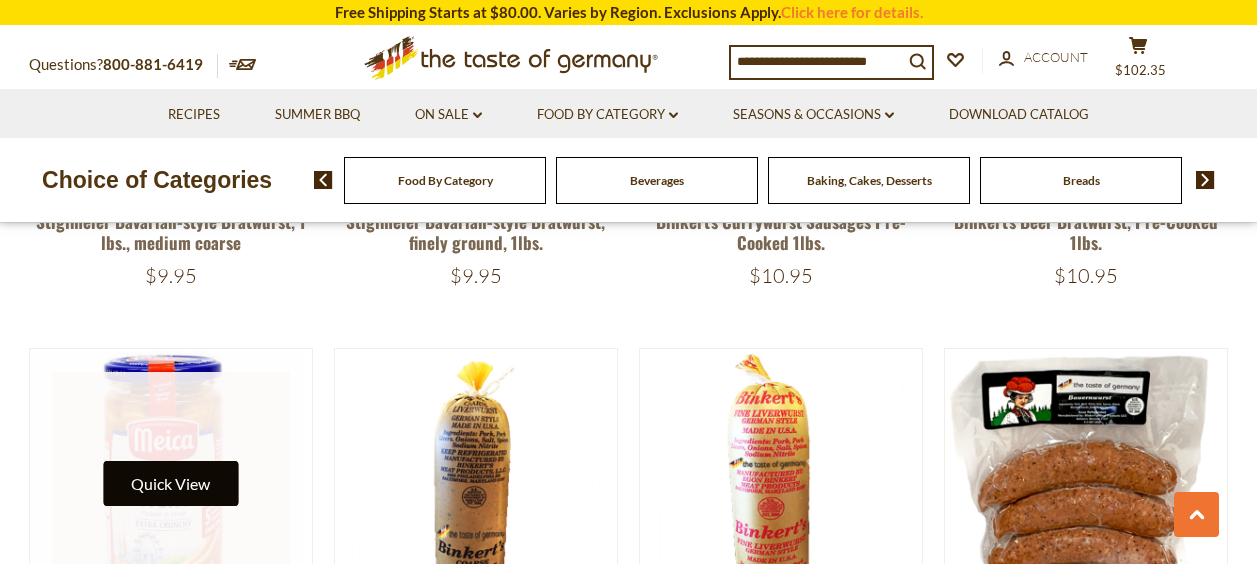 click on "Quick View" at bounding box center [170, 483] 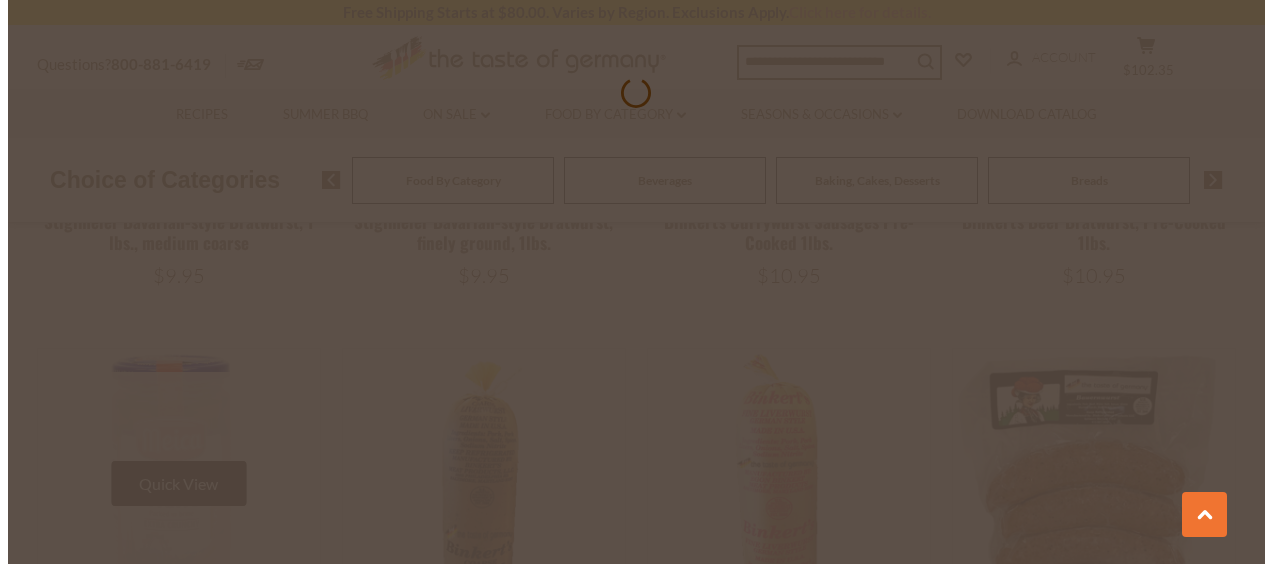 scroll, scrollTop: 903, scrollLeft: 0, axis: vertical 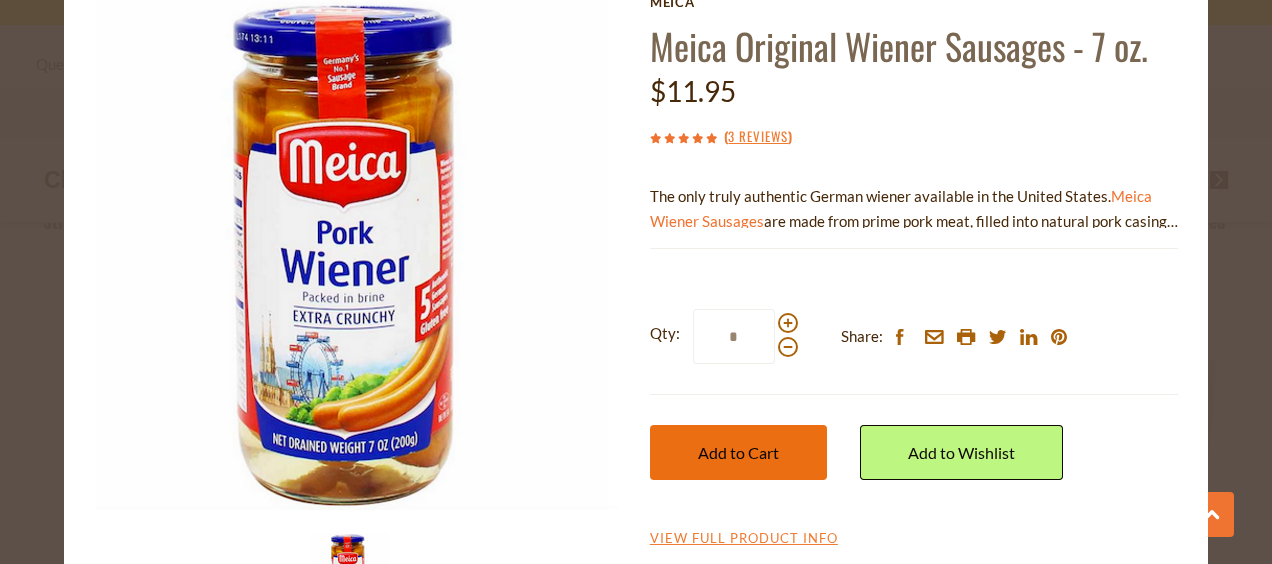 click on "Add to Cart" at bounding box center (738, 452) 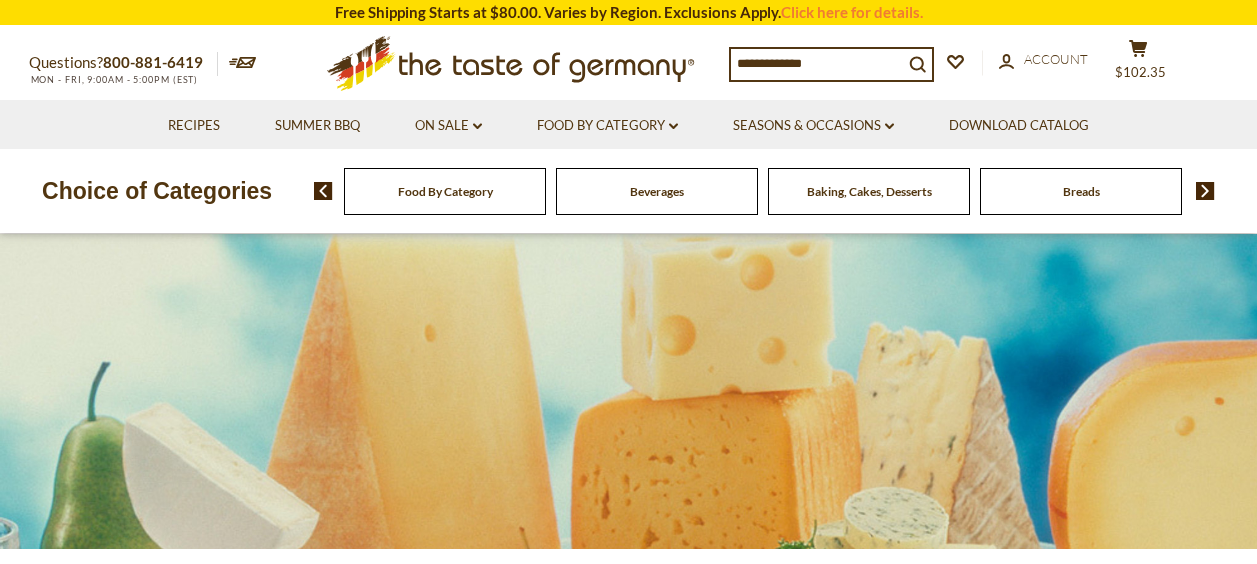 scroll, scrollTop: 0, scrollLeft: 0, axis: both 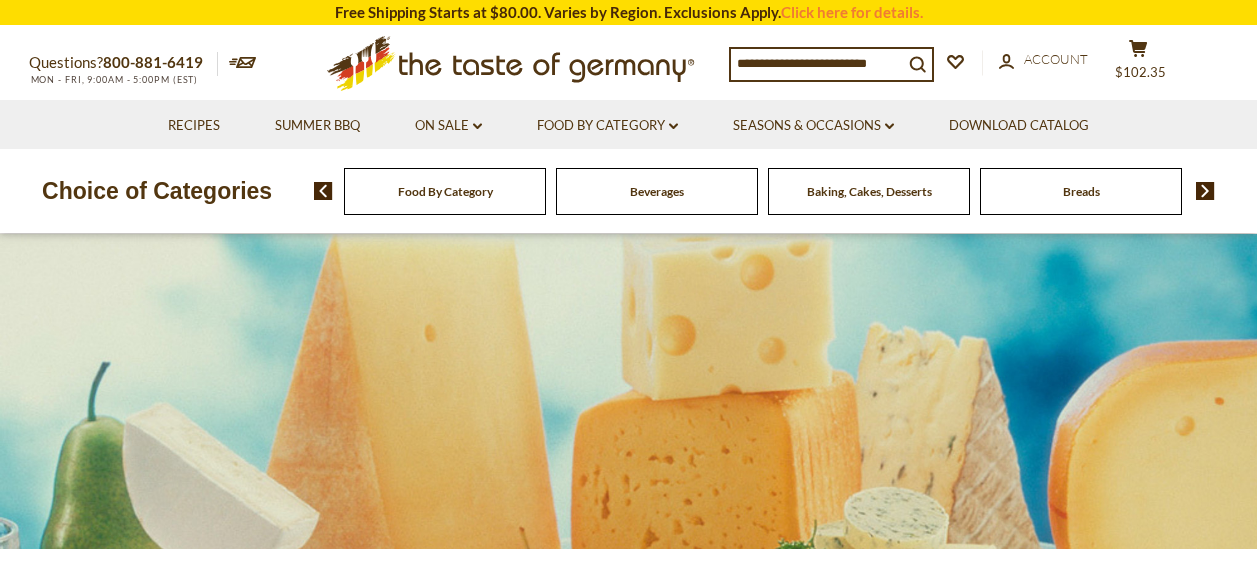 click at bounding box center (1205, 191) 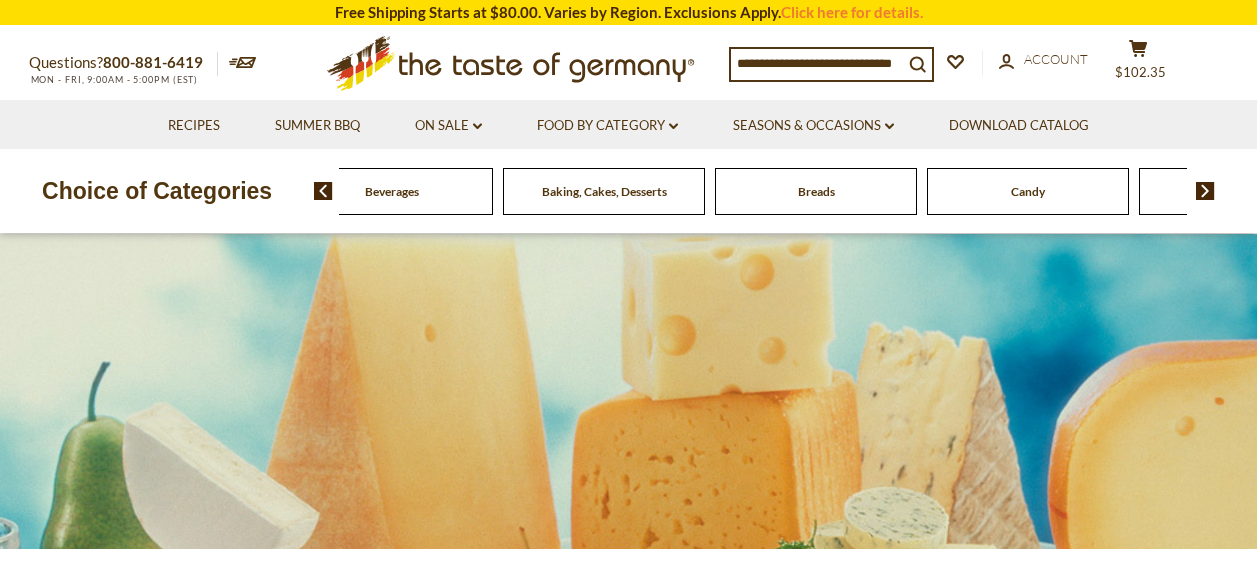 click at bounding box center (1205, 191) 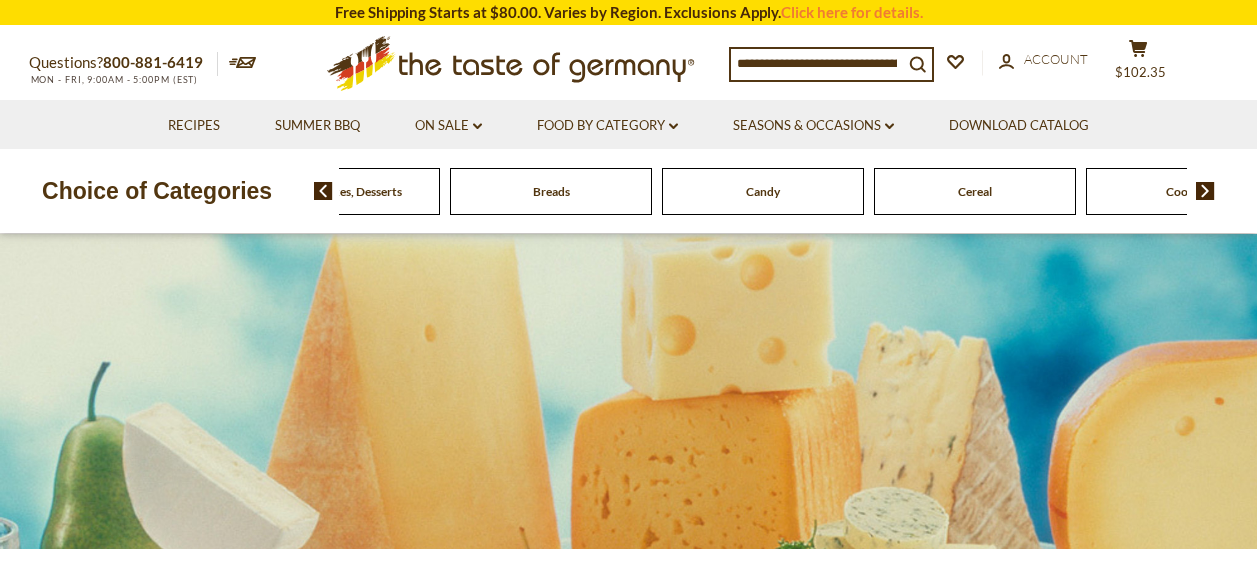 click at bounding box center (1205, 191) 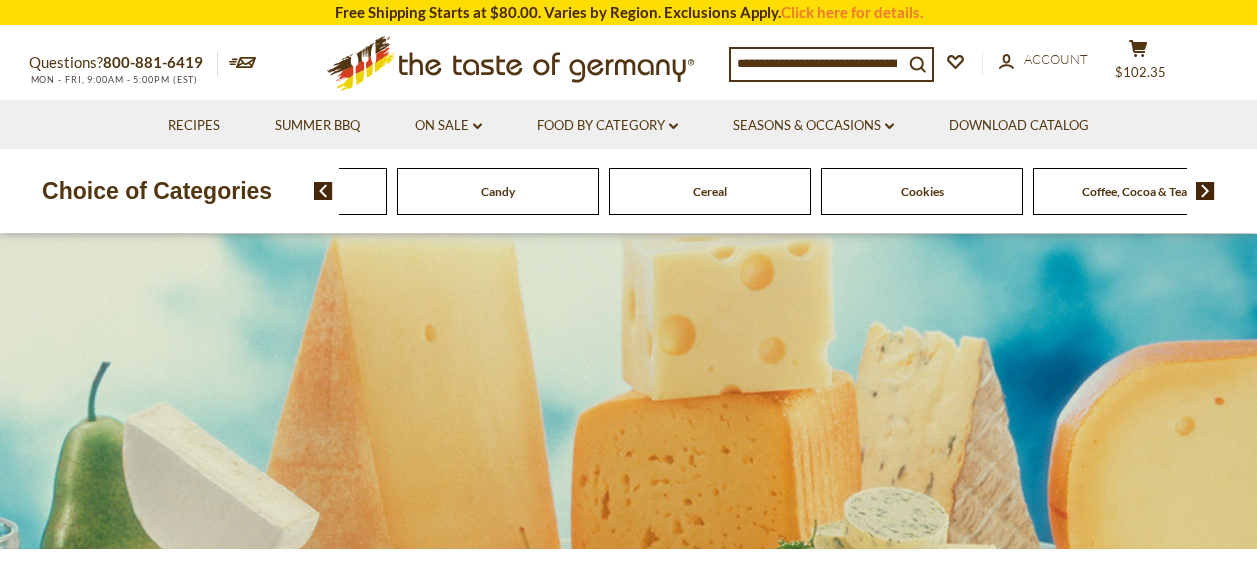 click at bounding box center (1205, 191) 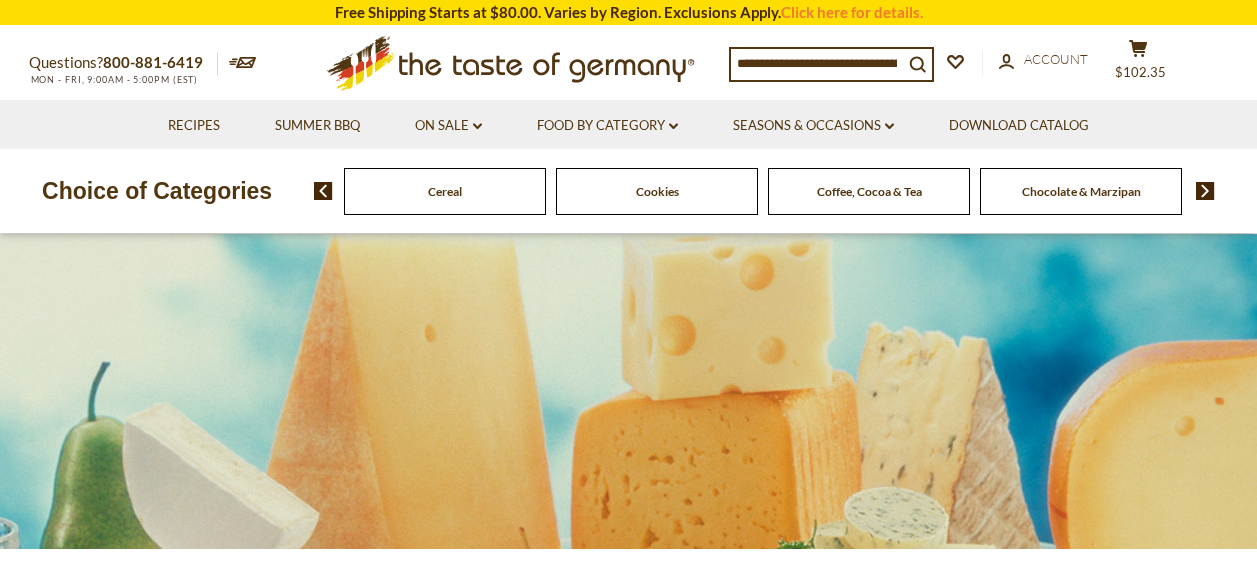 click at bounding box center (1205, 191) 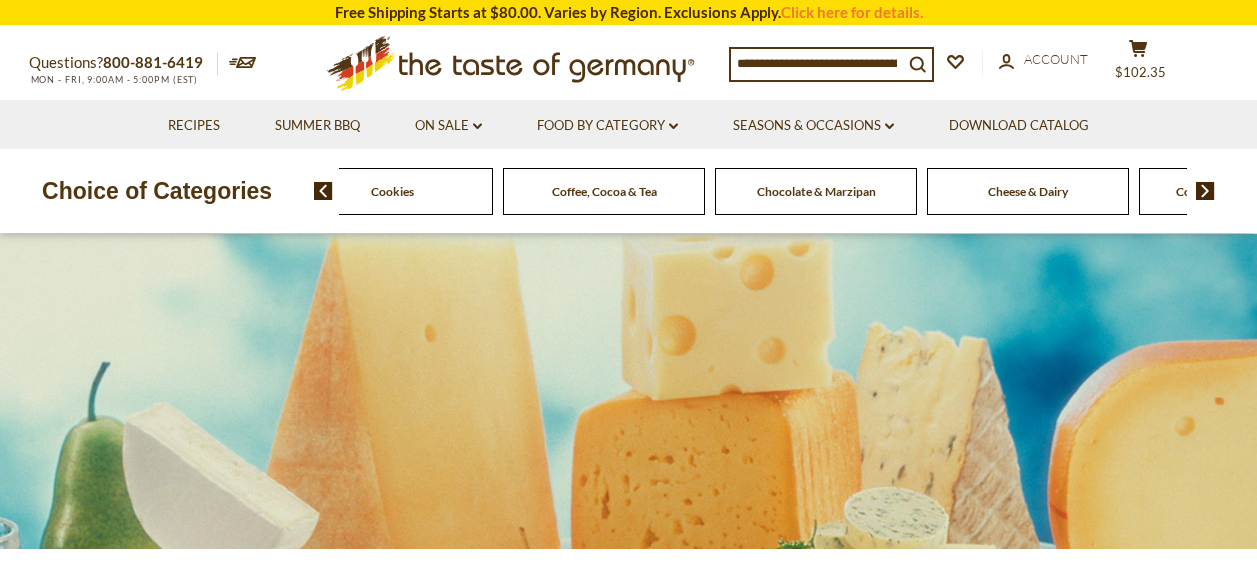 click at bounding box center (1205, 191) 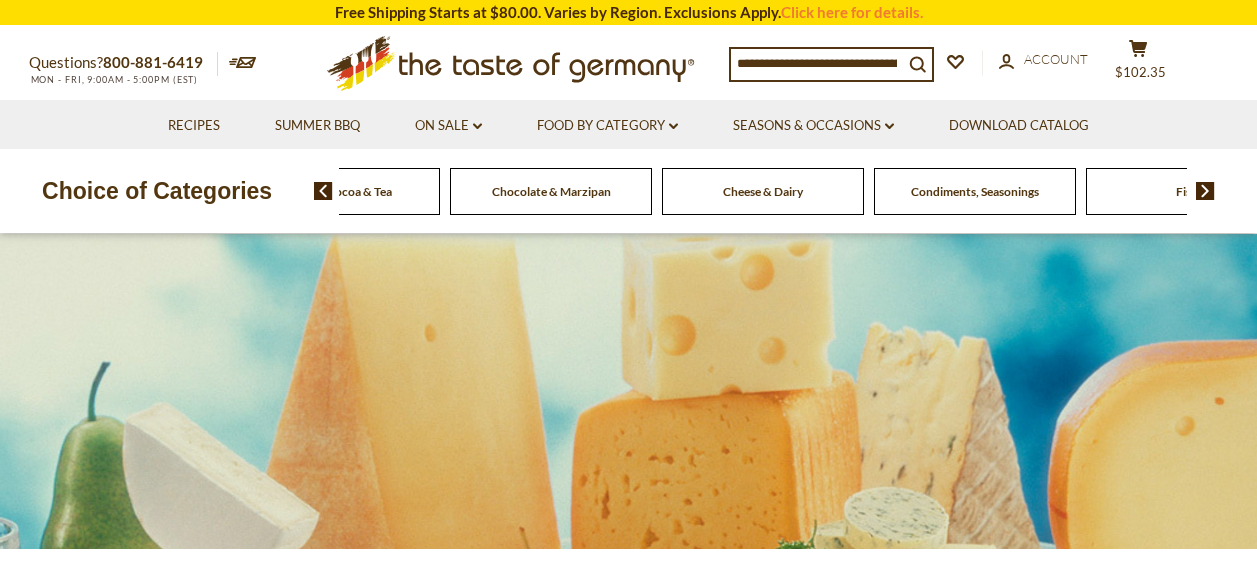 click at bounding box center [1205, 191] 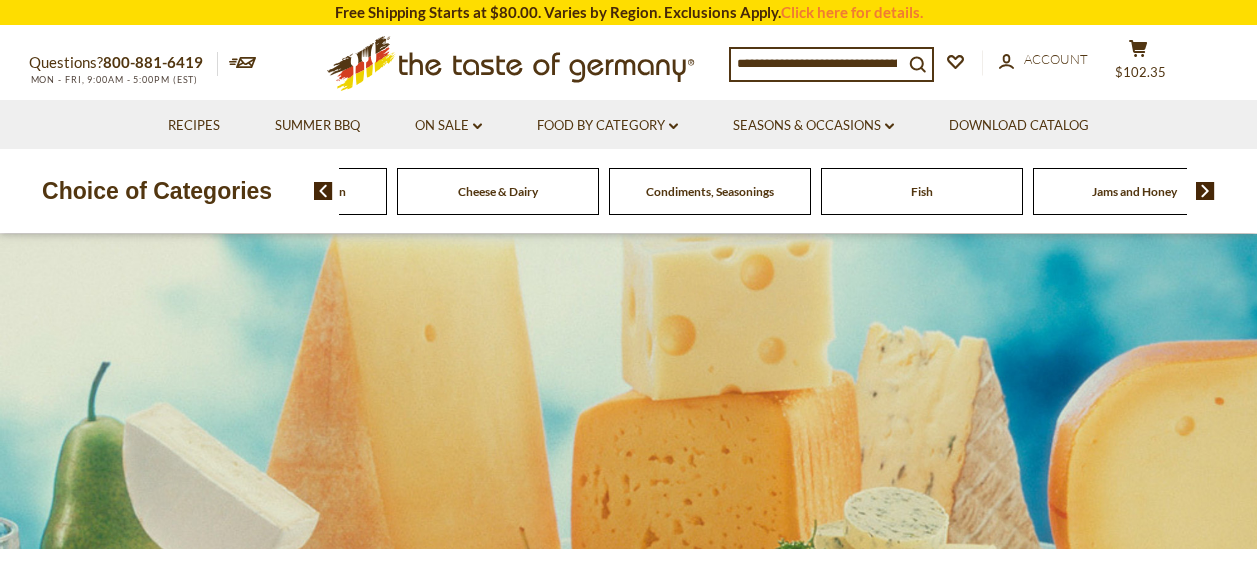 click at bounding box center (1205, 191) 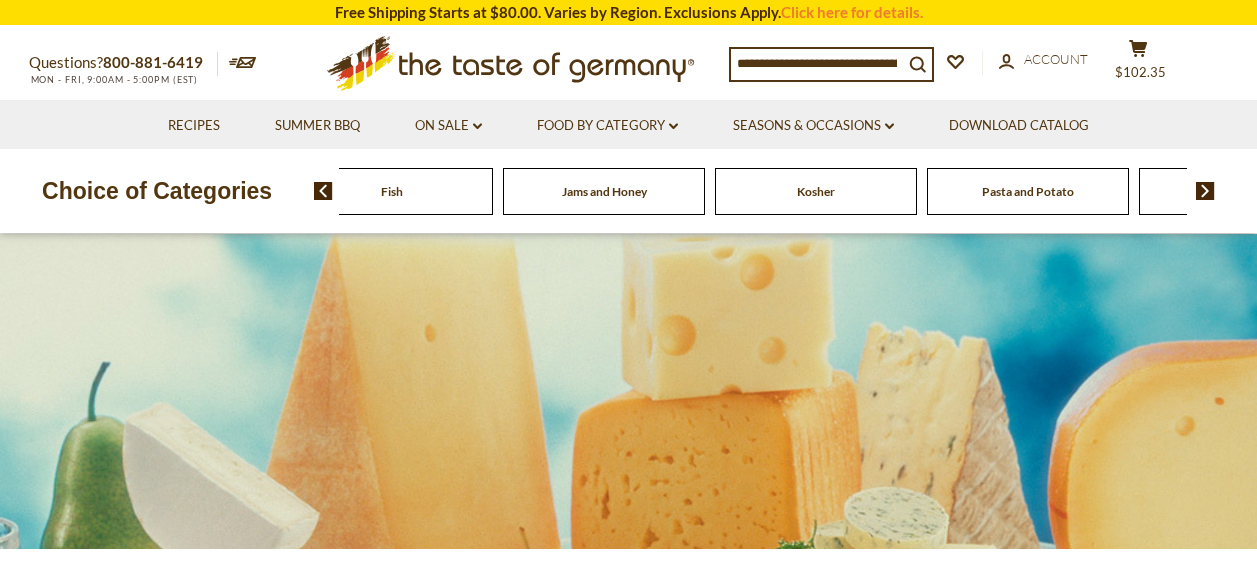 click at bounding box center [1205, 191] 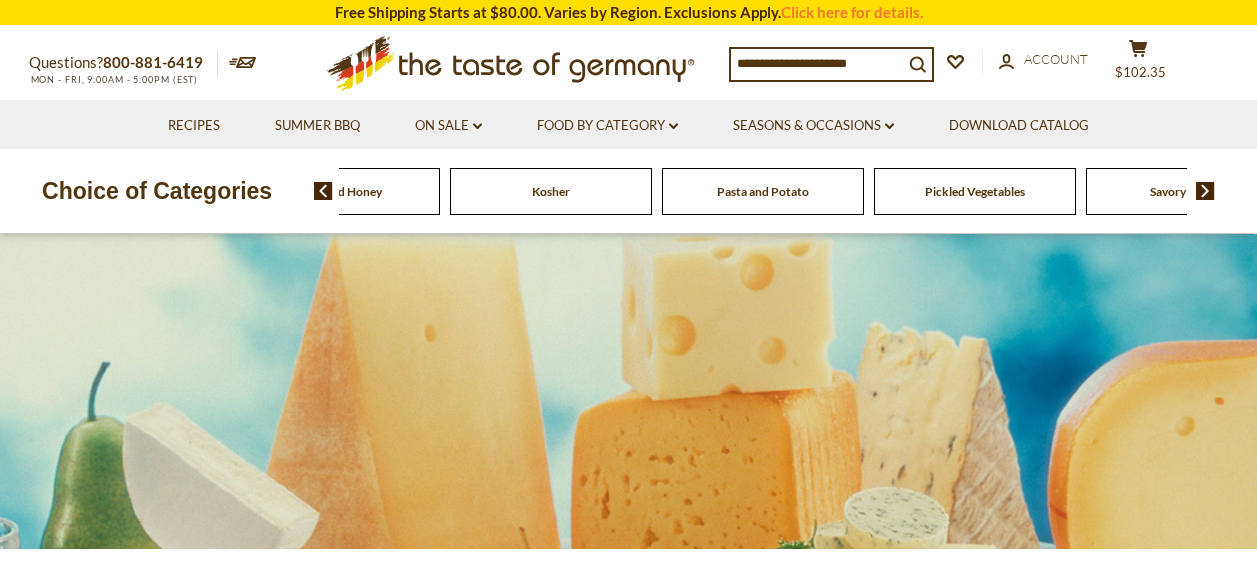 click at bounding box center [1205, 191] 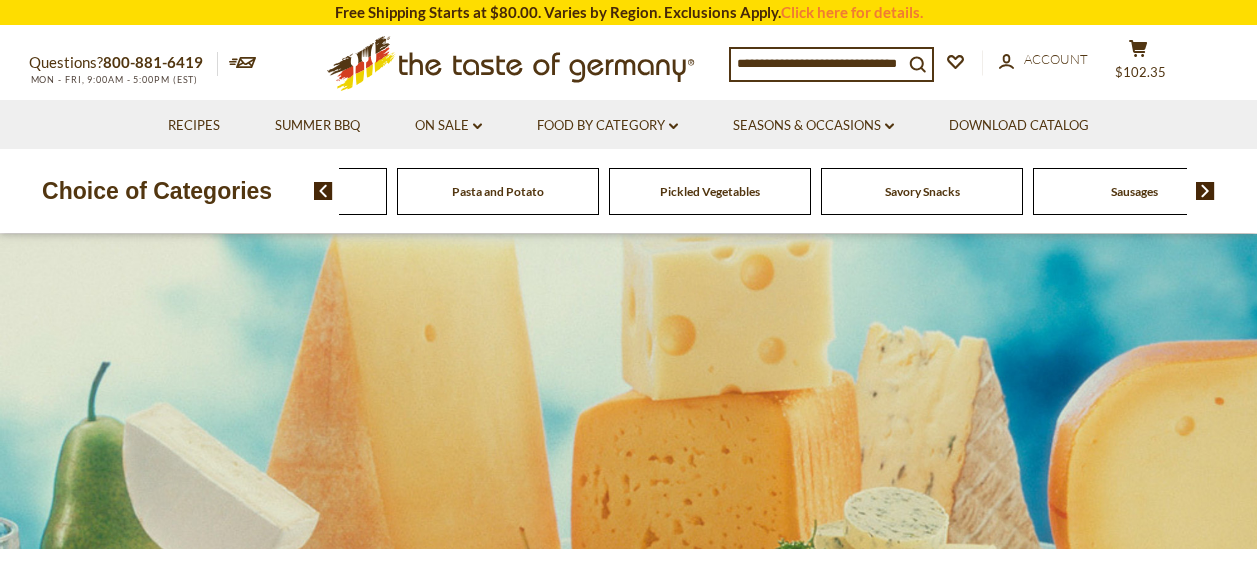 click at bounding box center [1205, 191] 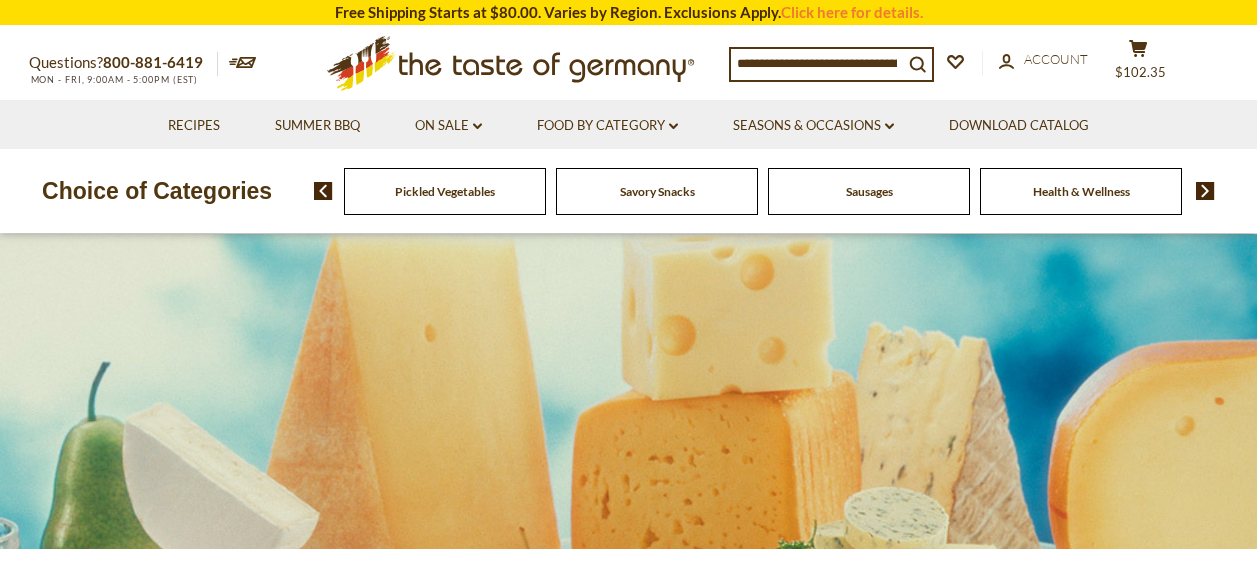 click at bounding box center [1205, 191] 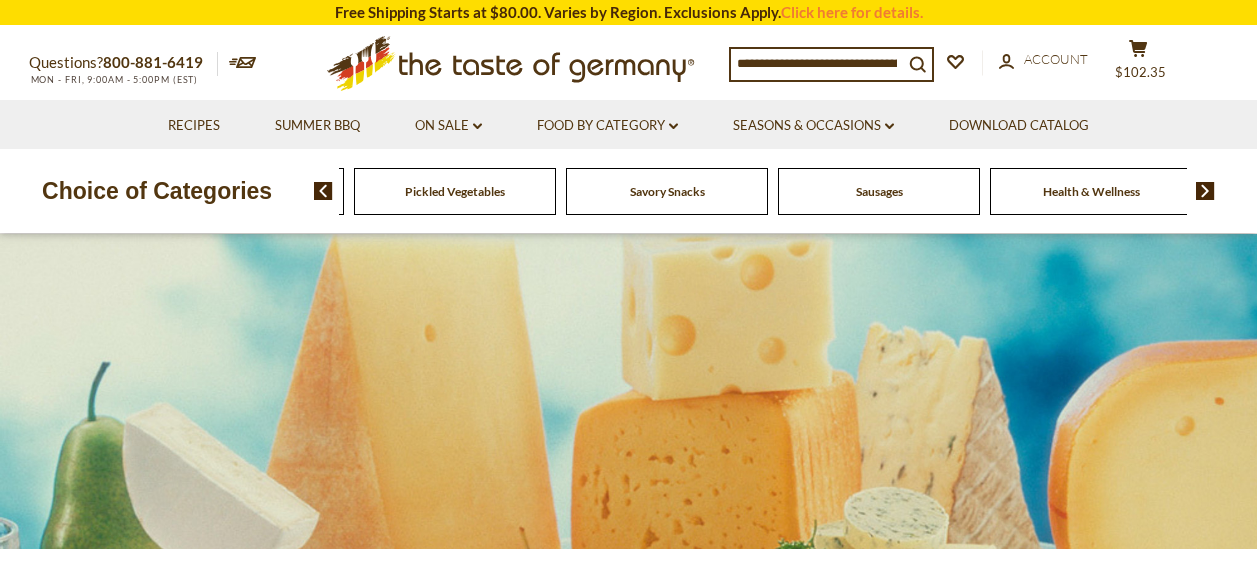 click on "Health & Wellness" at bounding box center (1091, 191) 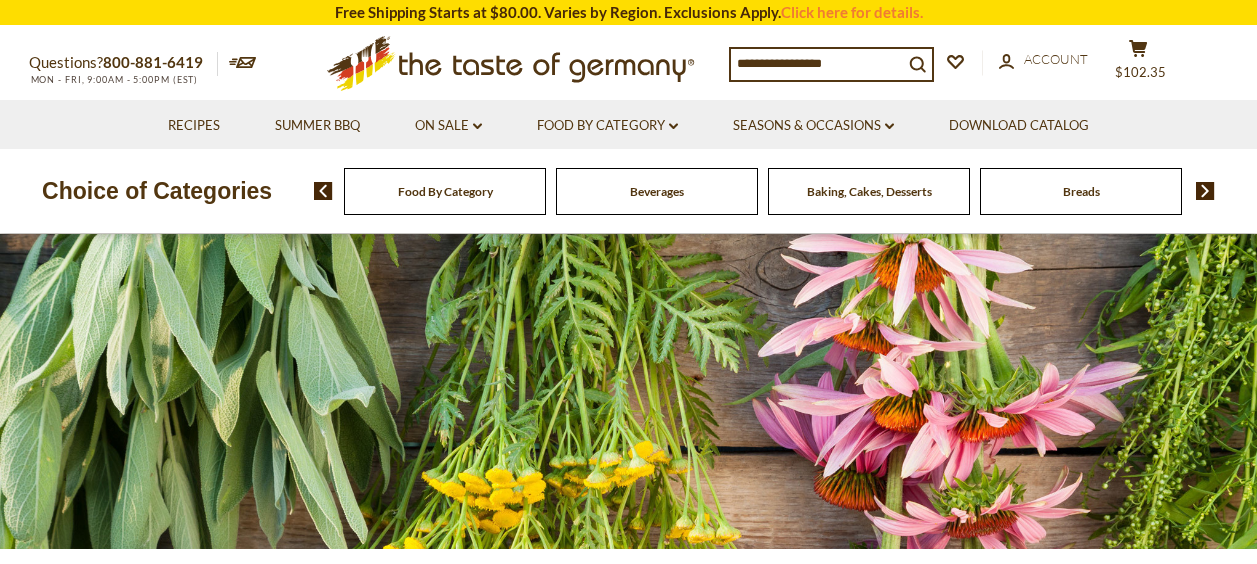scroll, scrollTop: 0, scrollLeft: 0, axis: both 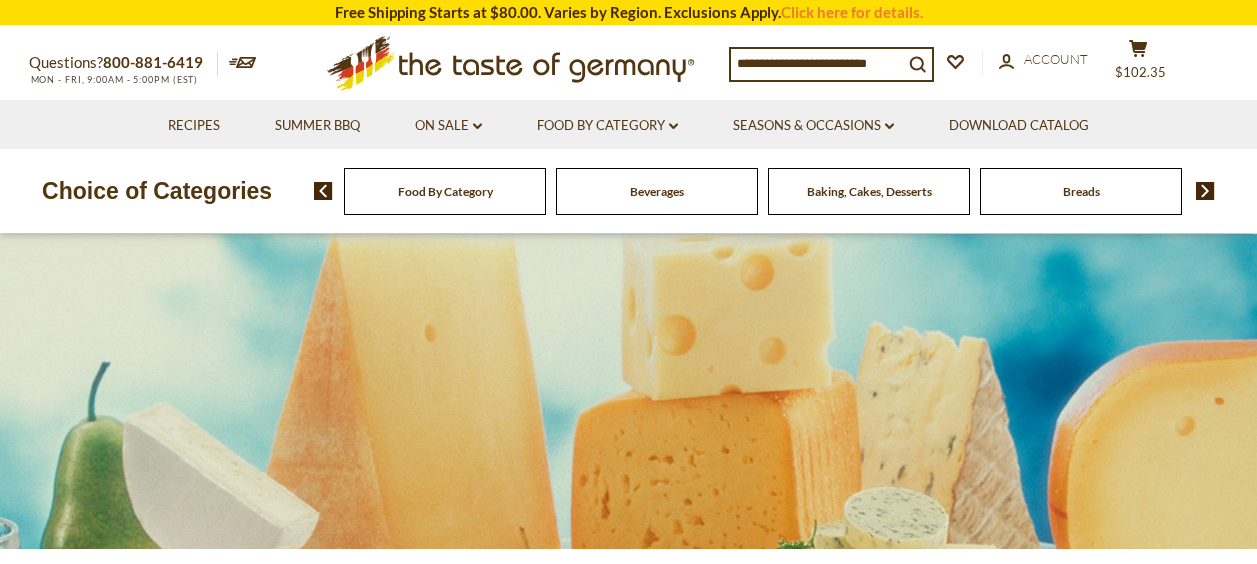 click at bounding box center [1205, 191] 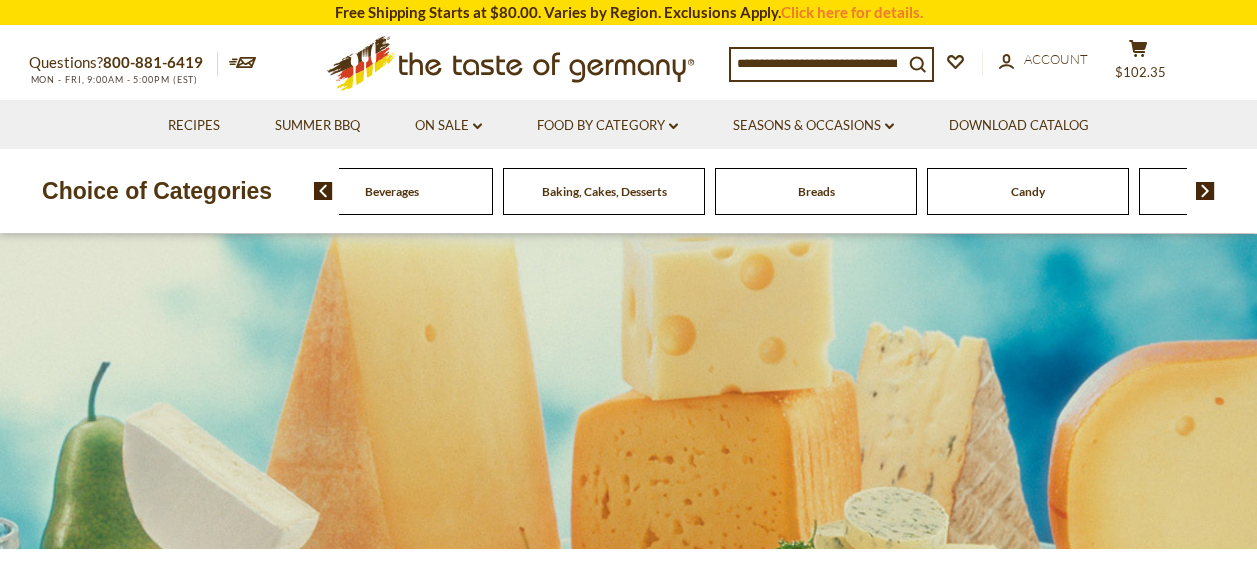 click at bounding box center (1205, 191) 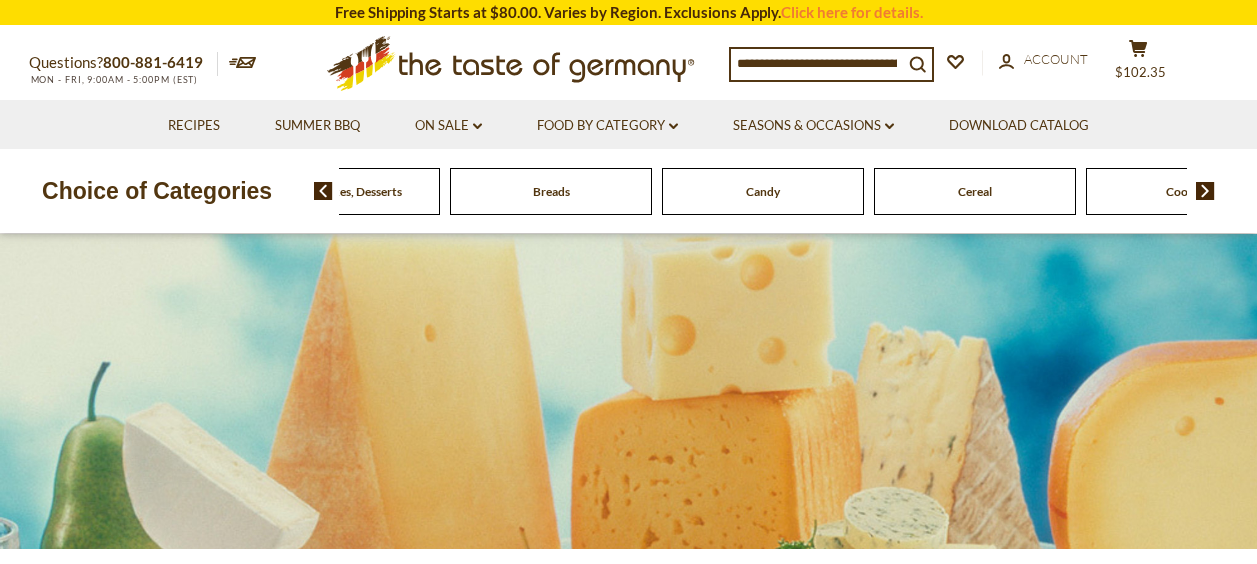 click on "Candy" at bounding box center (-85, 191) 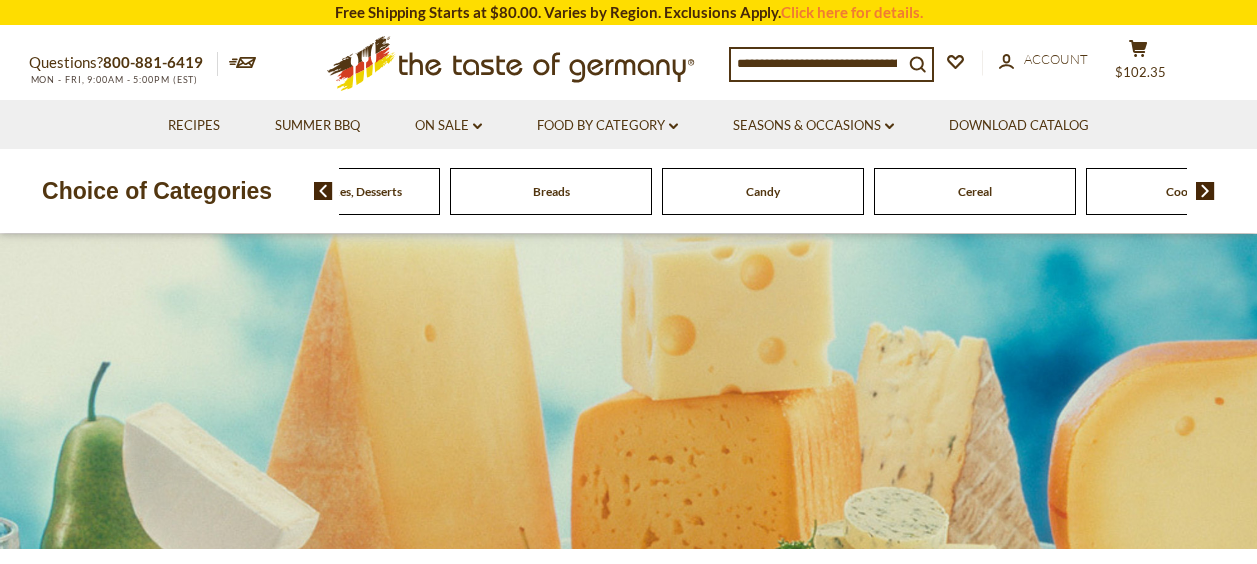 click on "Candy" at bounding box center (-85, 191) 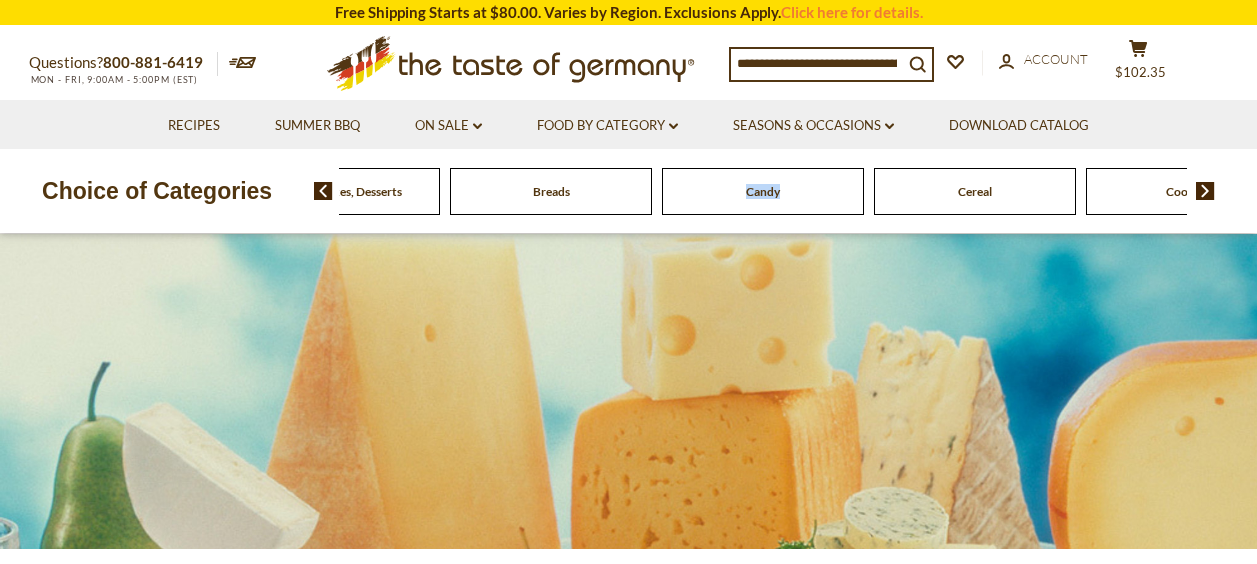 click on "Candy" at bounding box center [-85, 191] 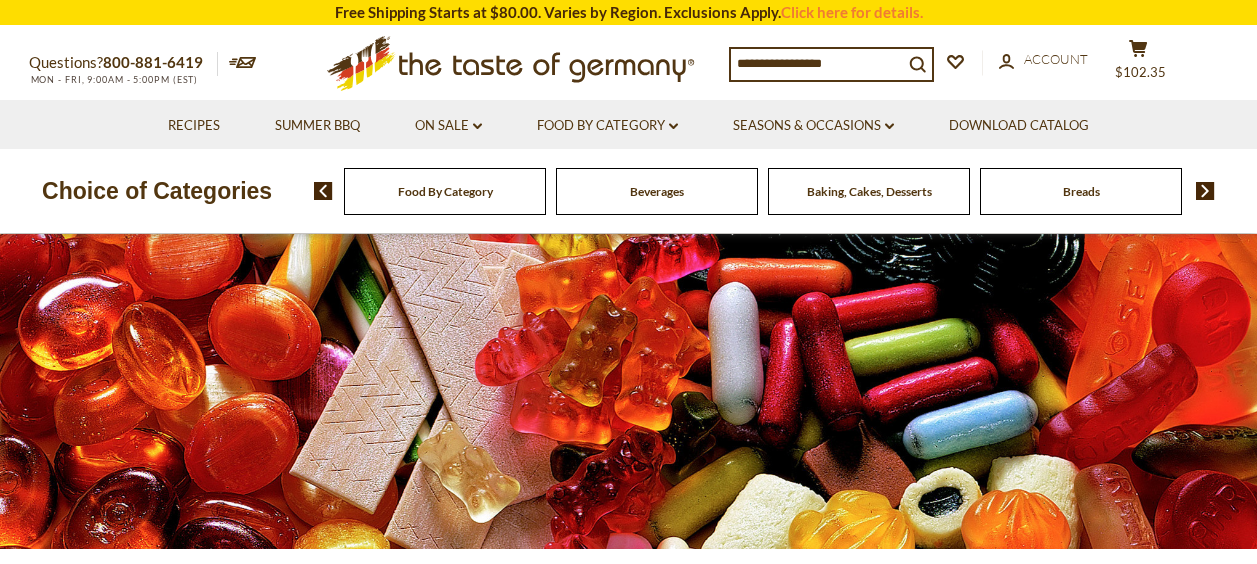scroll, scrollTop: 0, scrollLeft: 0, axis: both 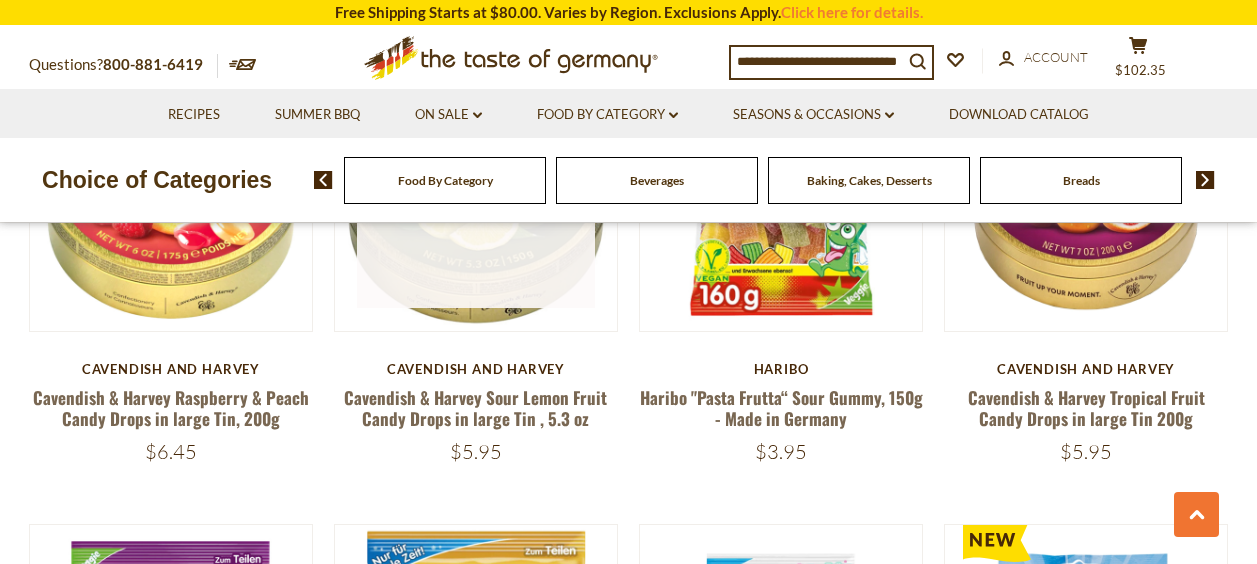 click at bounding box center [476, 190] 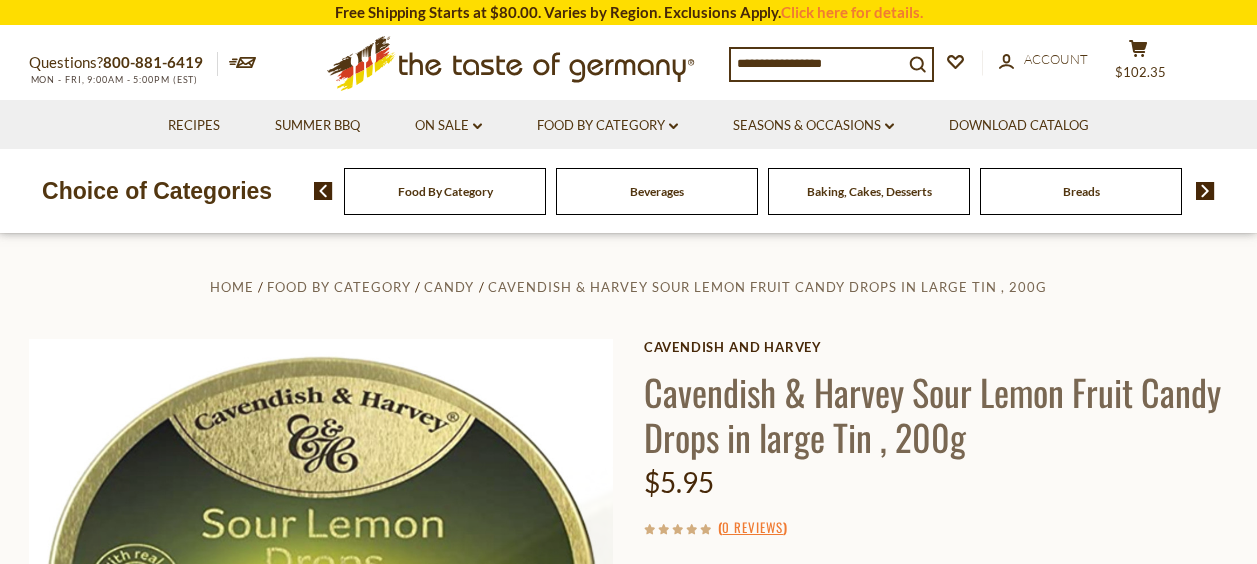 scroll, scrollTop: 0, scrollLeft: 0, axis: both 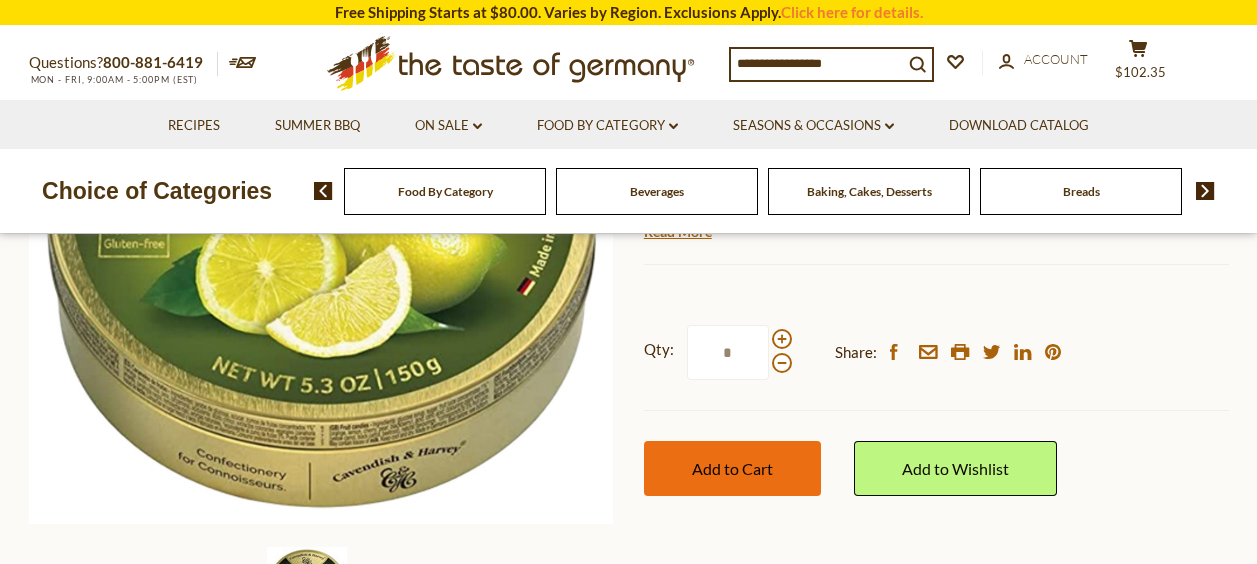 click on "Add to Cart" at bounding box center [732, 468] 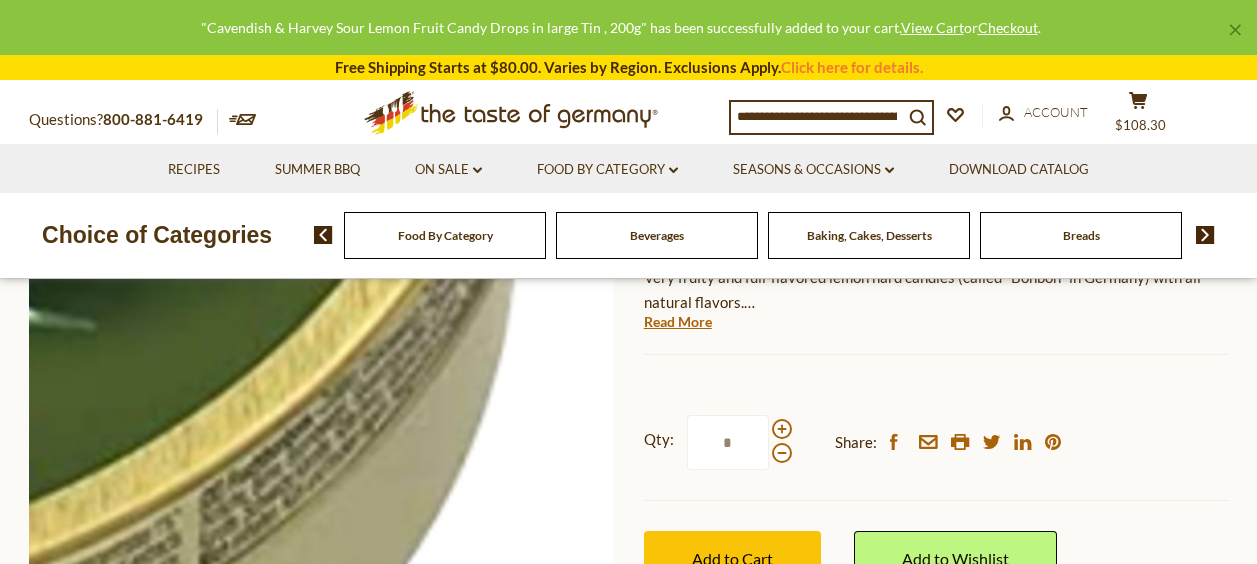 scroll, scrollTop: 300, scrollLeft: 0, axis: vertical 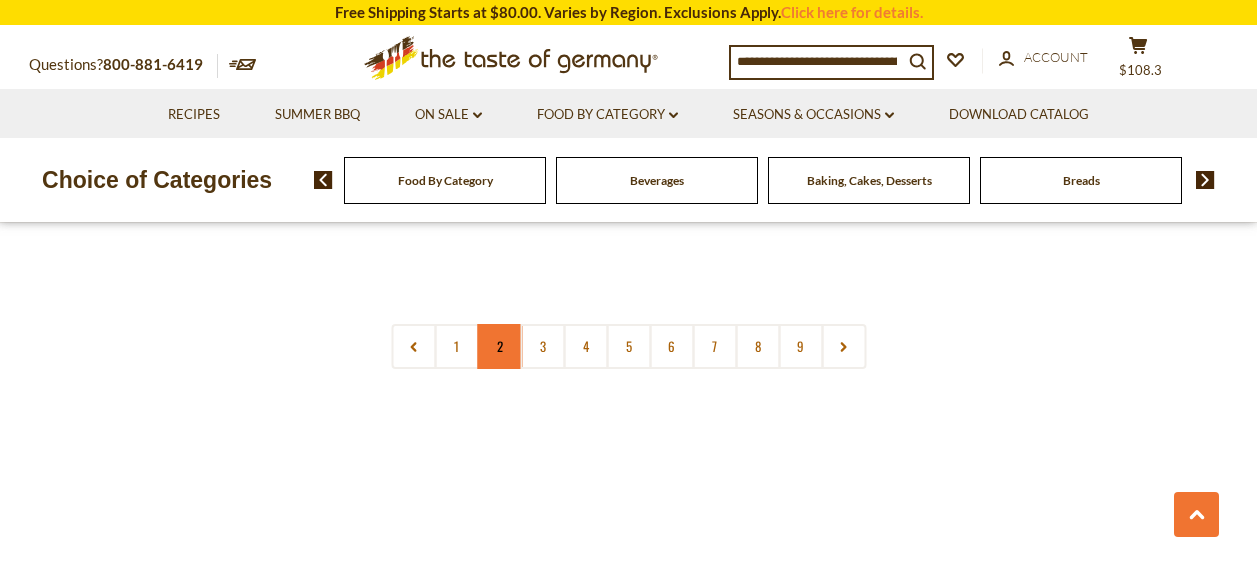 click on "2" at bounding box center [499, 346] 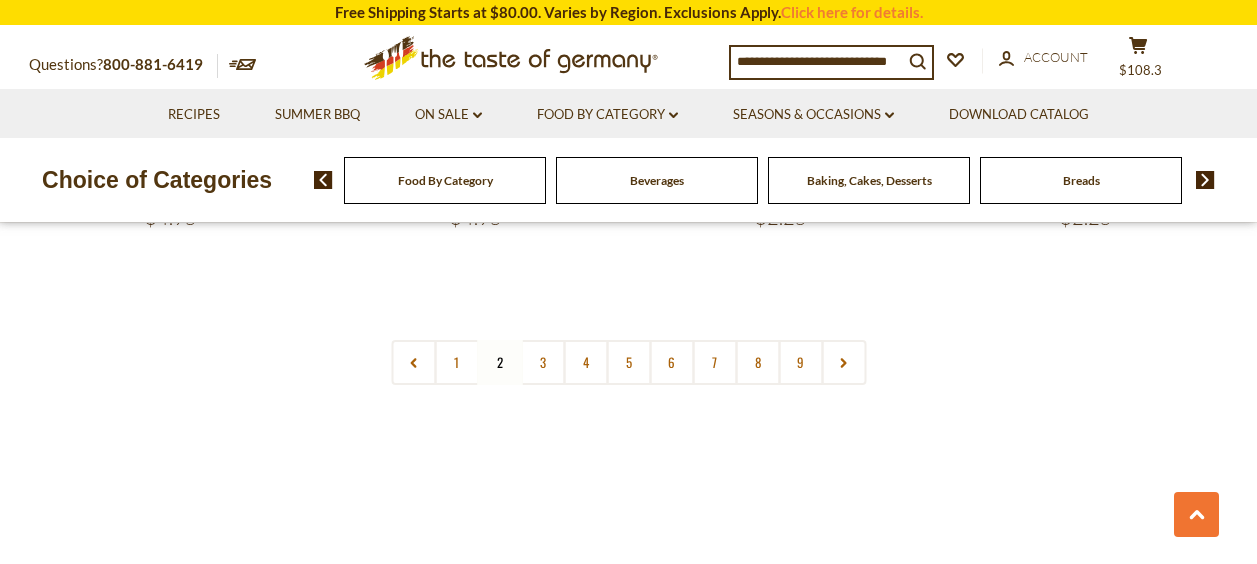 scroll, scrollTop: 4878, scrollLeft: 0, axis: vertical 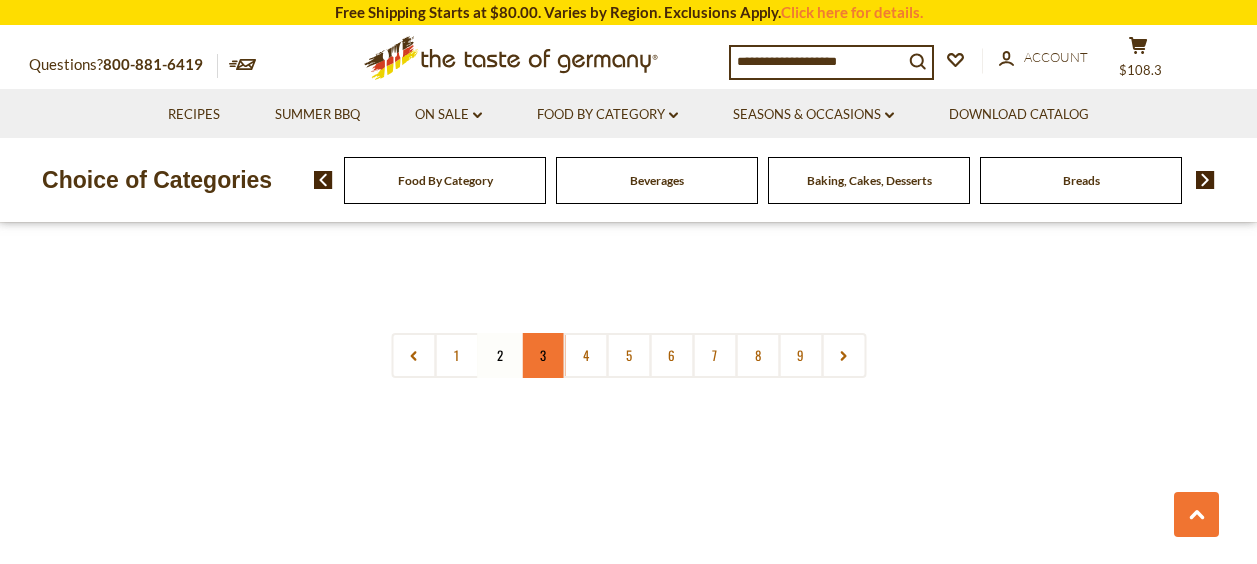click on "3" at bounding box center [542, 355] 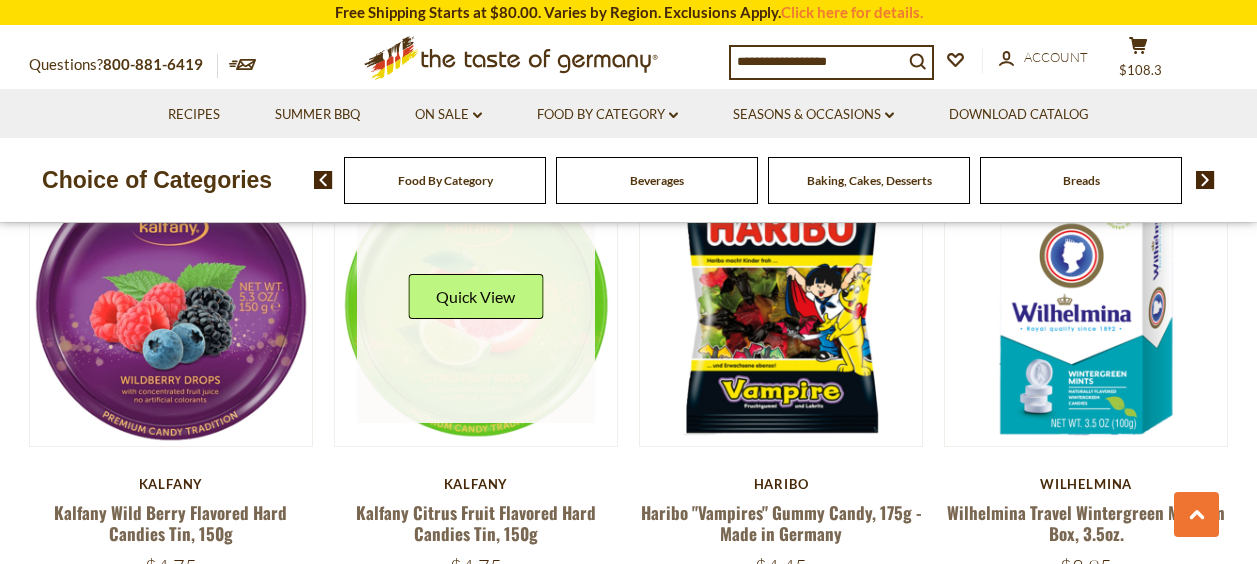 scroll, scrollTop: 1578, scrollLeft: 0, axis: vertical 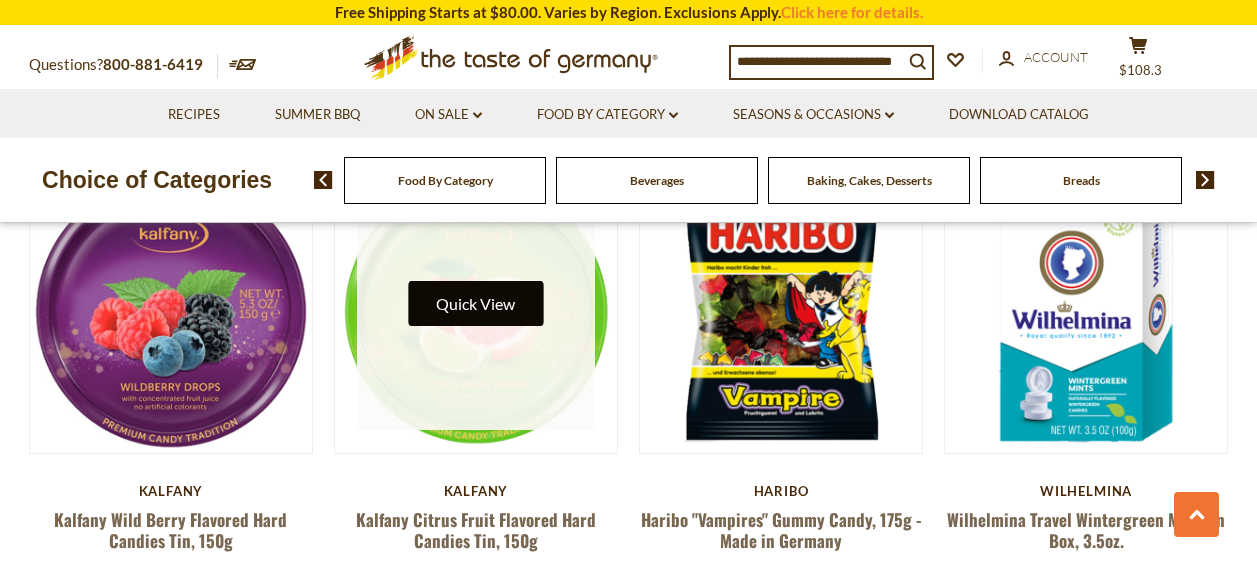 click on "Quick View" at bounding box center (475, 303) 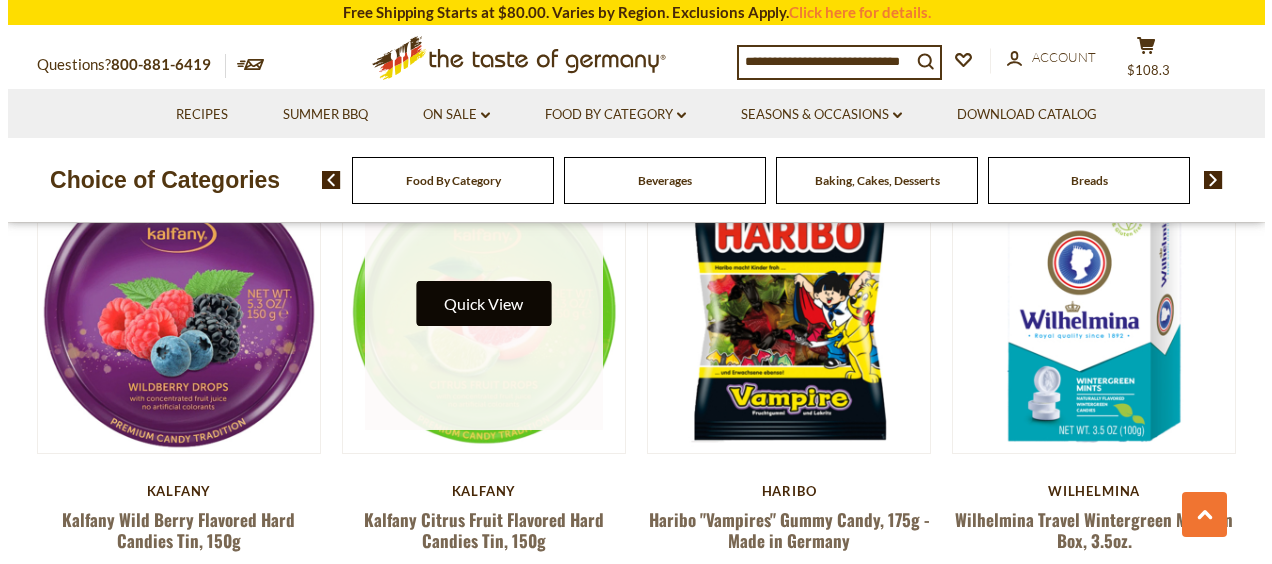 scroll, scrollTop: 1582, scrollLeft: 0, axis: vertical 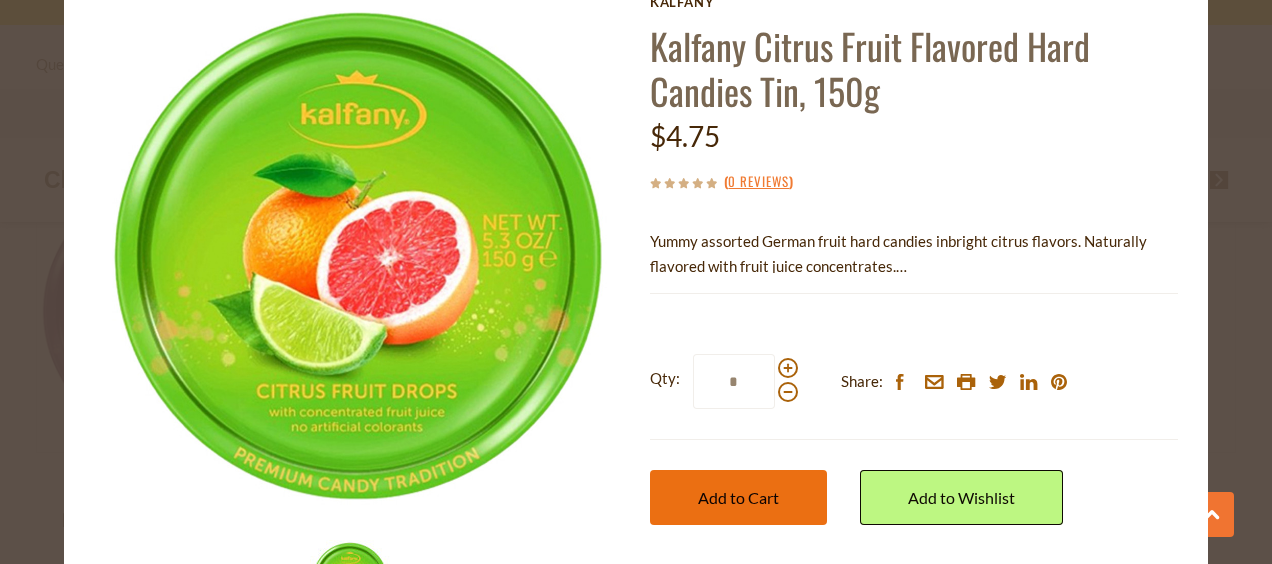 click on "Add to Cart" at bounding box center [738, 497] 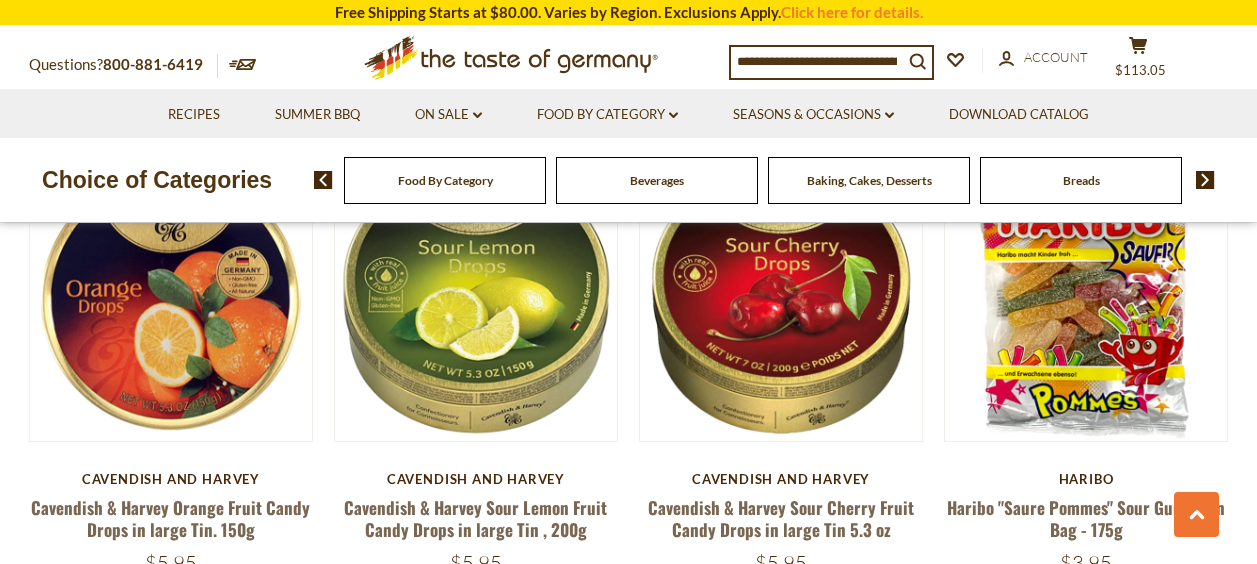 scroll, scrollTop: 3978, scrollLeft: 0, axis: vertical 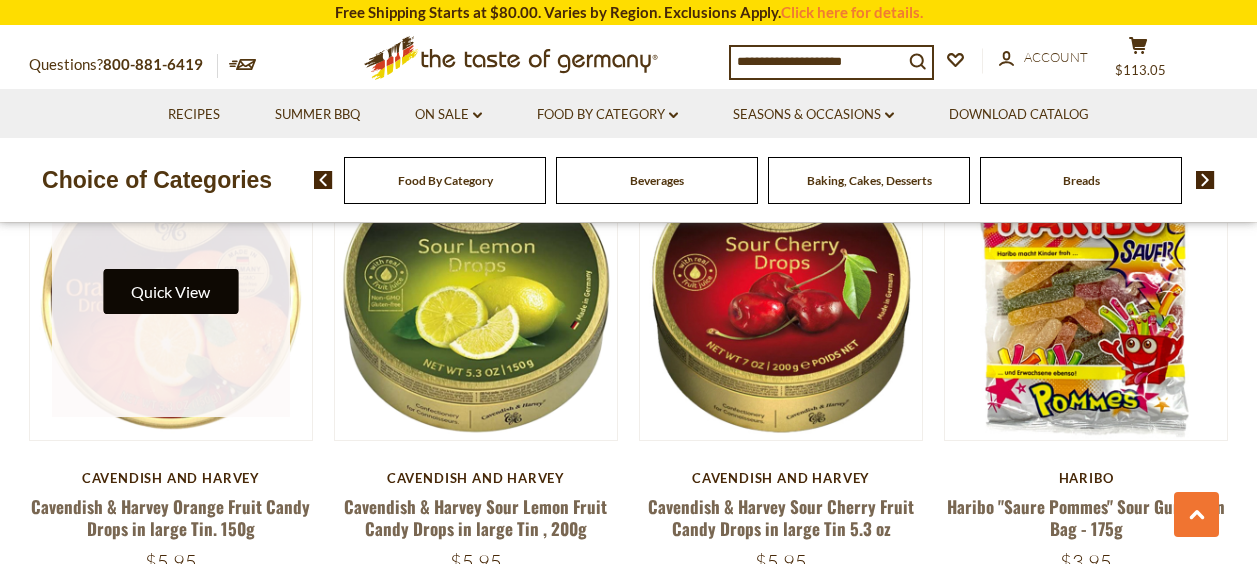 click on "Quick View" at bounding box center (170, 291) 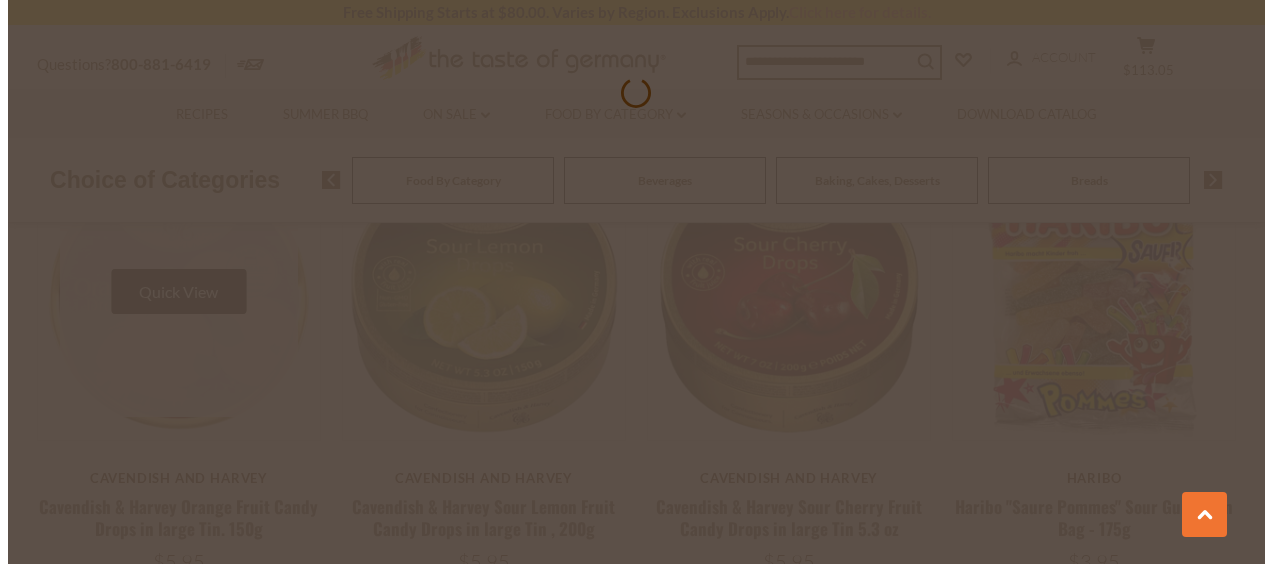 scroll, scrollTop: 3982, scrollLeft: 0, axis: vertical 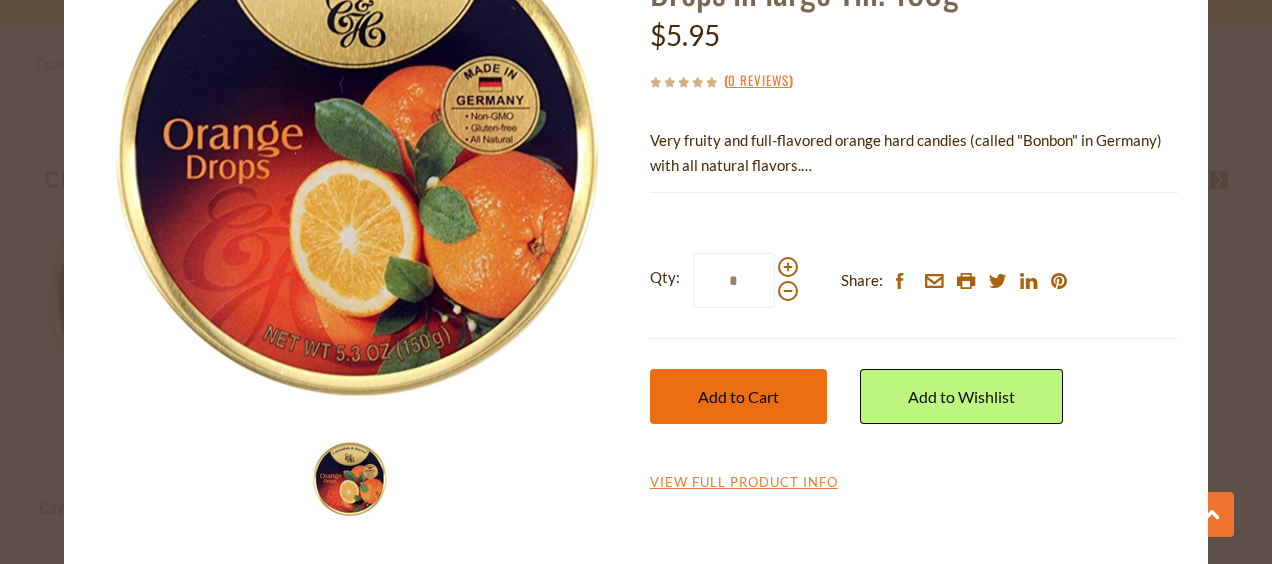 click on "Add to Cart" at bounding box center (738, 396) 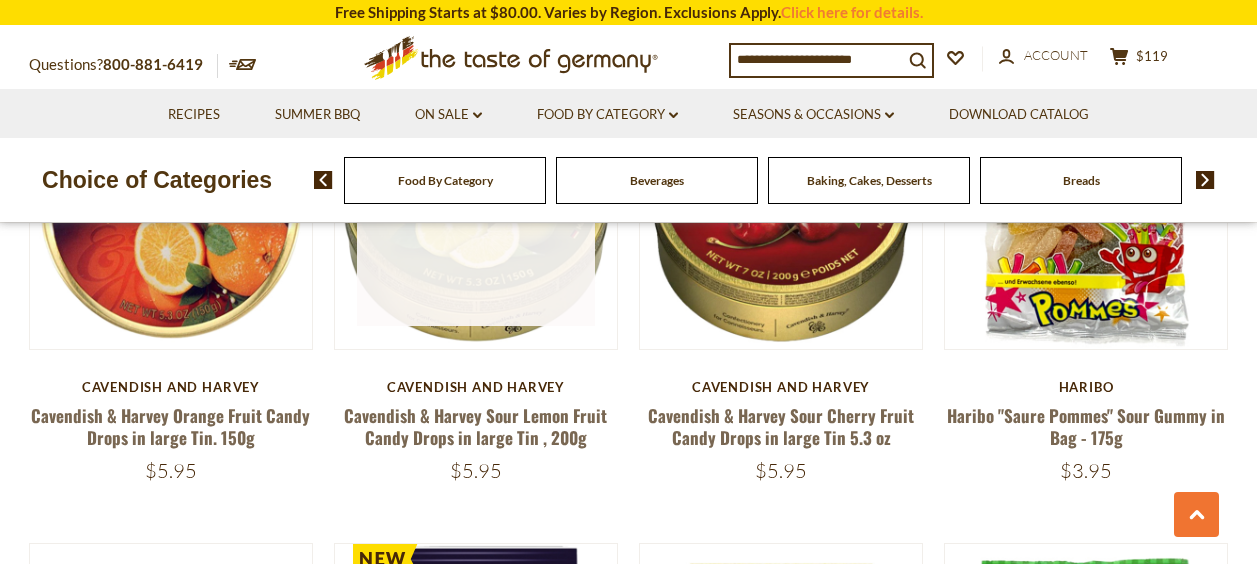 scroll, scrollTop: 4078, scrollLeft: 0, axis: vertical 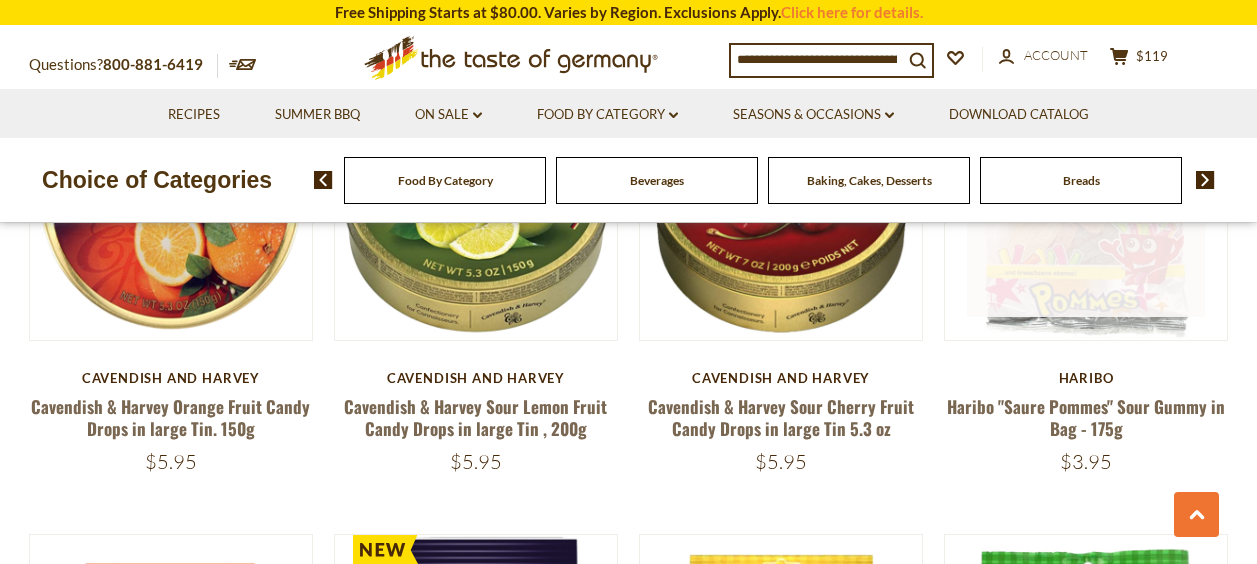 click at bounding box center (1086, 199) 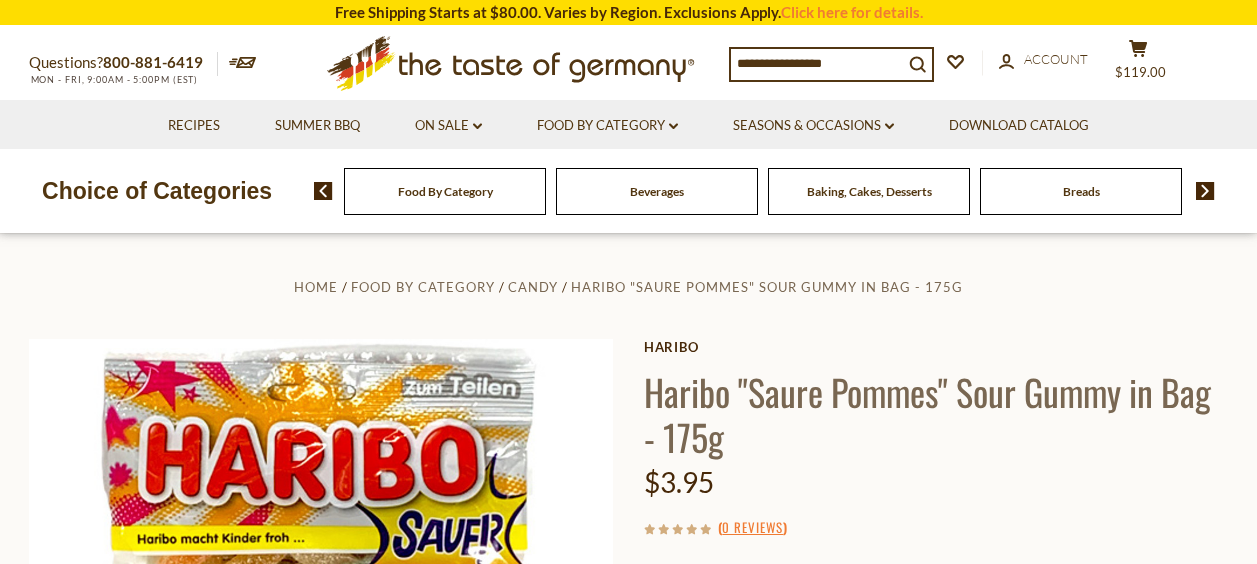 scroll, scrollTop: 0, scrollLeft: 0, axis: both 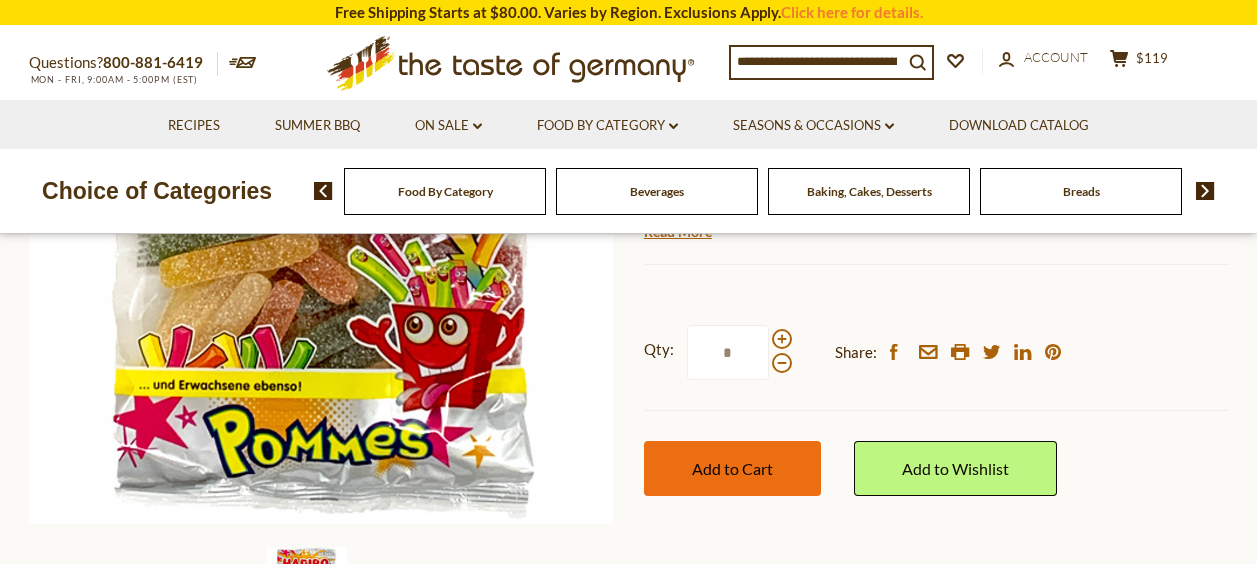 click on "Add to Cart" at bounding box center (732, 468) 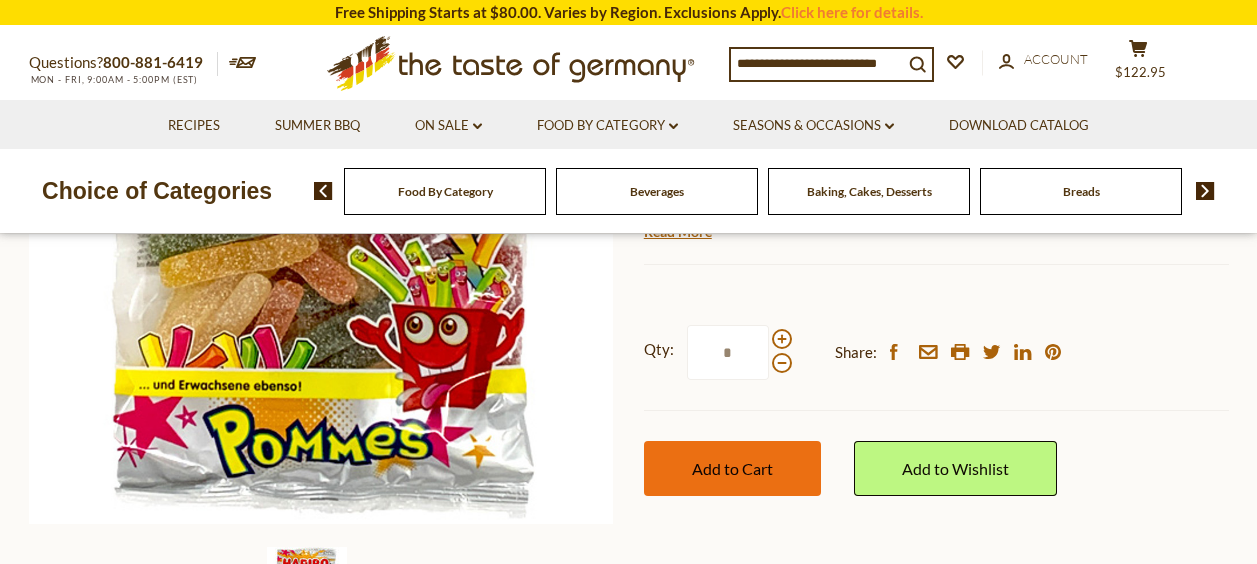 click on "Add to Cart" at bounding box center (732, 468) 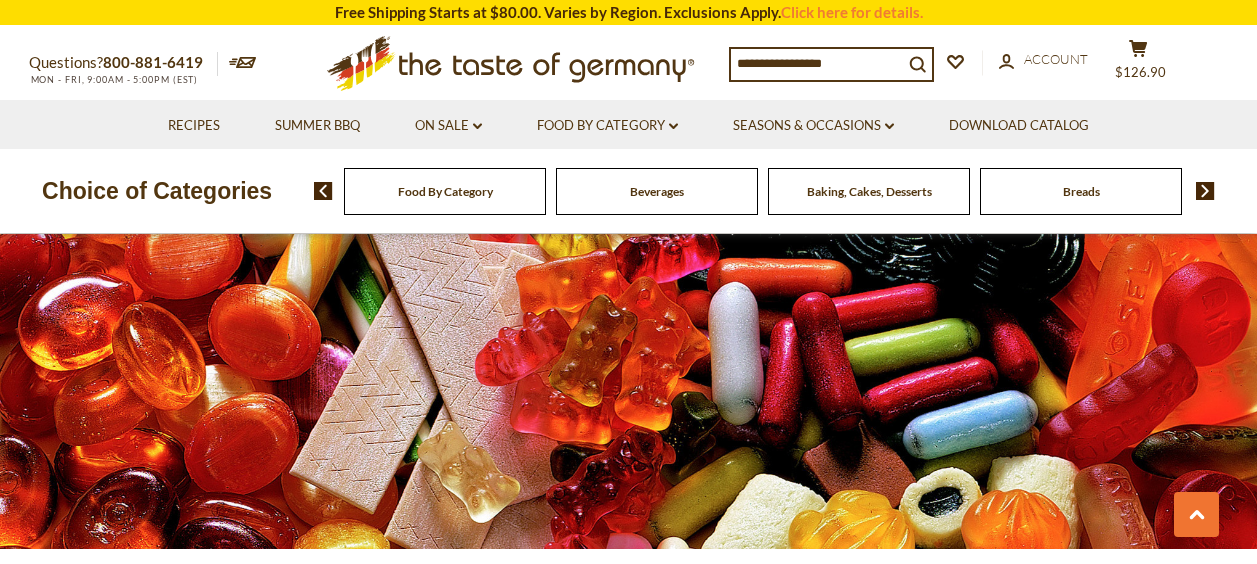 scroll, scrollTop: 4044, scrollLeft: 0, axis: vertical 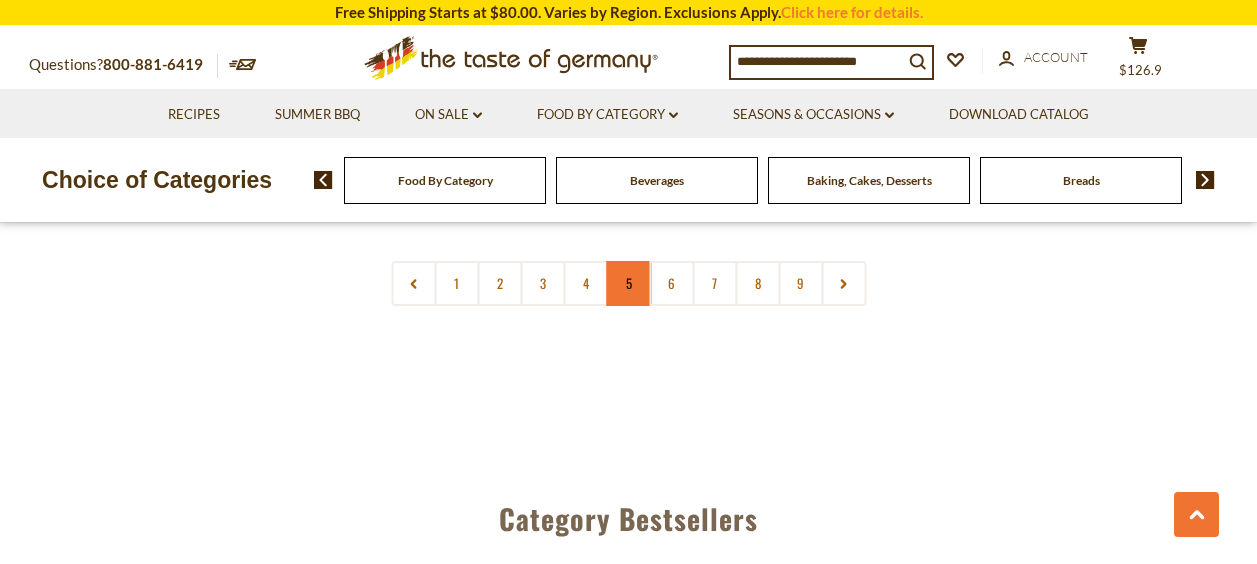 click on "5" at bounding box center [628, 283] 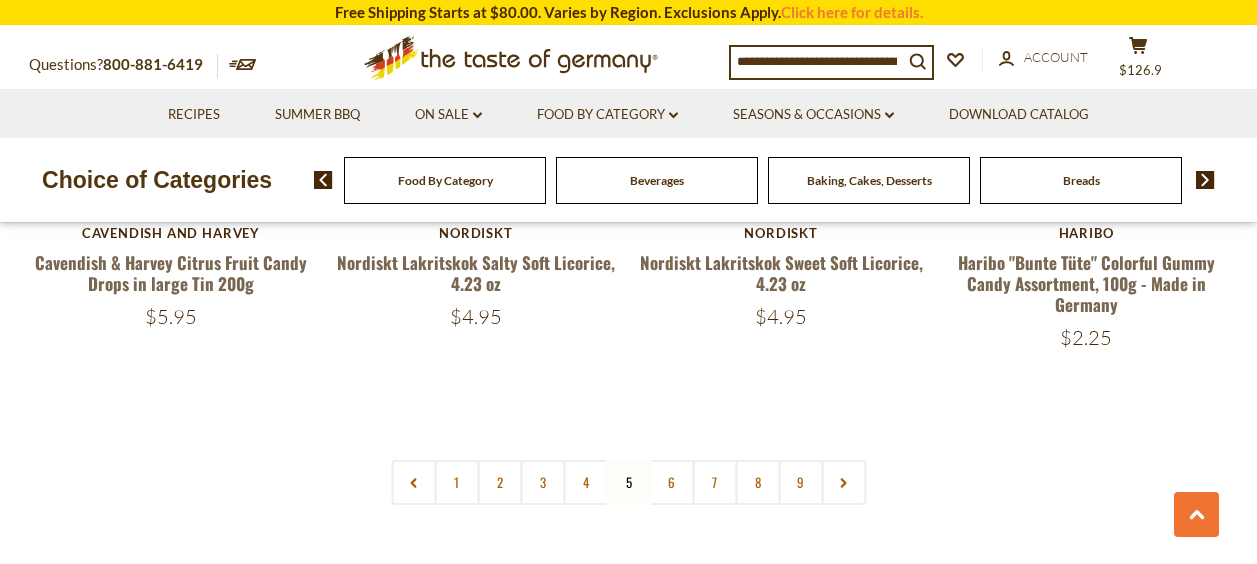 scroll, scrollTop: 4678, scrollLeft: 0, axis: vertical 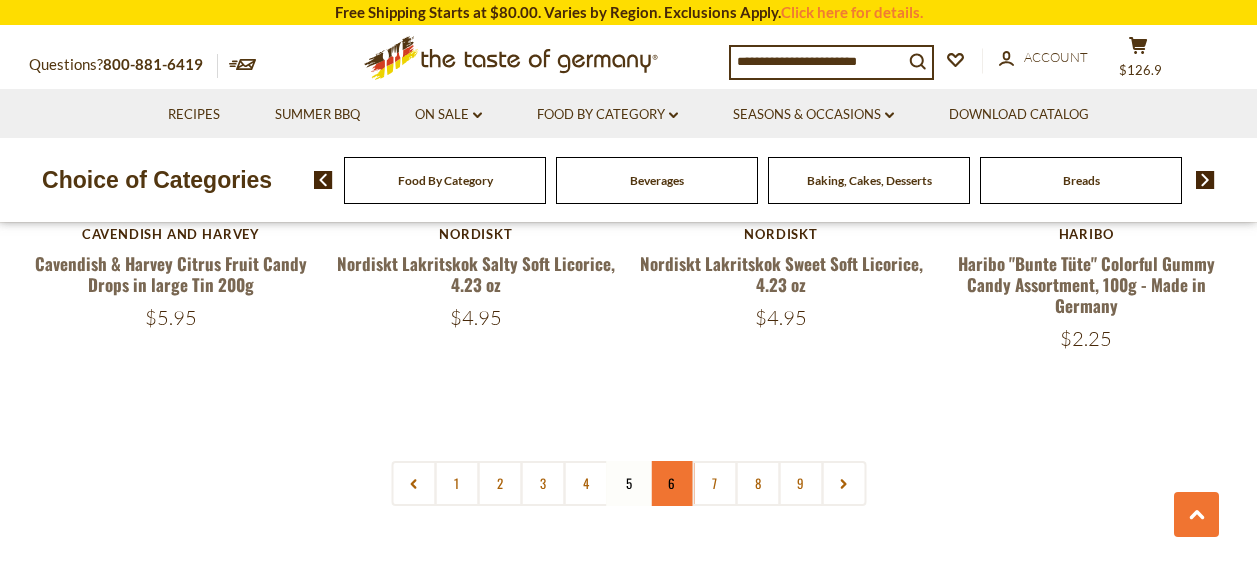 click on "6" at bounding box center (671, 483) 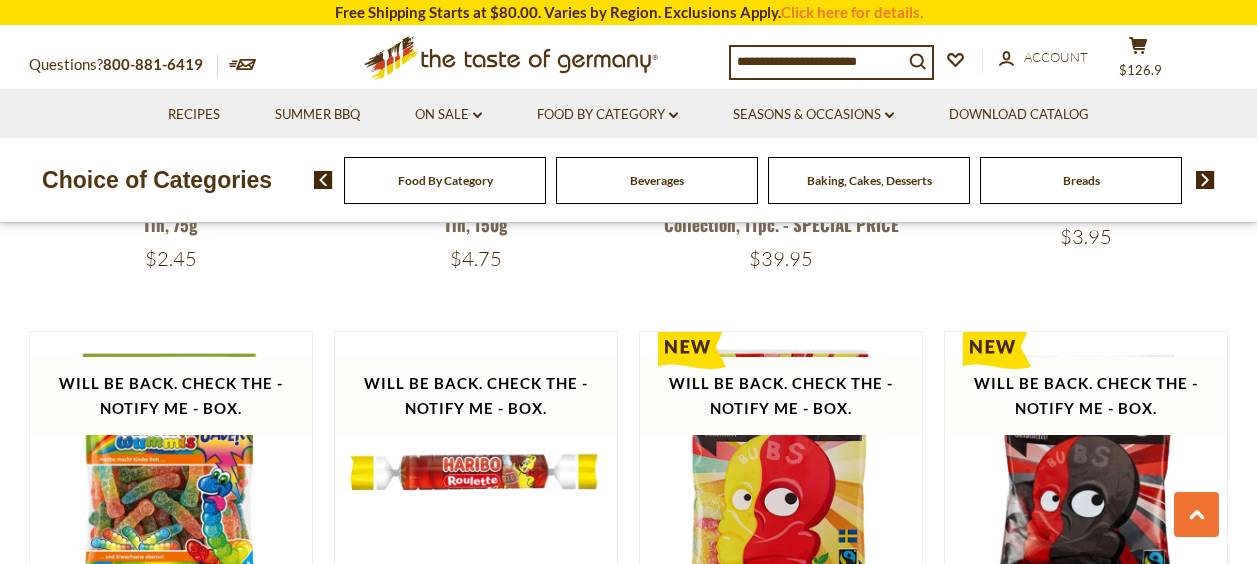 scroll, scrollTop: 4378, scrollLeft: 0, axis: vertical 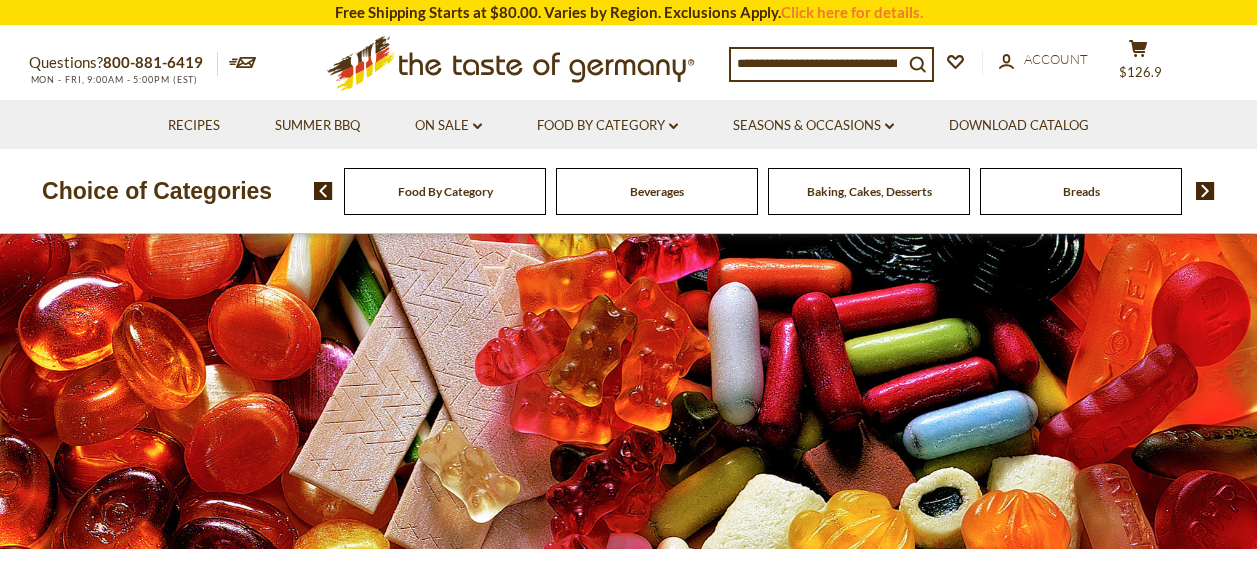 click on "Baking, Cakes, Desserts" at bounding box center (445, 191) 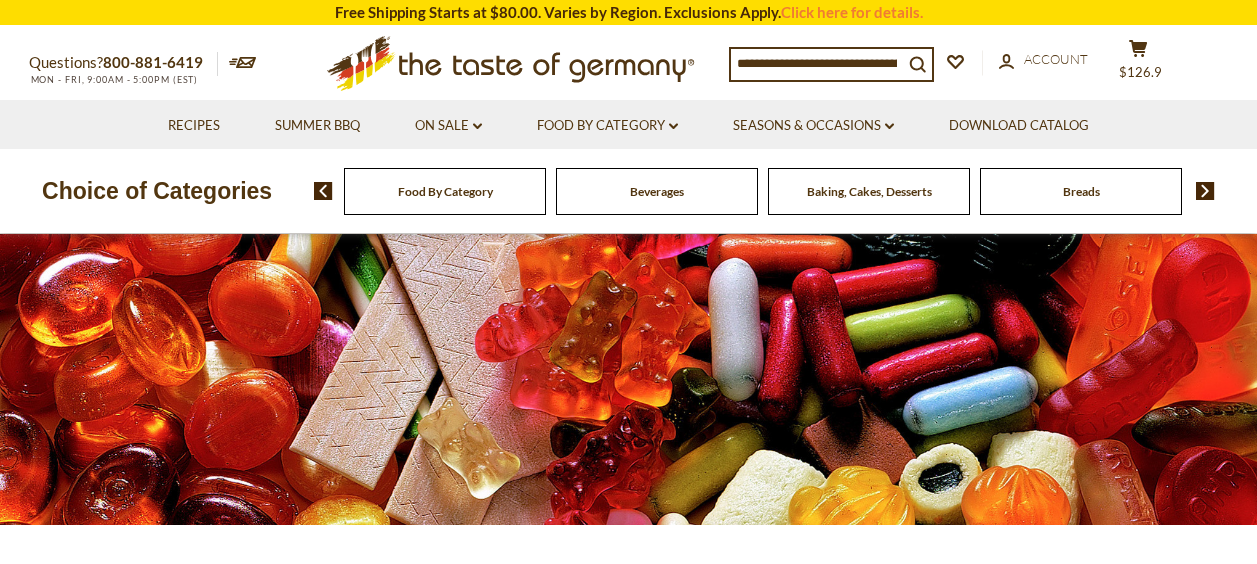 scroll, scrollTop: 0, scrollLeft: 0, axis: both 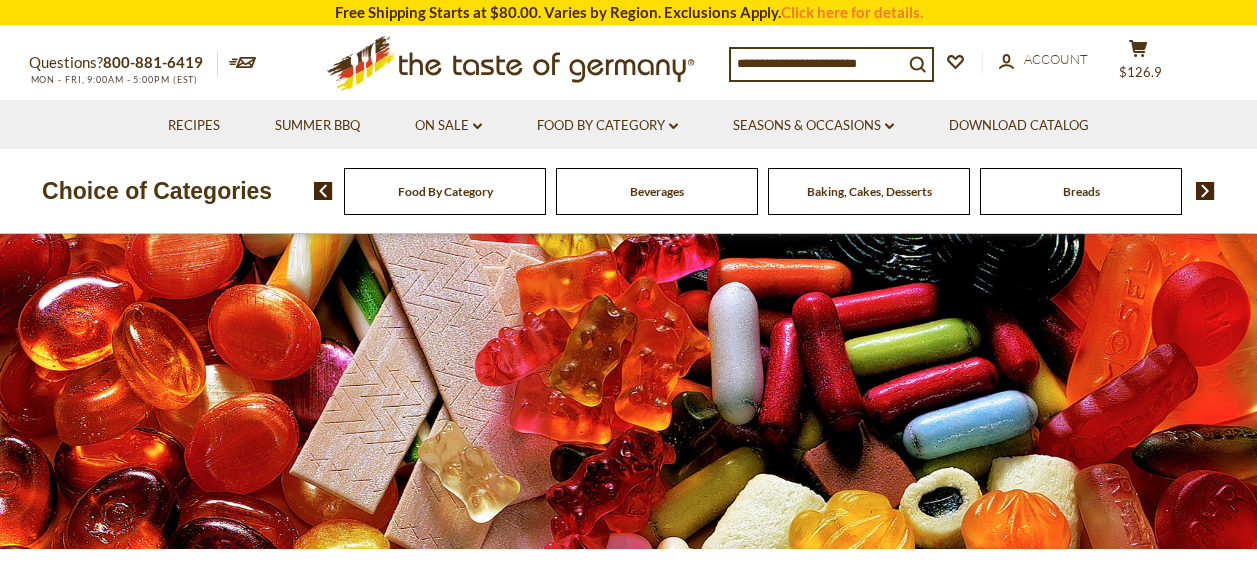 click at bounding box center [1205, 191] 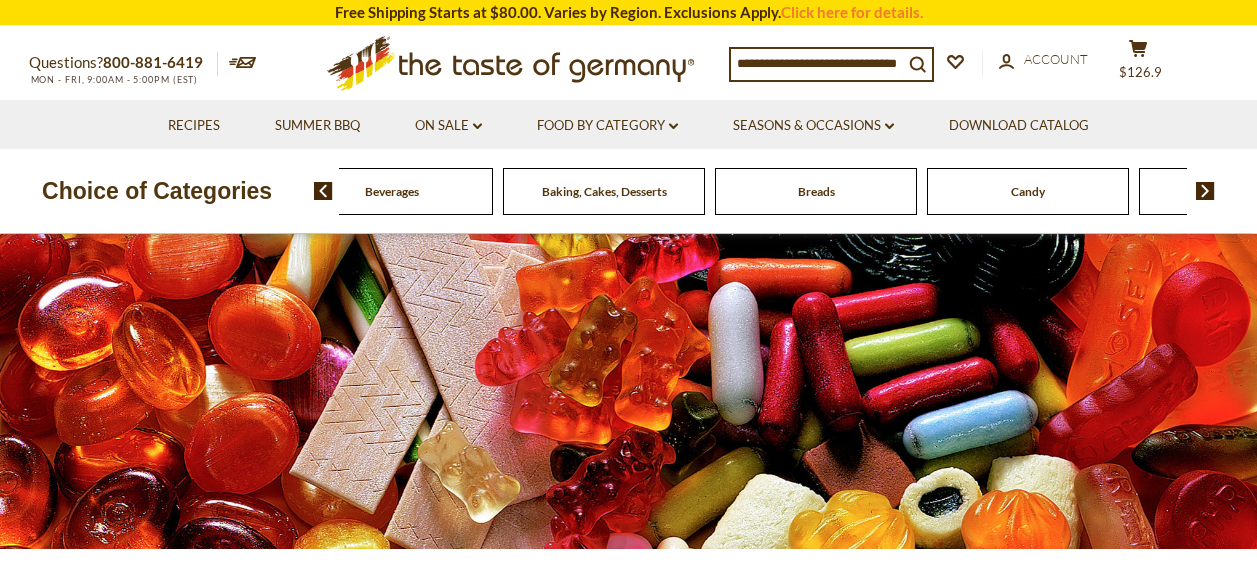 click at bounding box center (1205, 191) 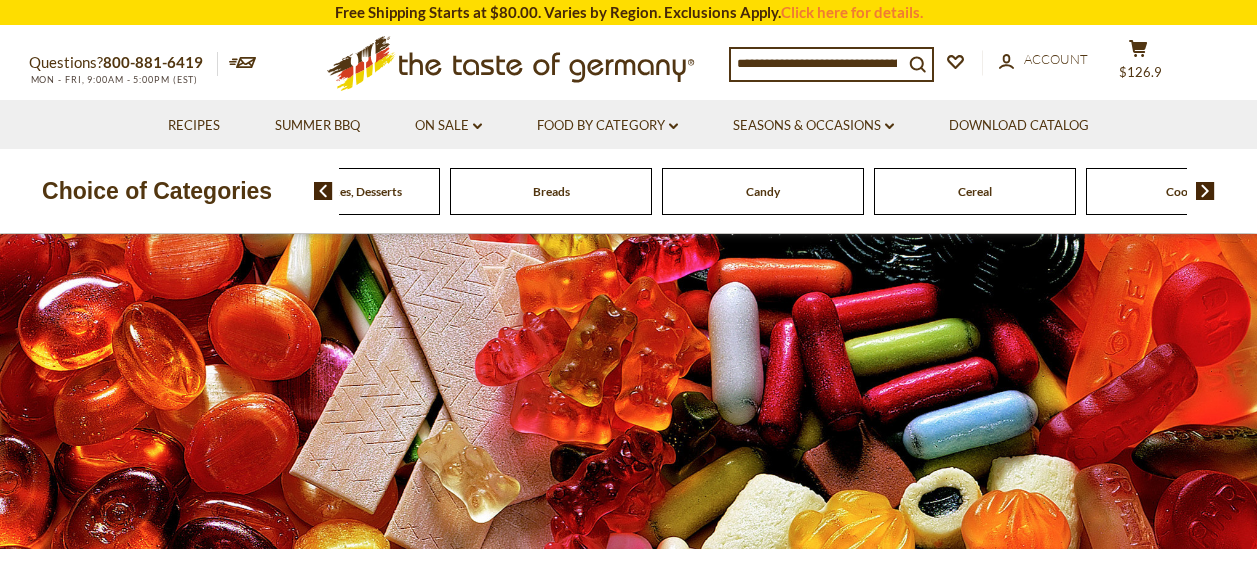click at bounding box center [1205, 191] 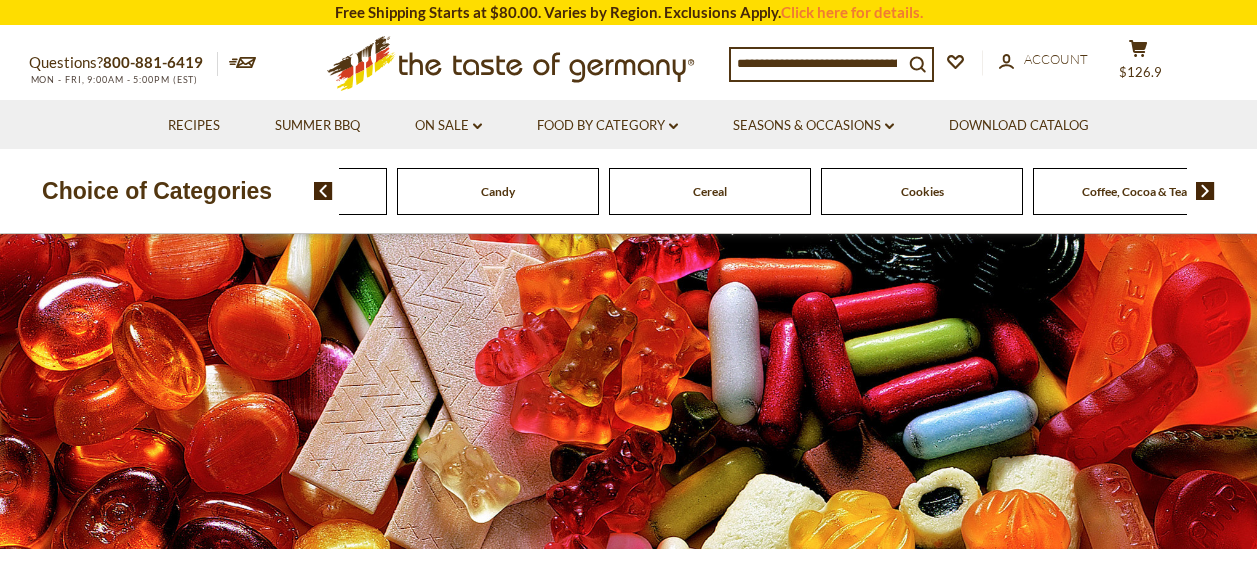 click at bounding box center [1205, 191] 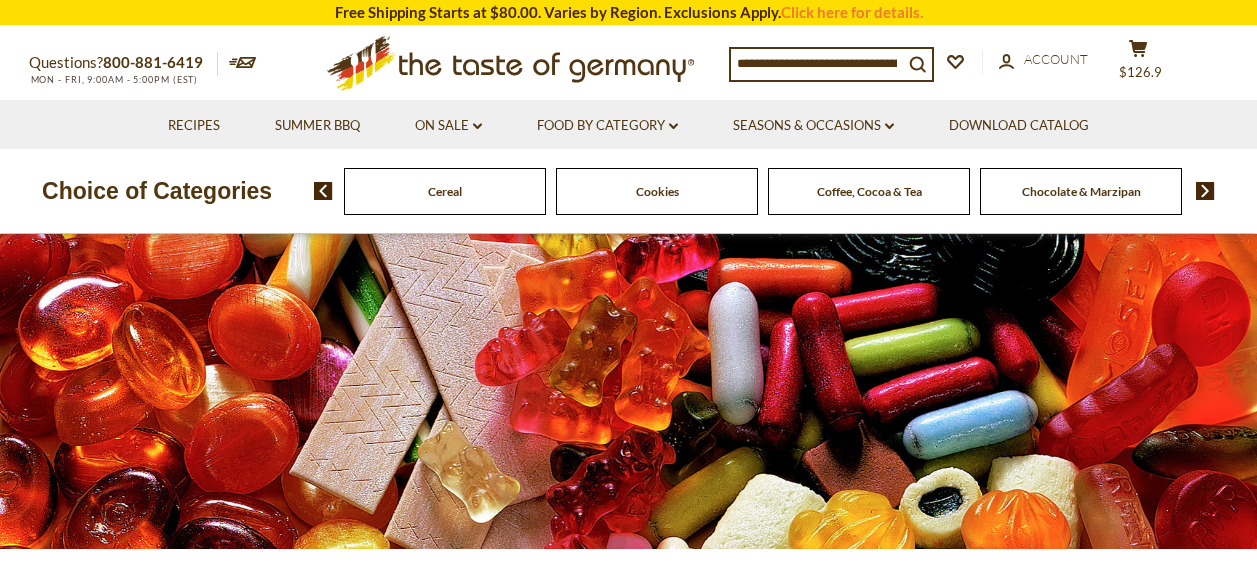 click at bounding box center [1205, 191] 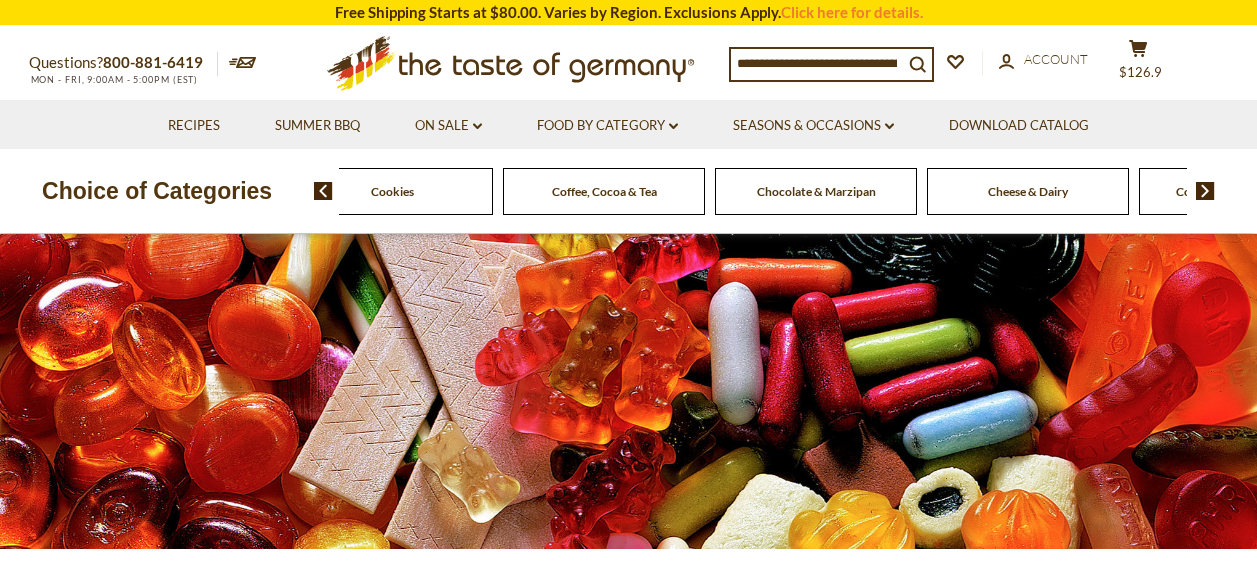 click at bounding box center [1205, 191] 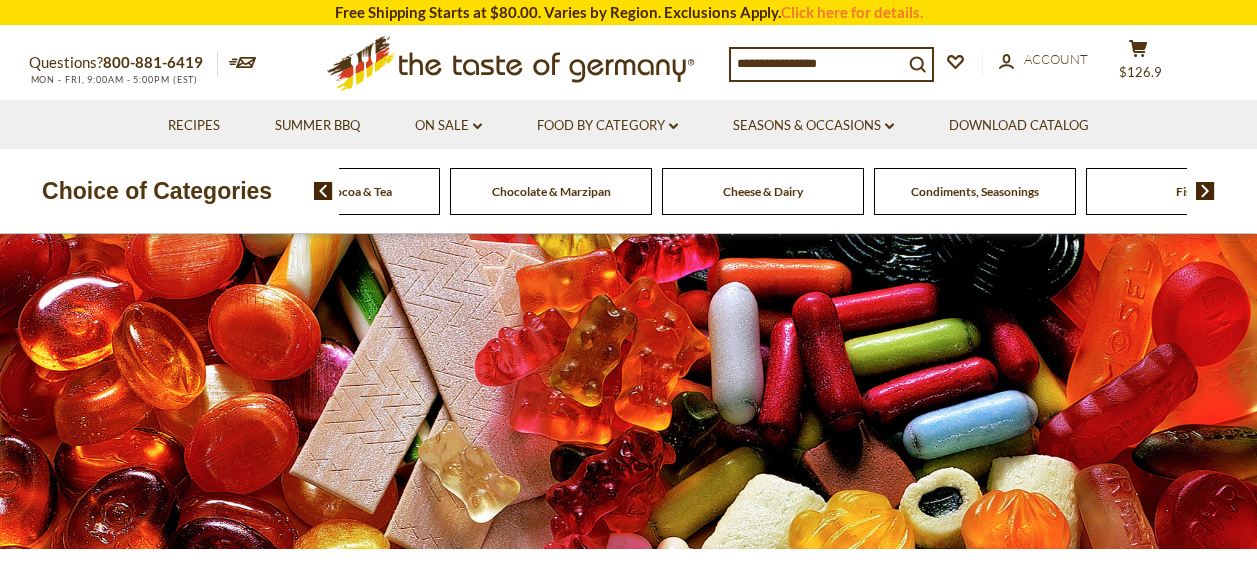 click at bounding box center (1205, 191) 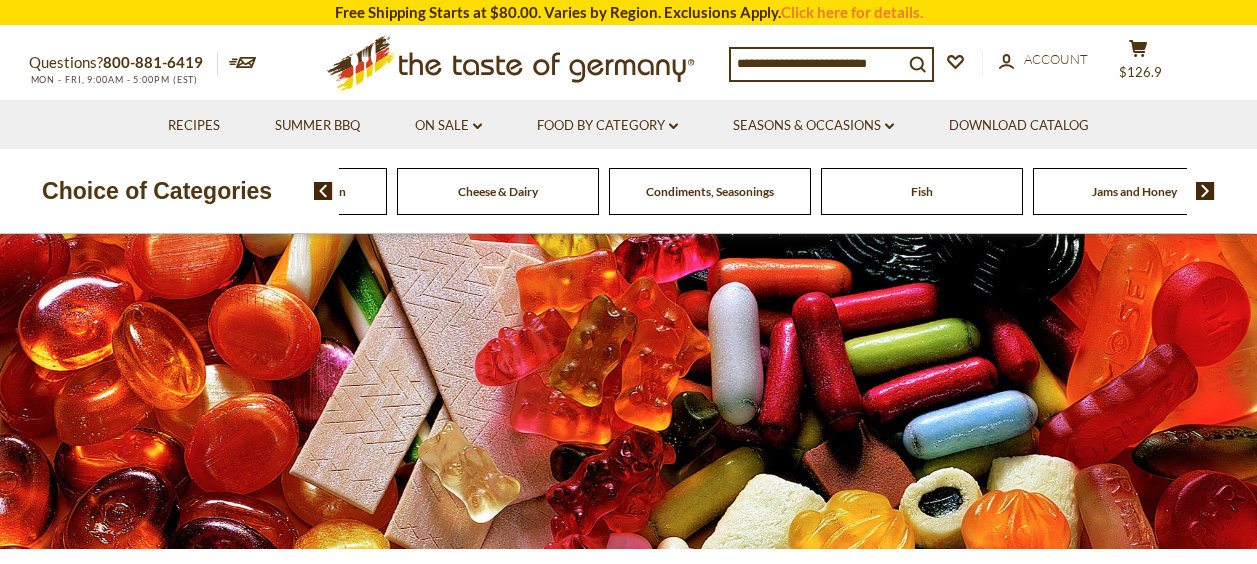 click at bounding box center [1205, 191] 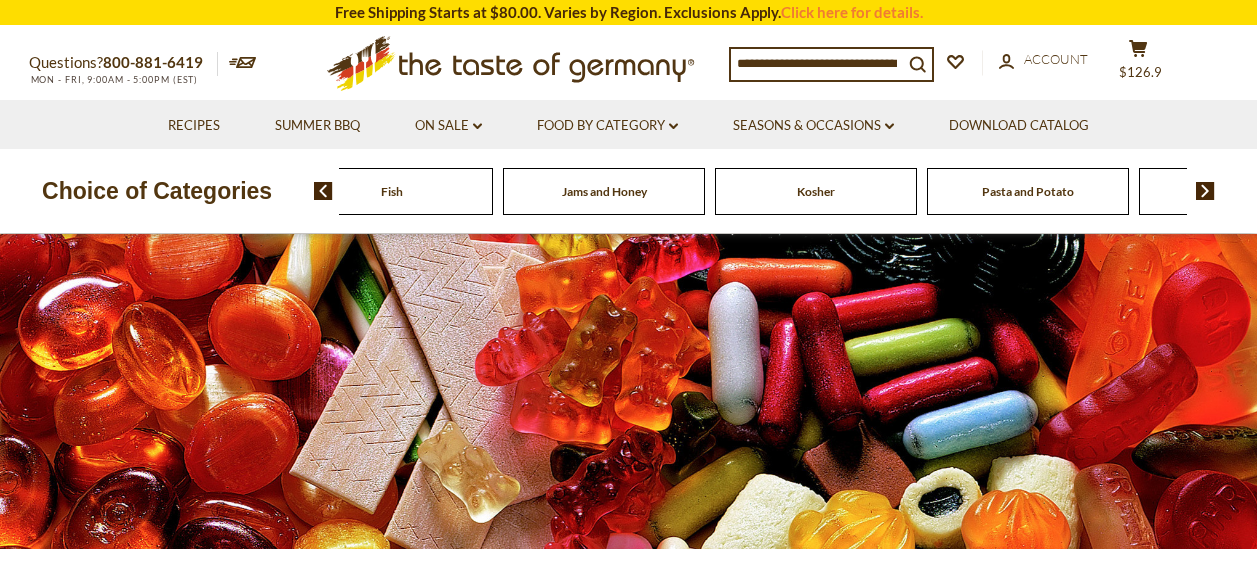 click at bounding box center [1205, 191] 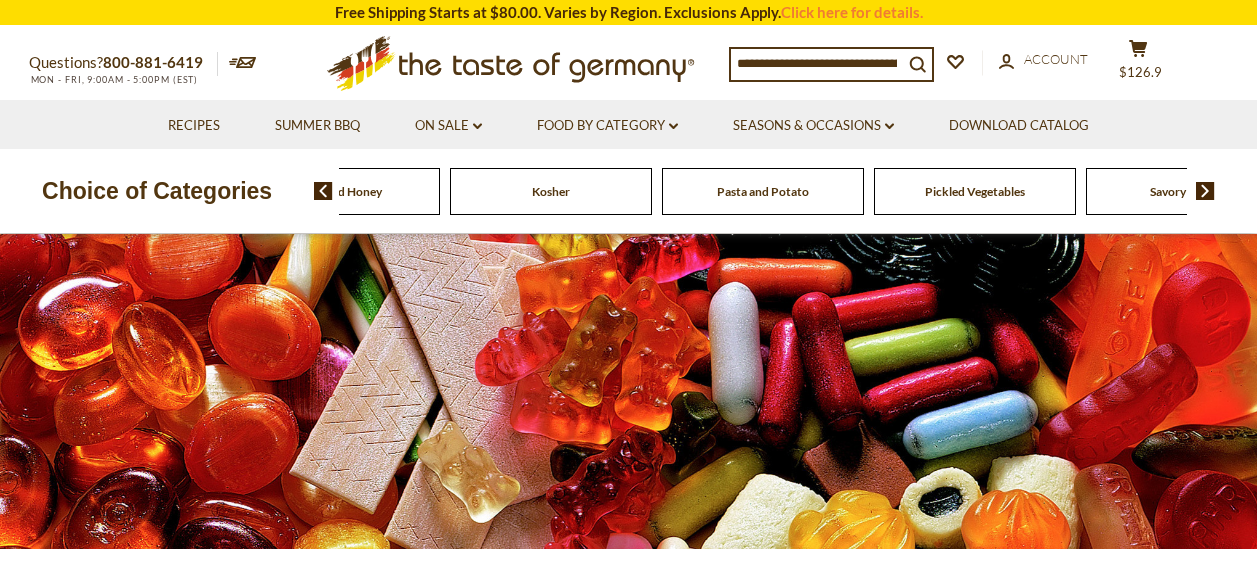 click at bounding box center (1205, 191) 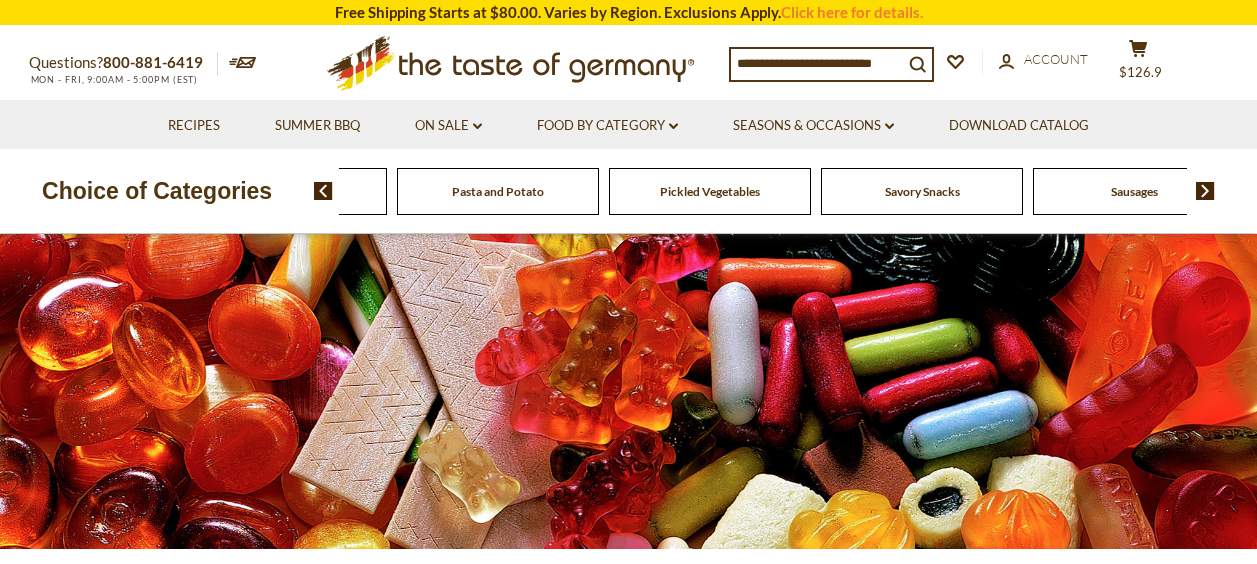 click at bounding box center (1205, 191) 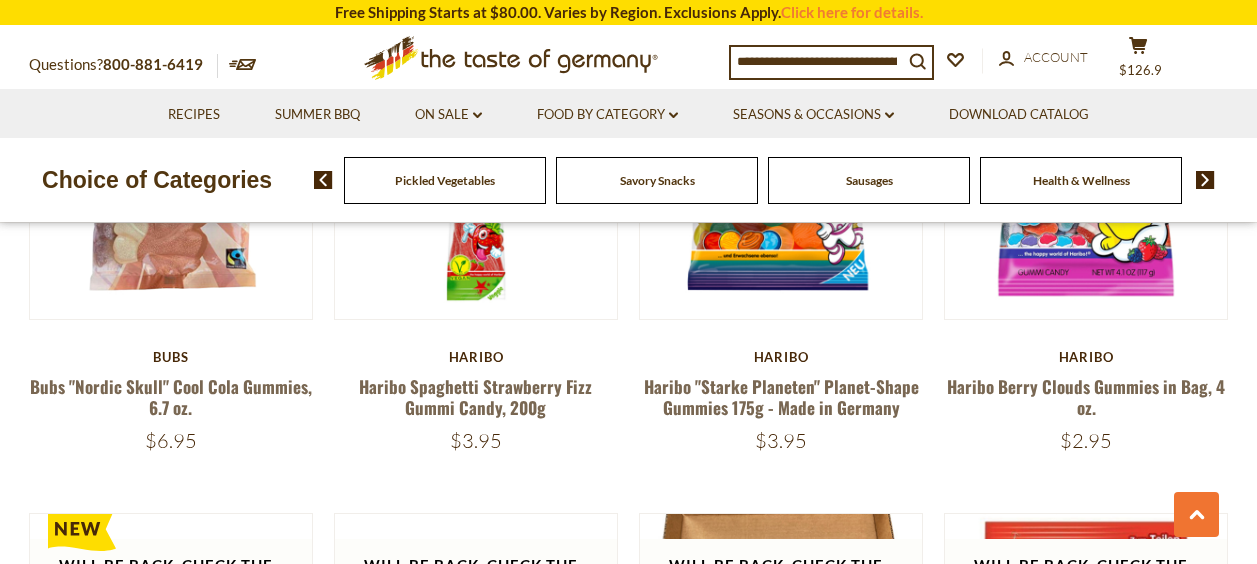 scroll, scrollTop: 3900, scrollLeft: 0, axis: vertical 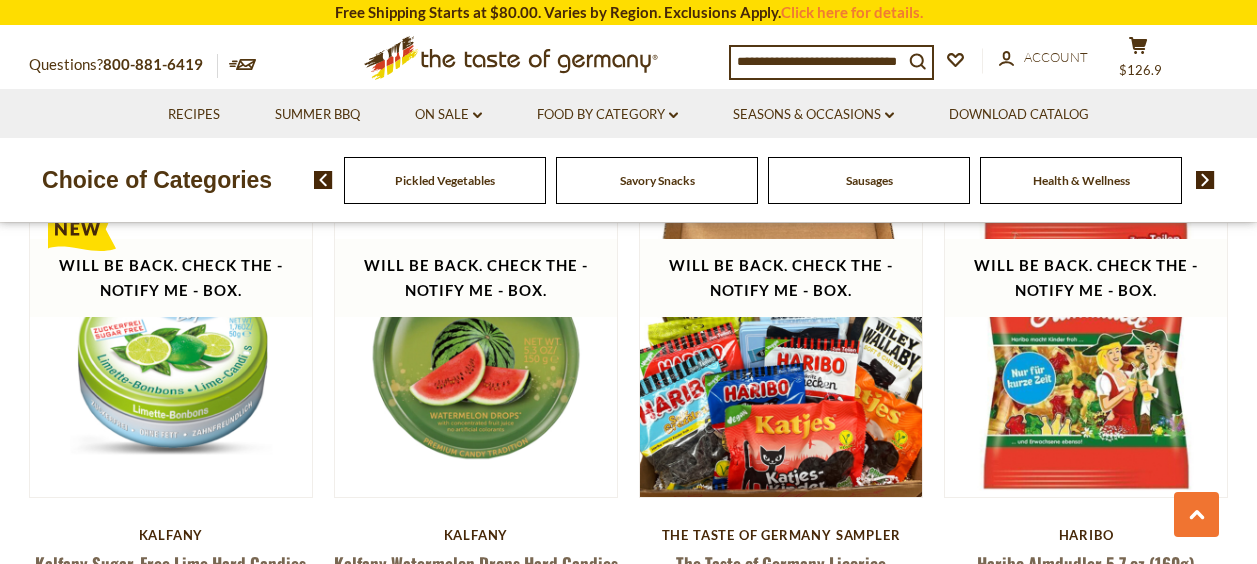 click at bounding box center [1205, 180] 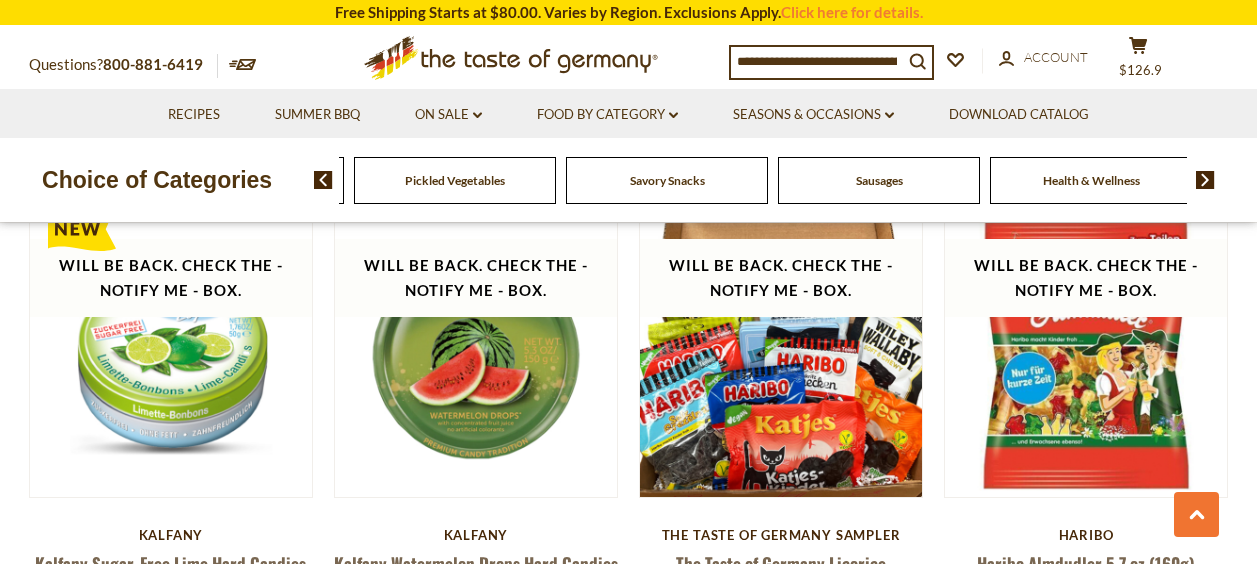 click at bounding box center [323, 180] 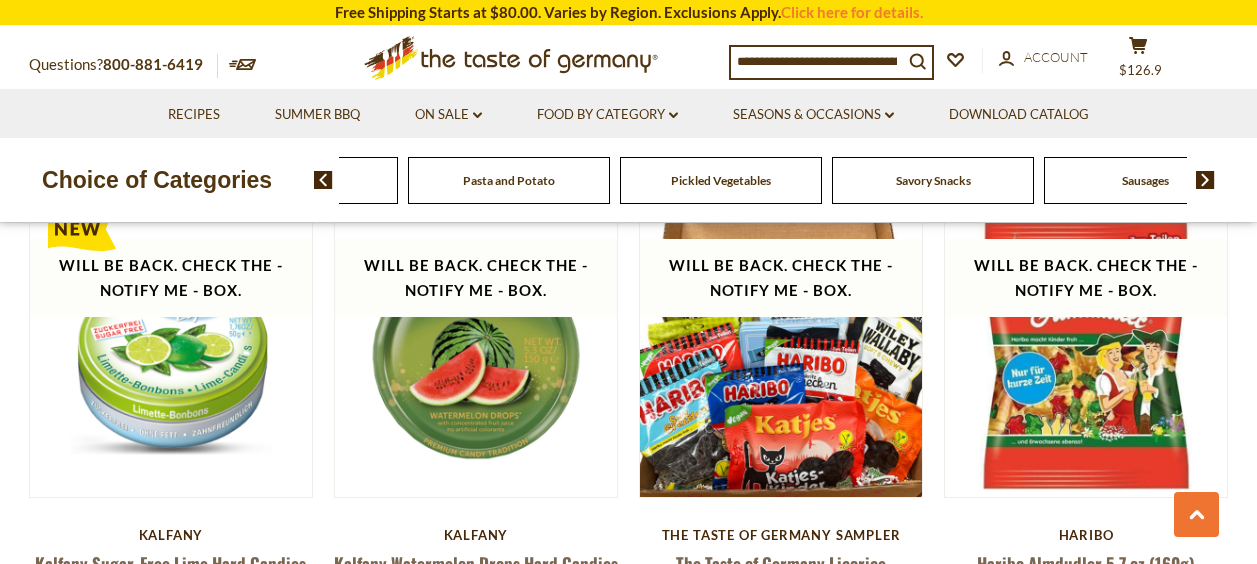 click at bounding box center [323, 180] 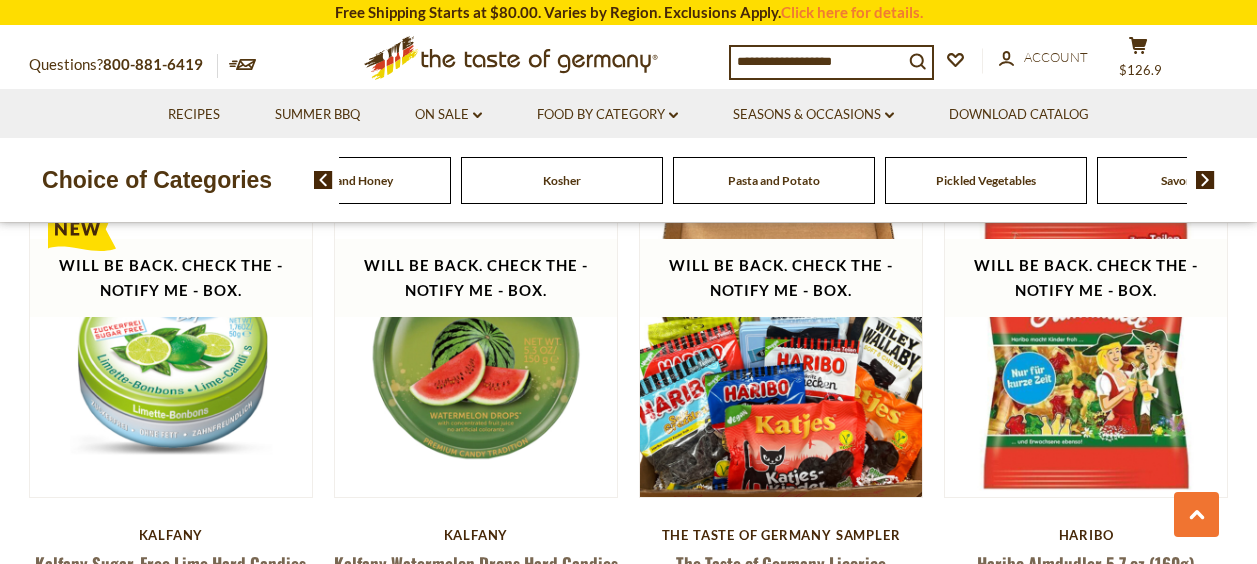 click at bounding box center [323, 180] 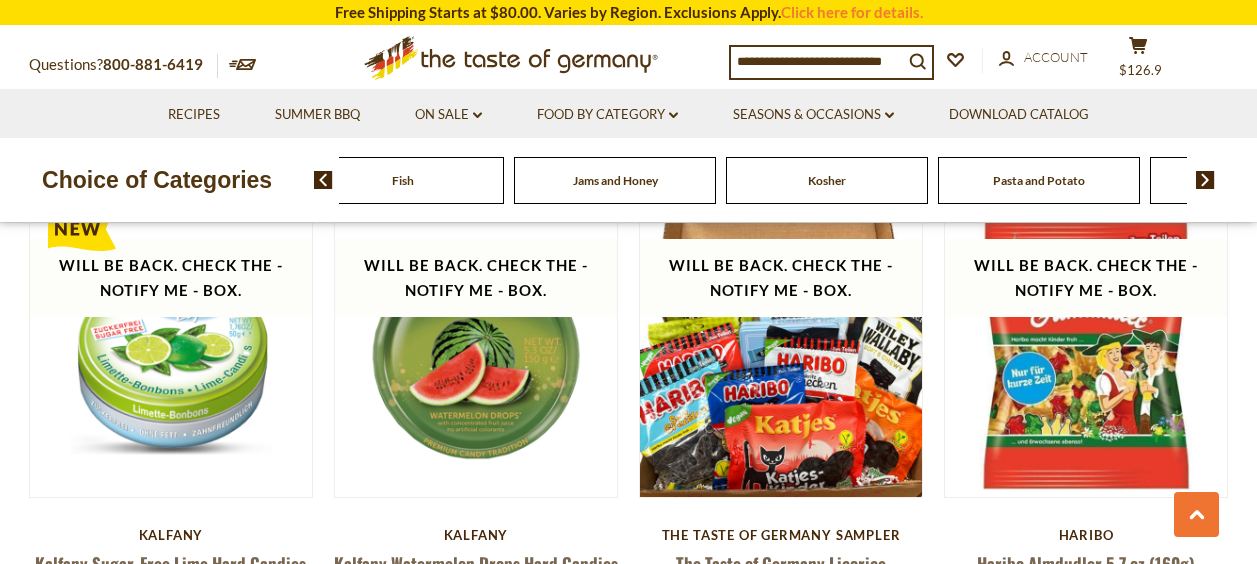 click at bounding box center [323, 180] 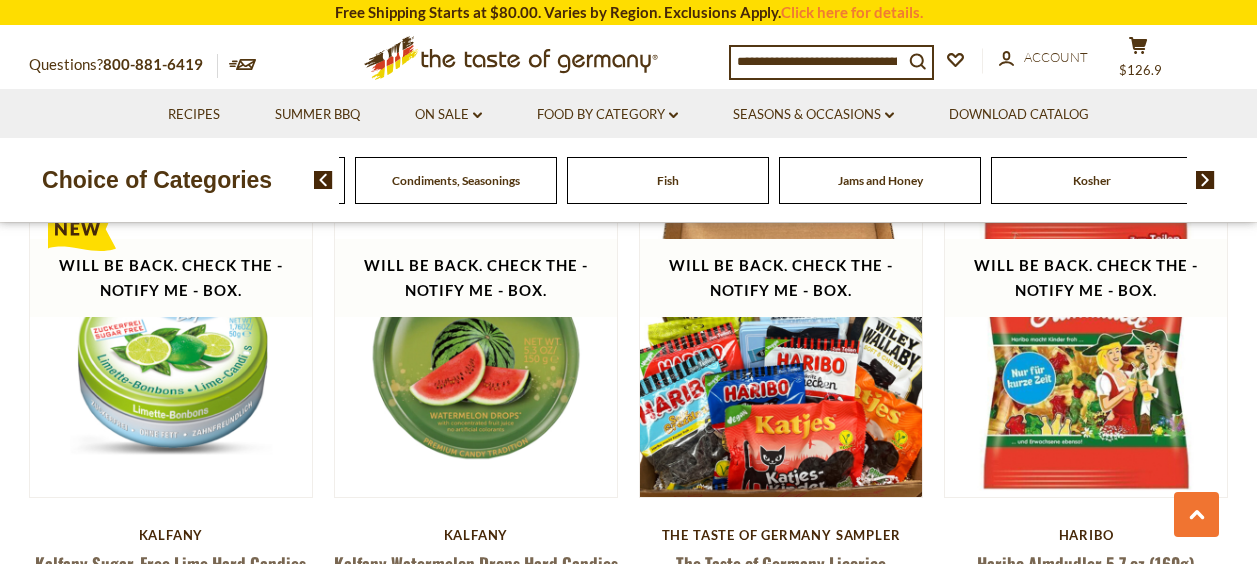 click at bounding box center [323, 180] 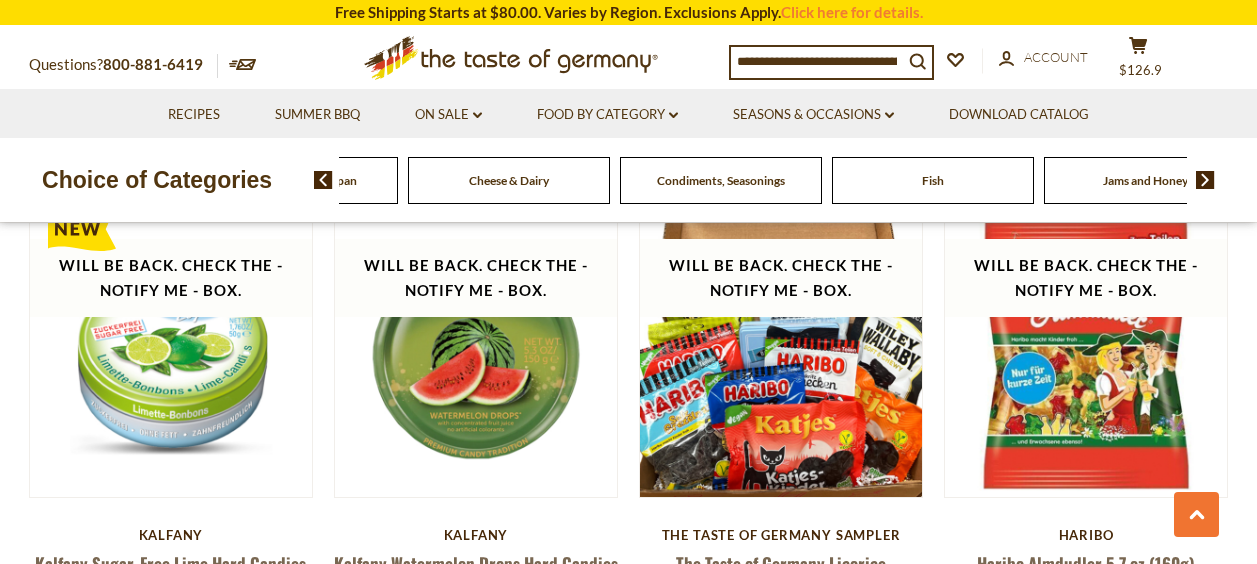 click at bounding box center (323, 180) 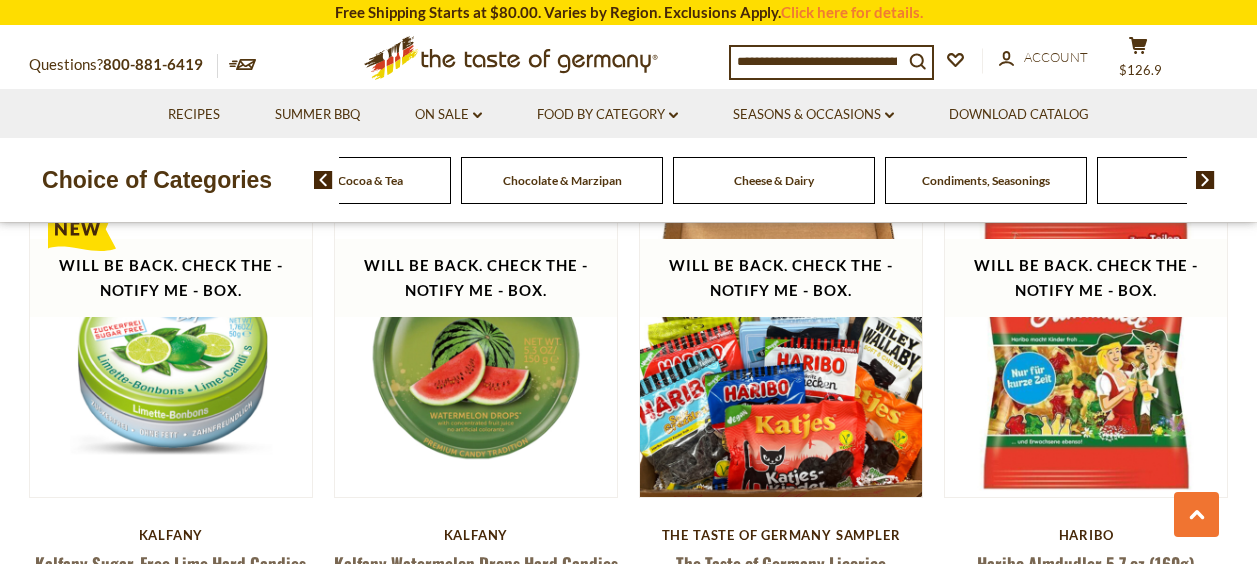 click at bounding box center (323, 180) 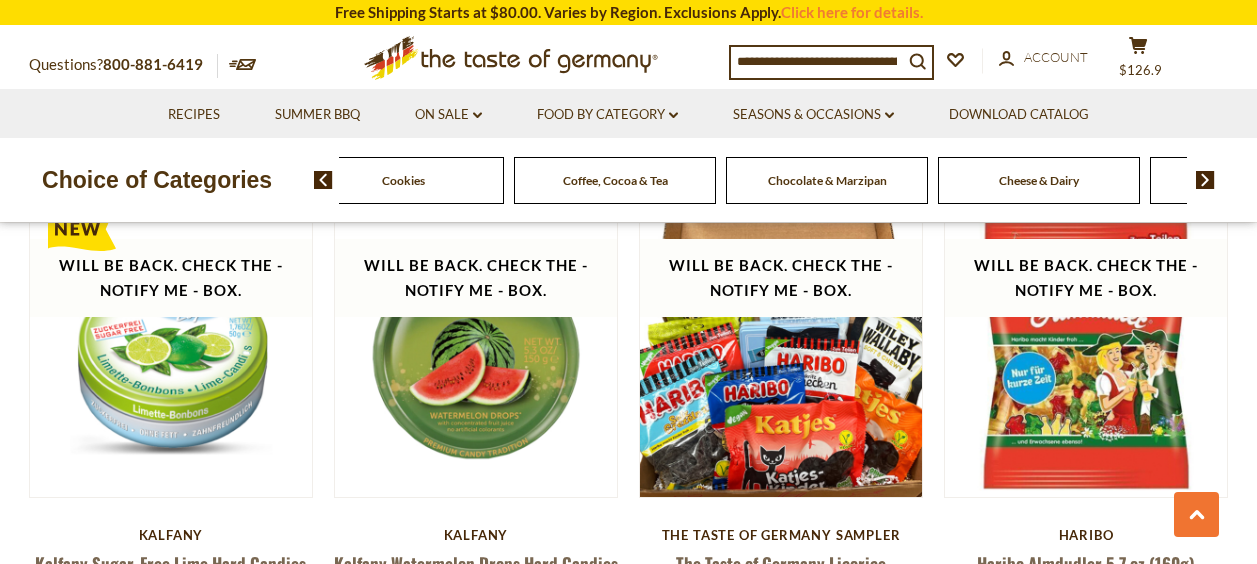 click at bounding box center (323, 180) 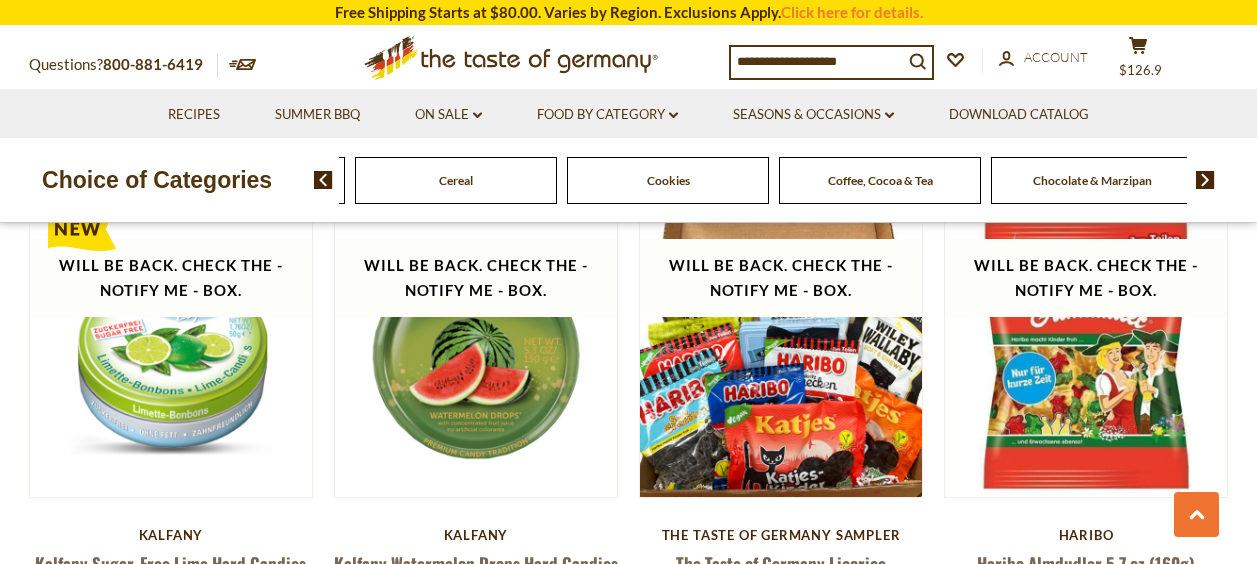 click at bounding box center [323, 180] 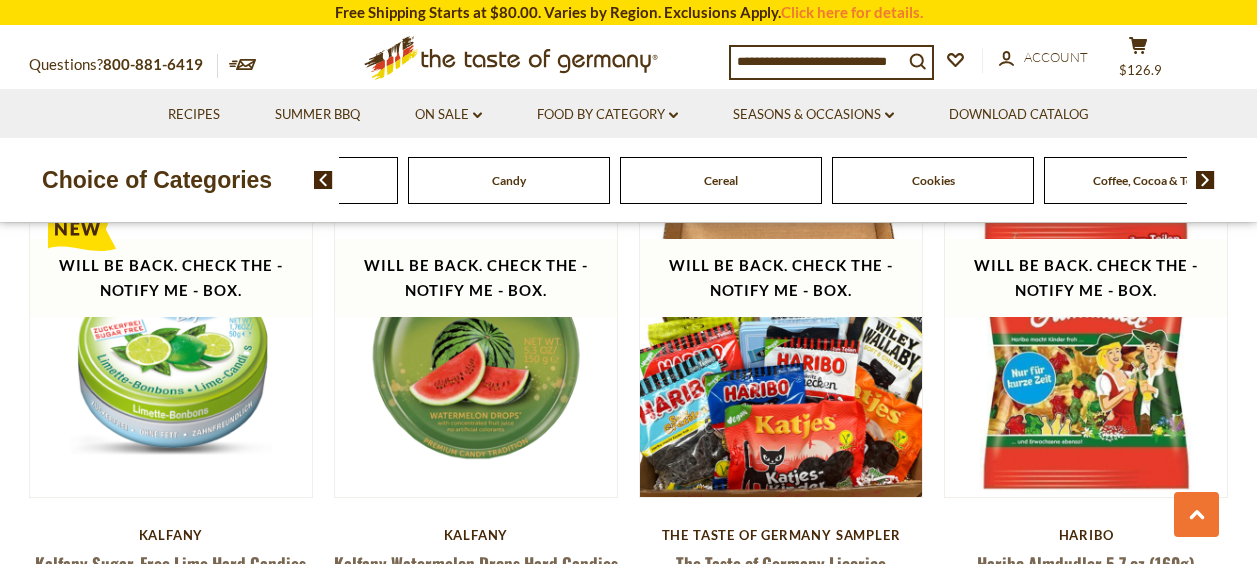 click at bounding box center (323, 180) 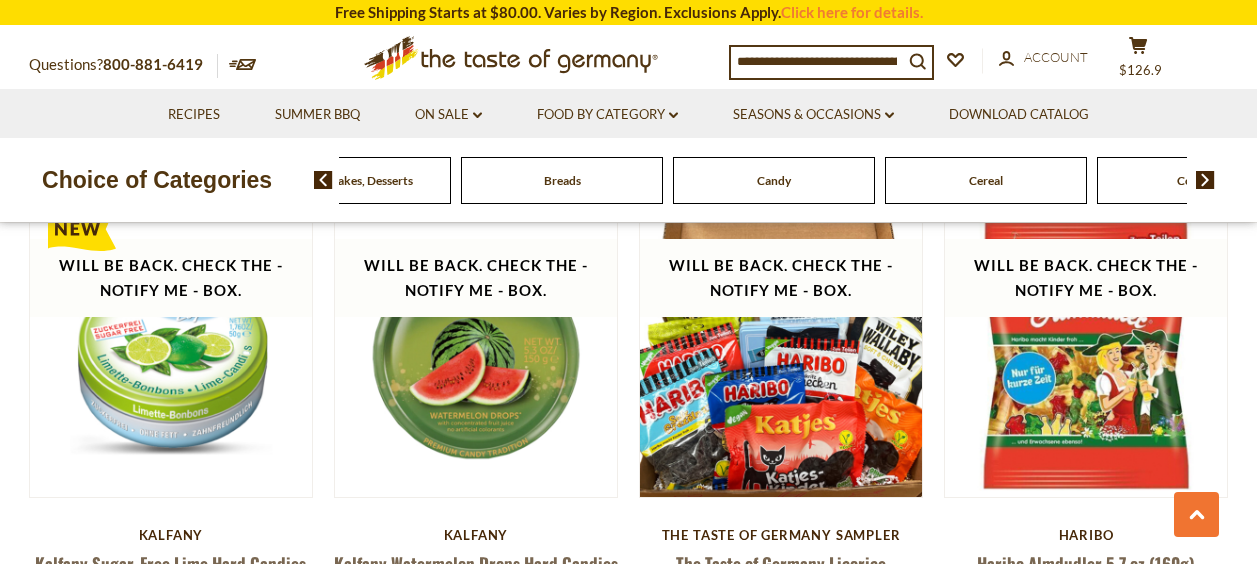 click at bounding box center [323, 180] 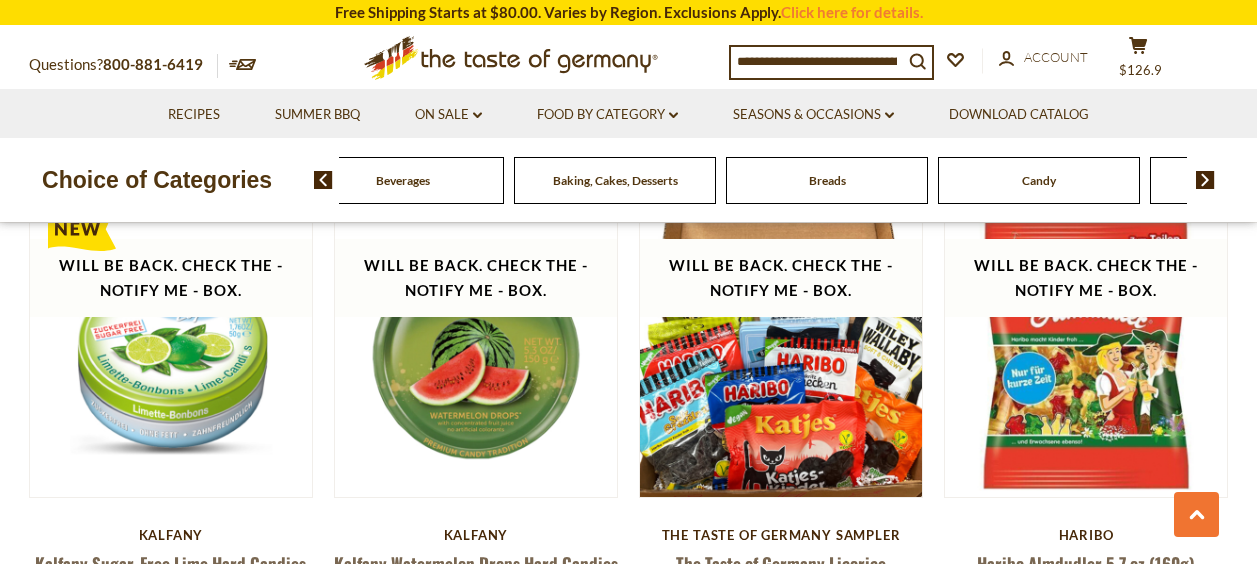 click on "Baking, Cakes, Desserts" at bounding box center [615, 180] 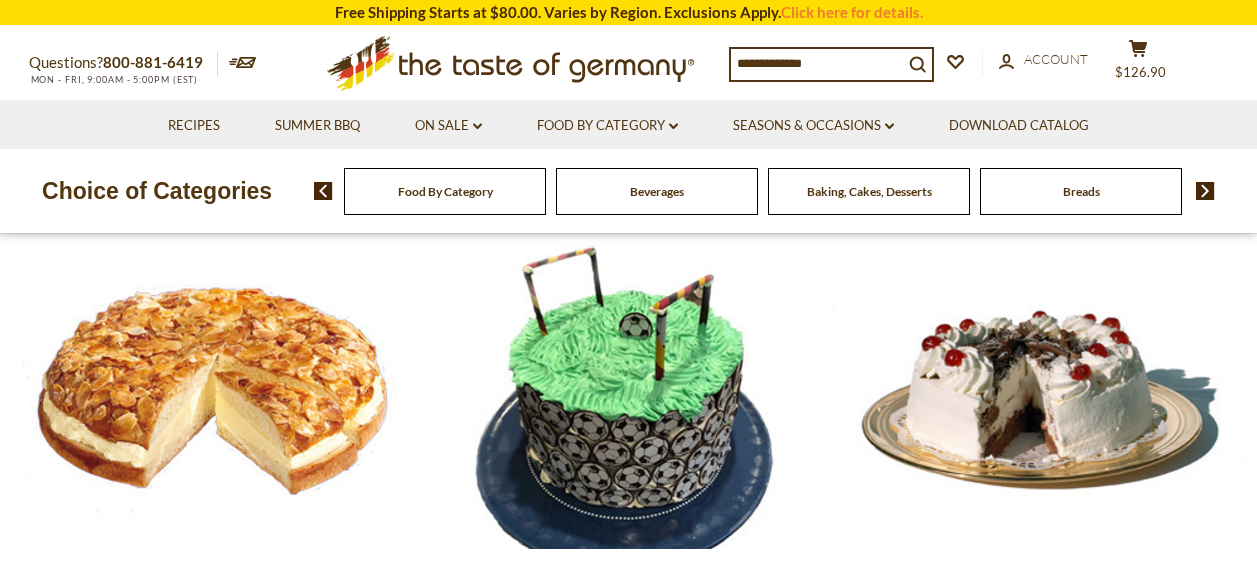 scroll, scrollTop: 0, scrollLeft: 0, axis: both 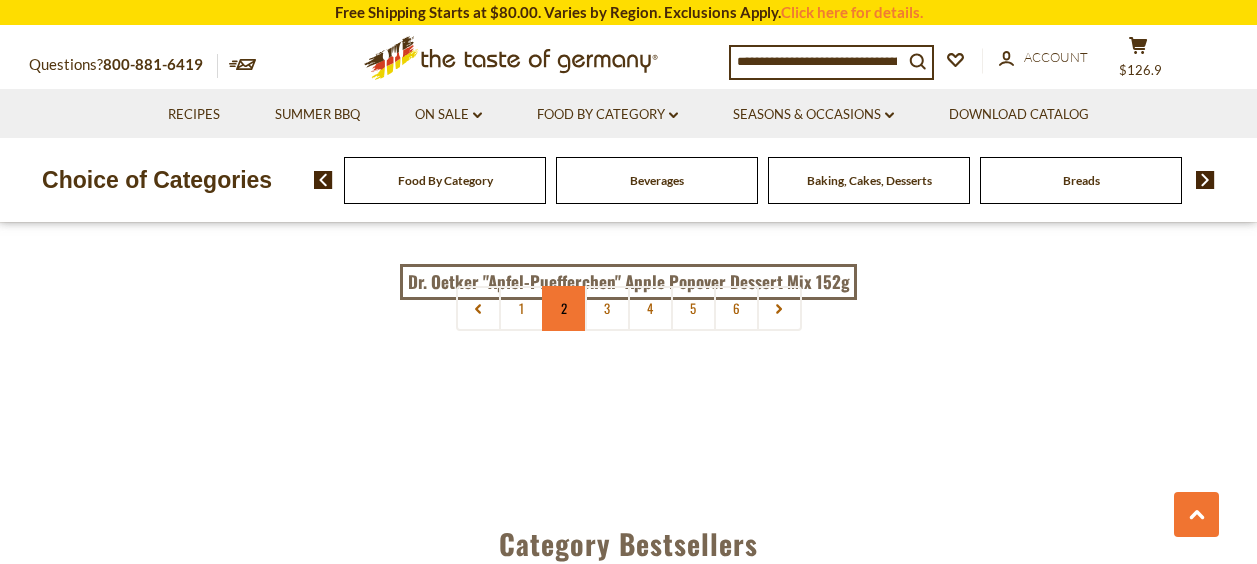 click on "2" at bounding box center (564, 308) 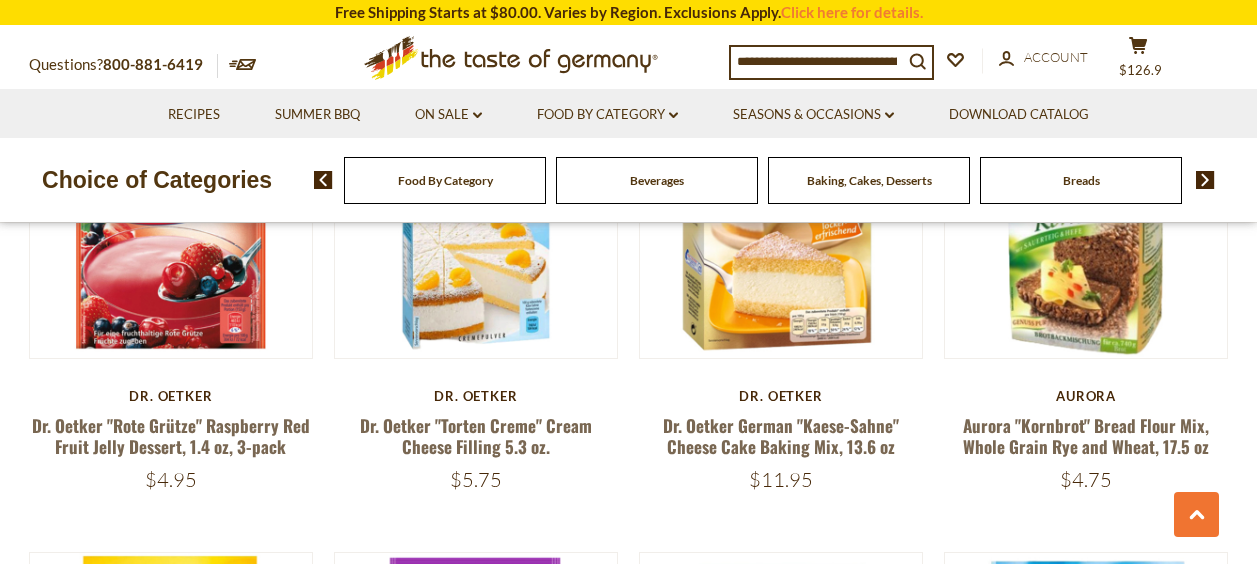 scroll, scrollTop: 3578, scrollLeft: 0, axis: vertical 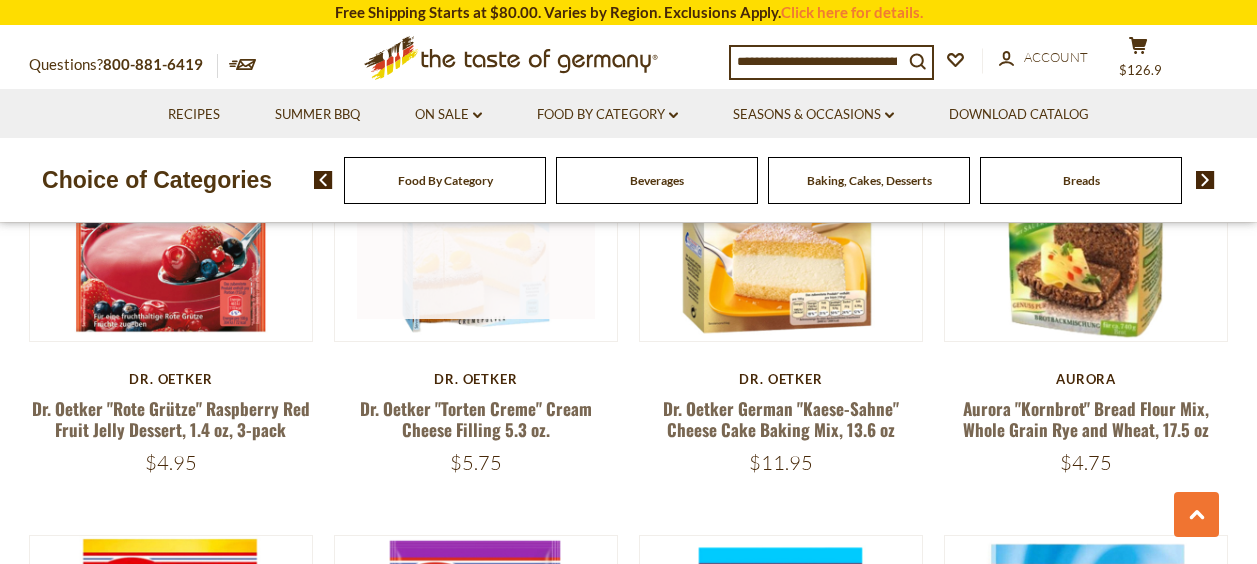 click at bounding box center [476, 200] 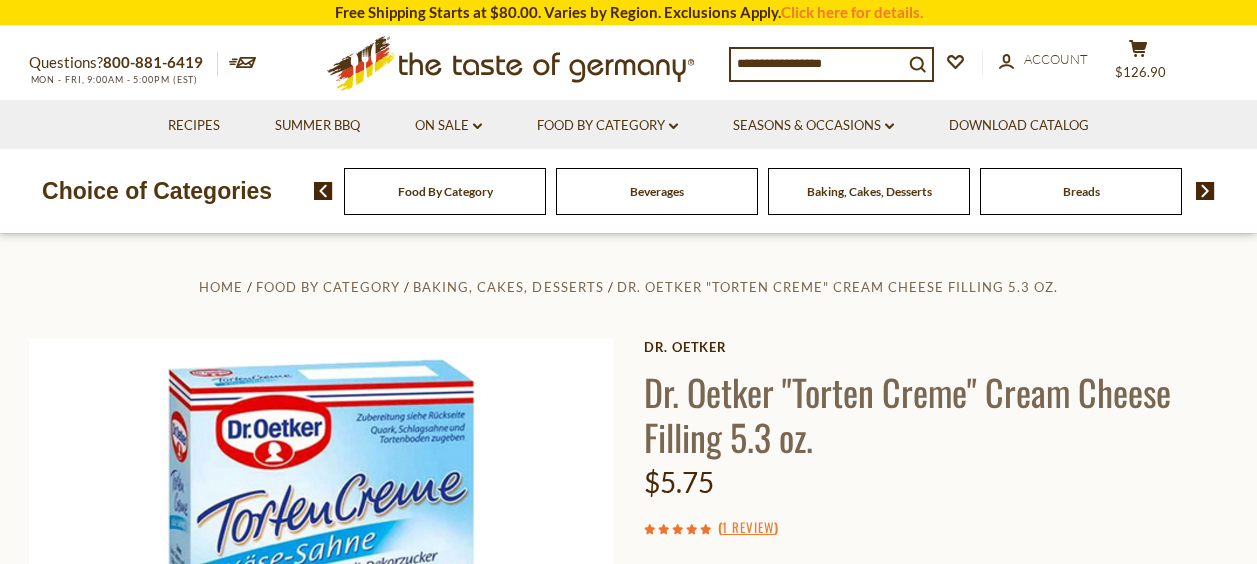 scroll, scrollTop: 0, scrollLeft: 0, axis: both 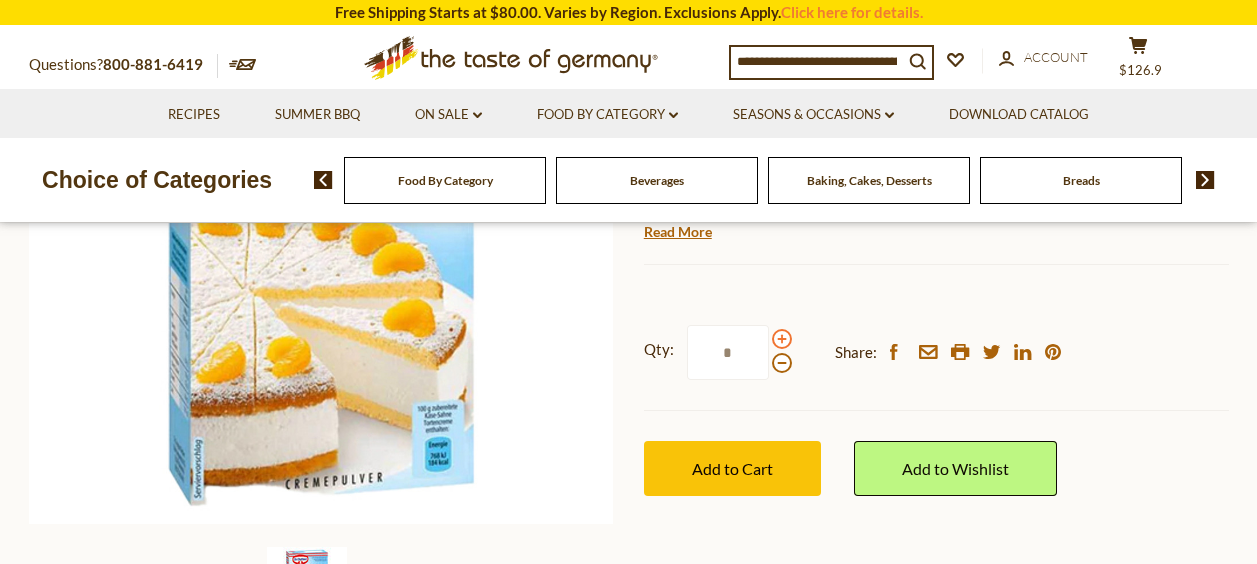 click at bounding box center [782, 339] 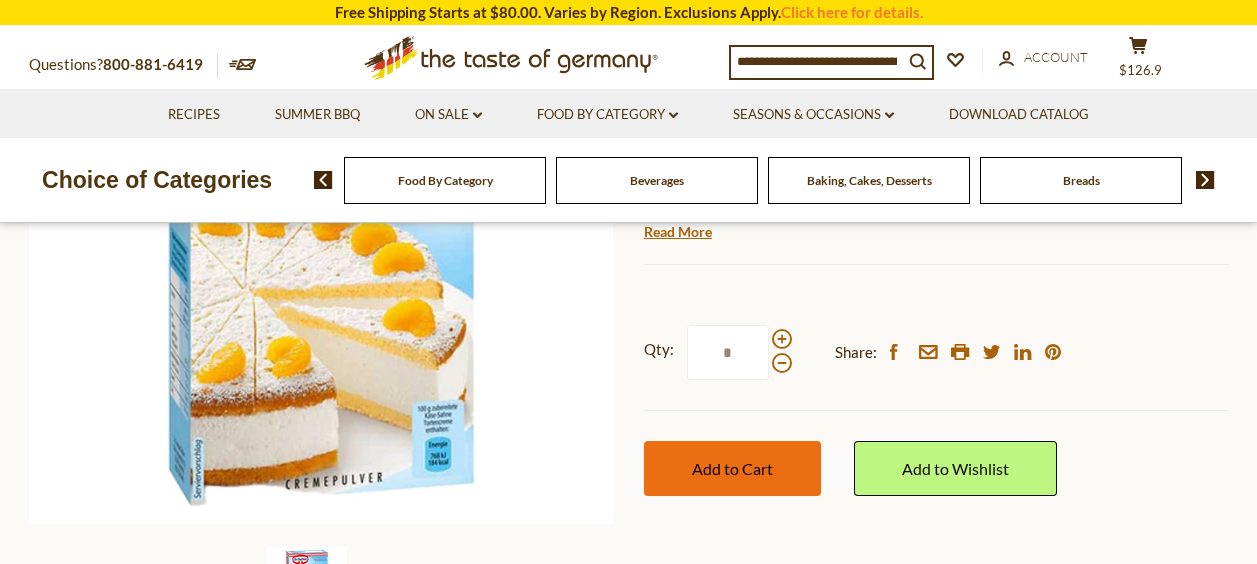 click on "Add to Cart" at bounding box center [732, 468] 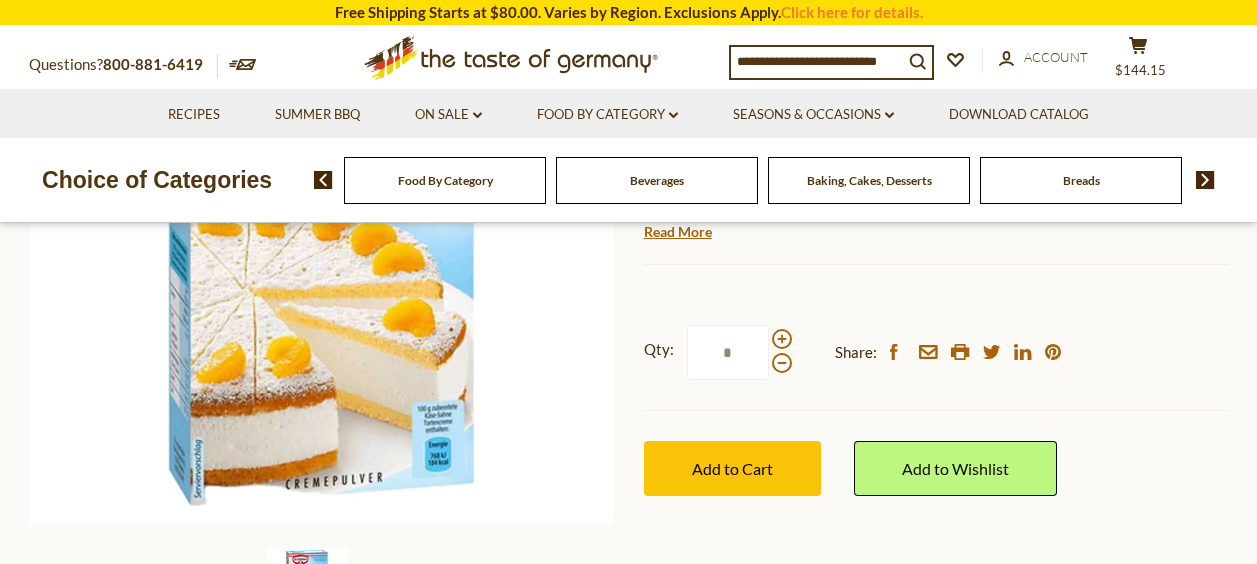 click at bounding box center (1205, 180) 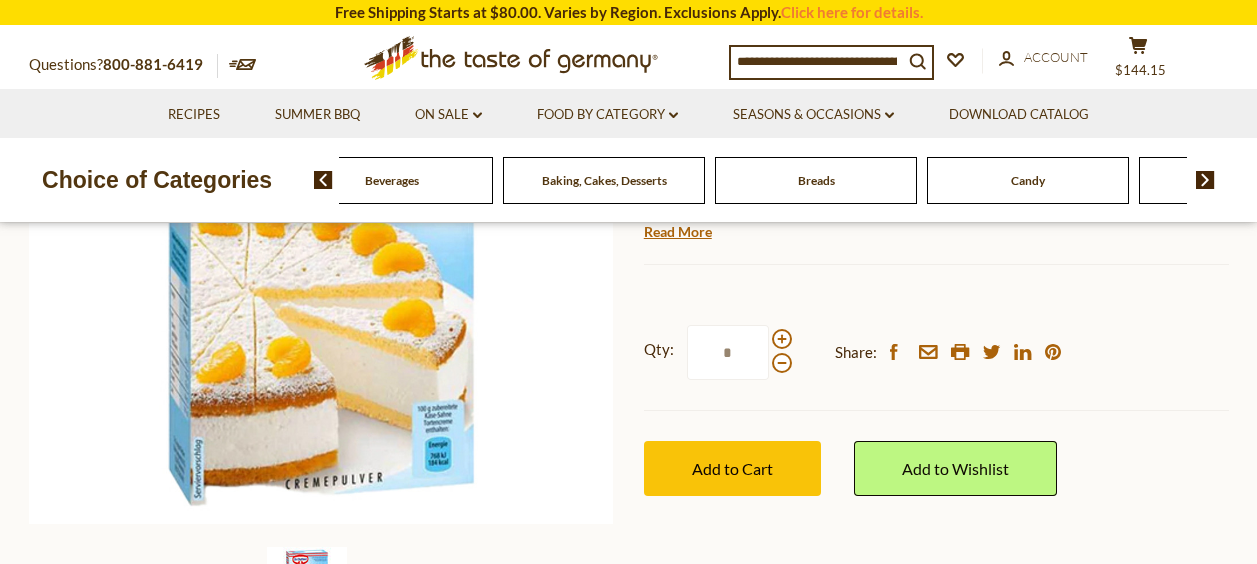 click at bounding box center (1205, 180) 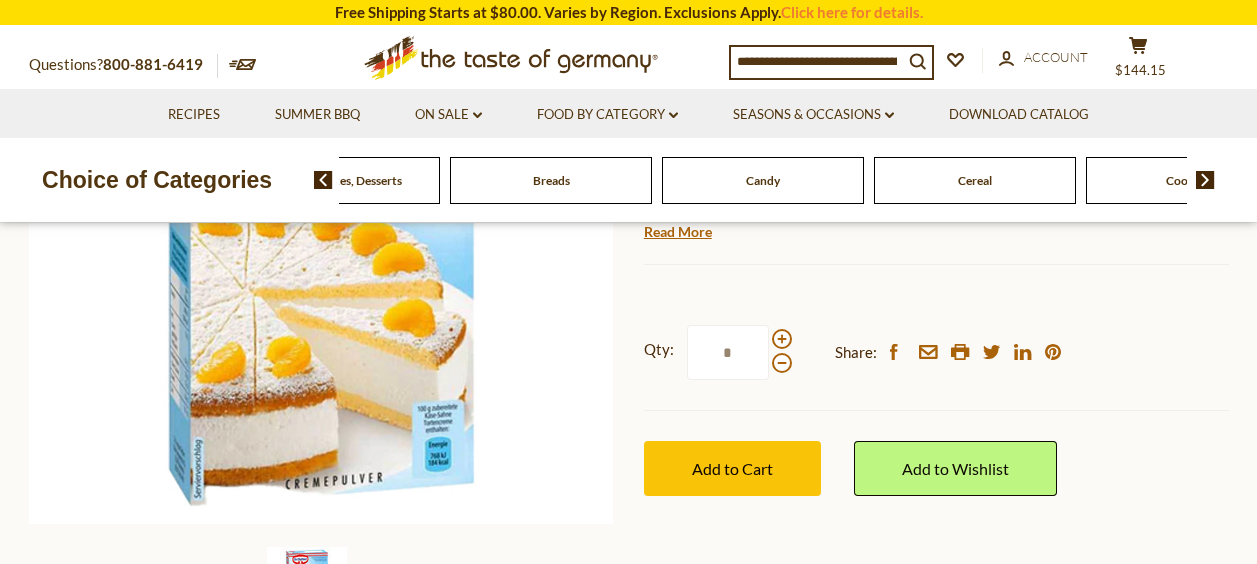 click at bounding box center (1205, 180) 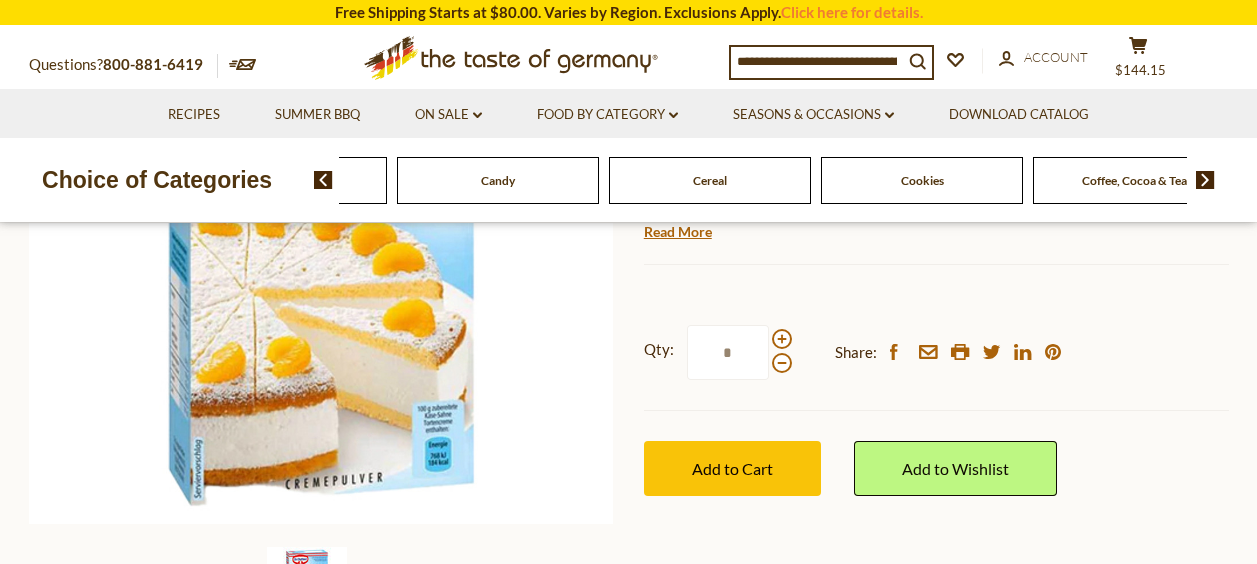 click at bounding box center [1205, 180] 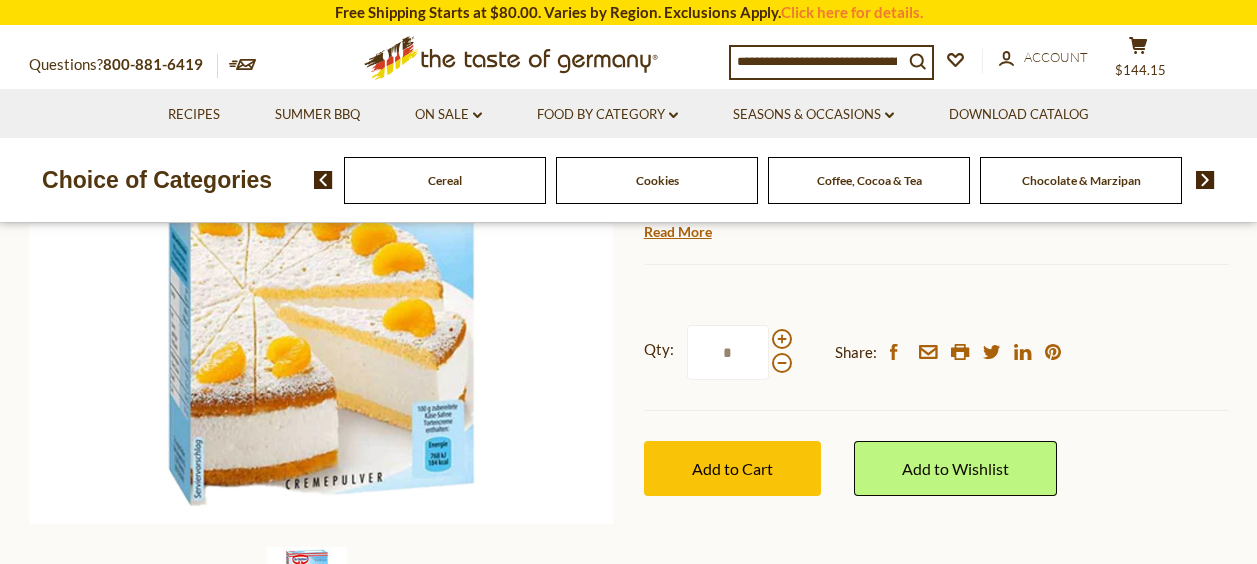 click at bounding box center [1205, 180] 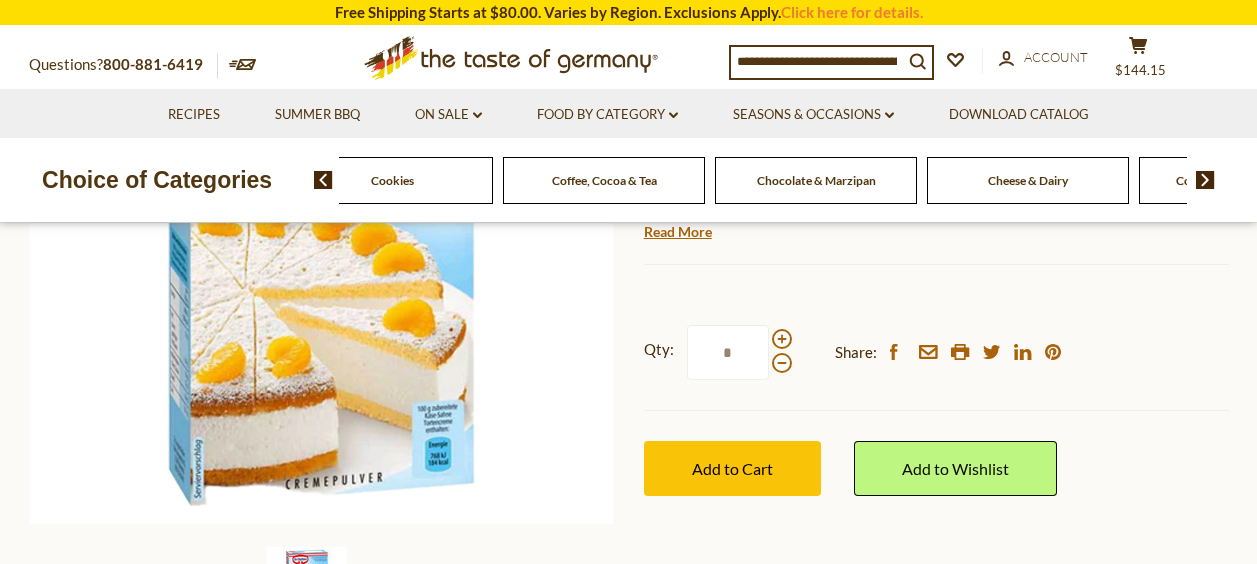 click at bounding box center [1205, 180] 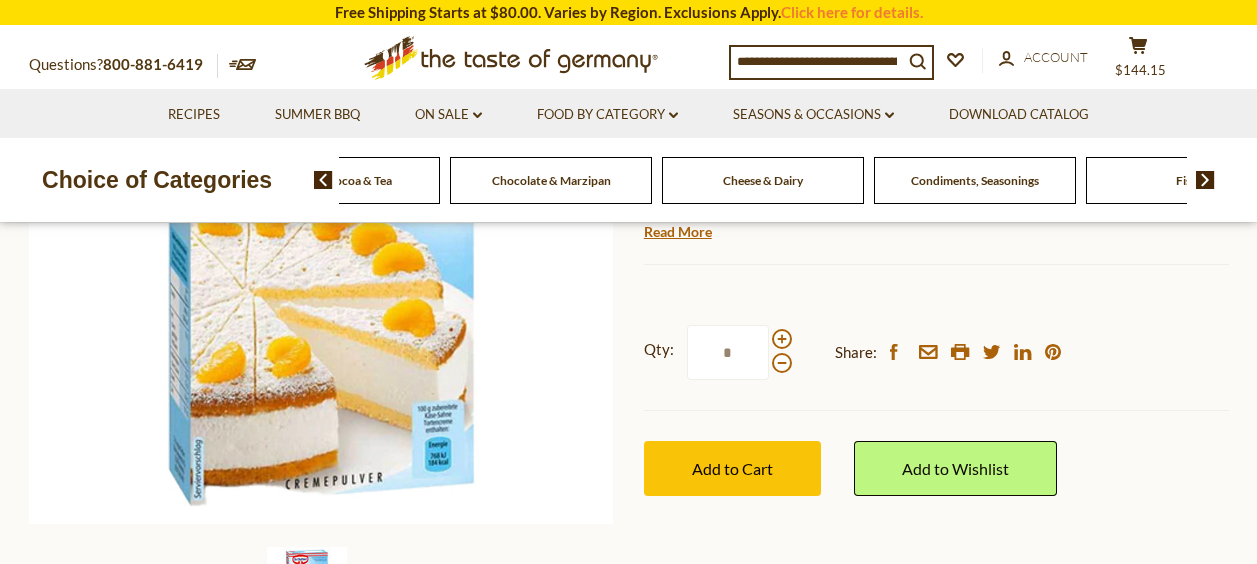 click at bounding box center (1205, 180) 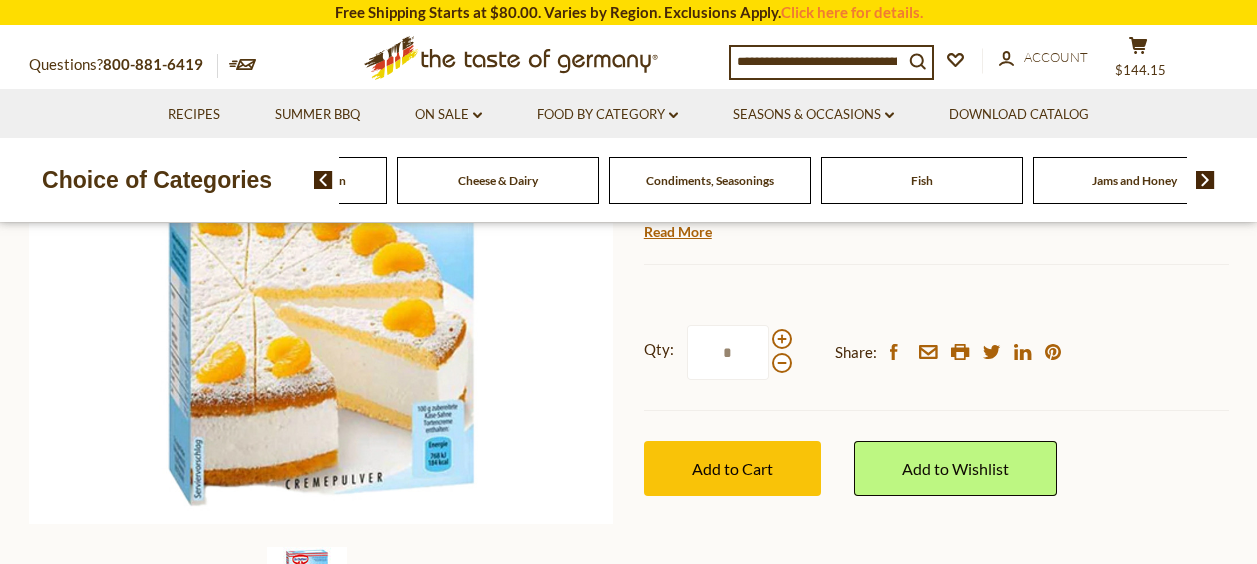 click at bounding box center [1205, 180] 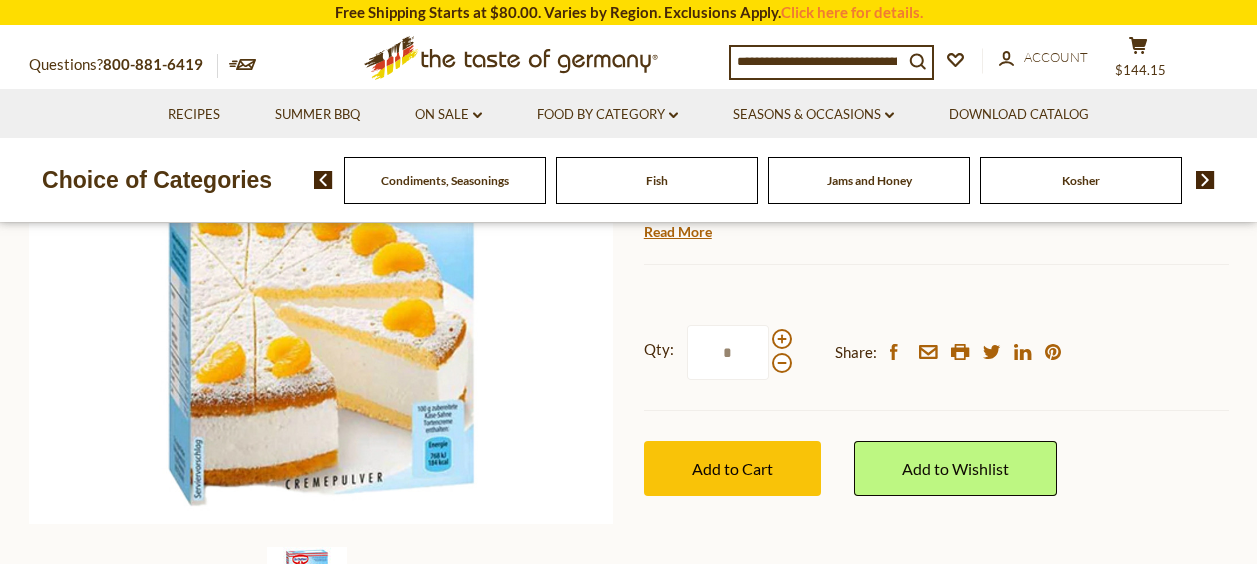 click at bounding box center (1205, 180) 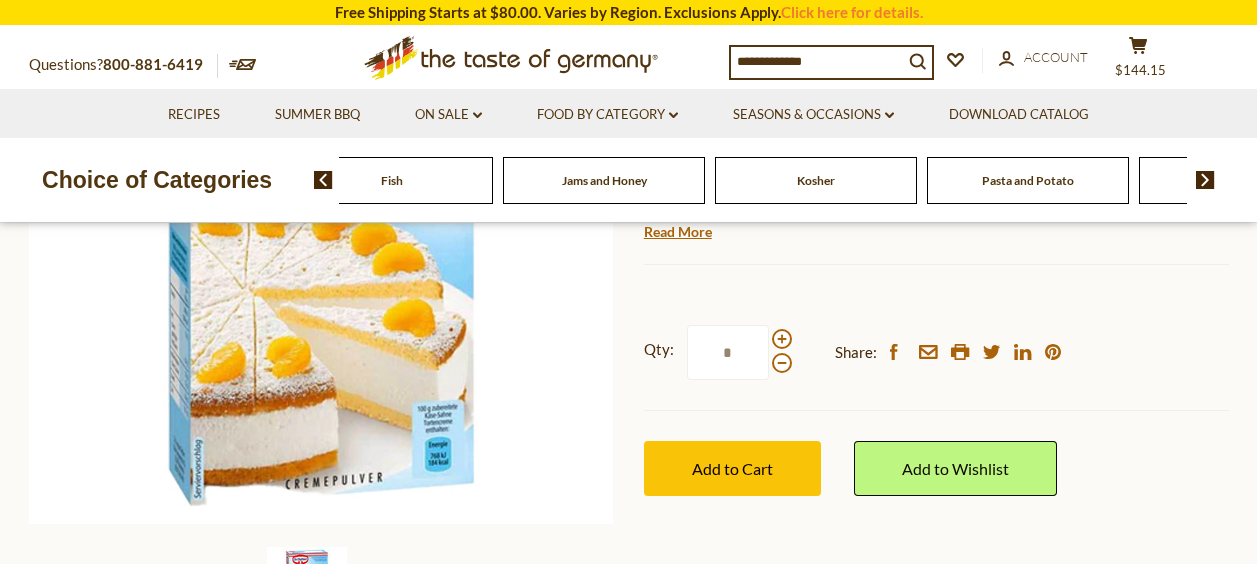 click at bounding box center (1205, 180) 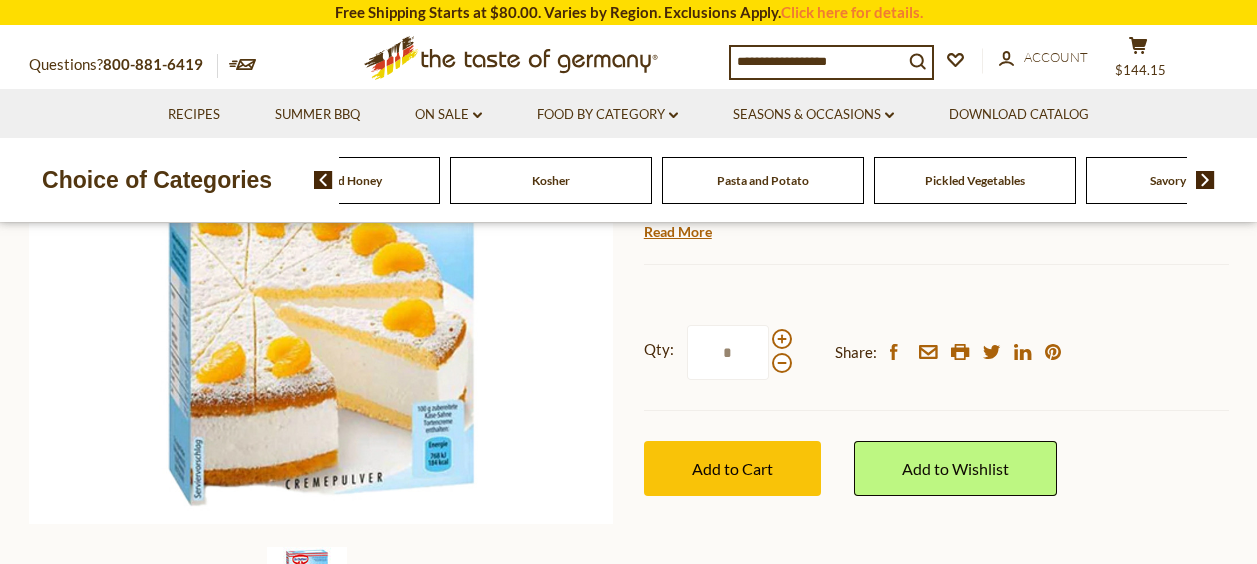 click at bounding box center (1205, 180) 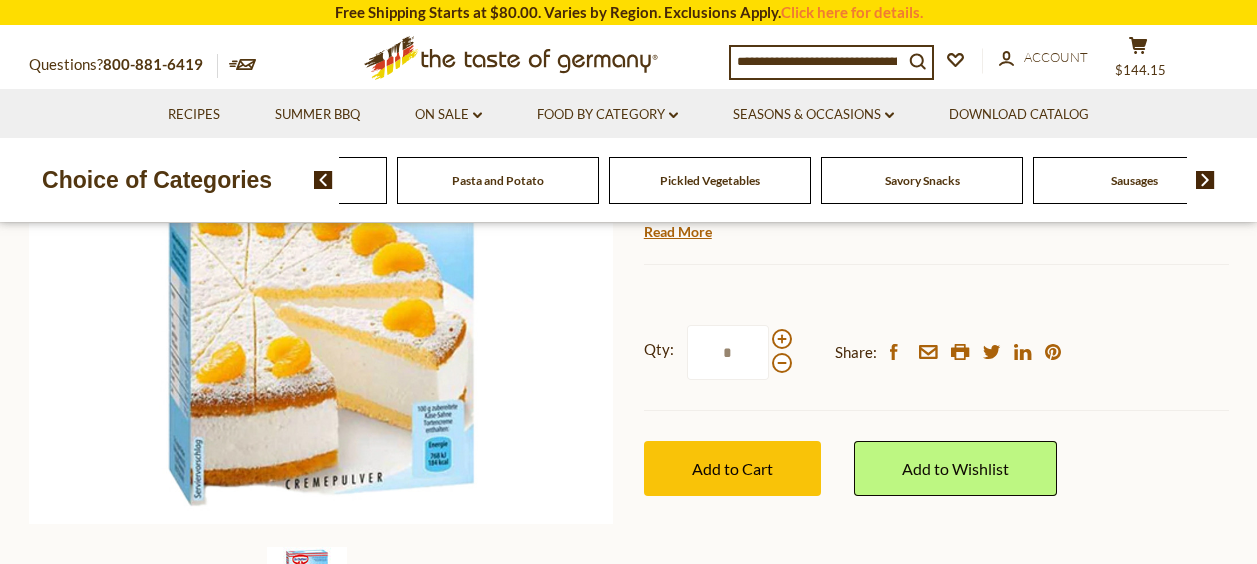 click on "Sausages" at bounding box center (1134, 180) 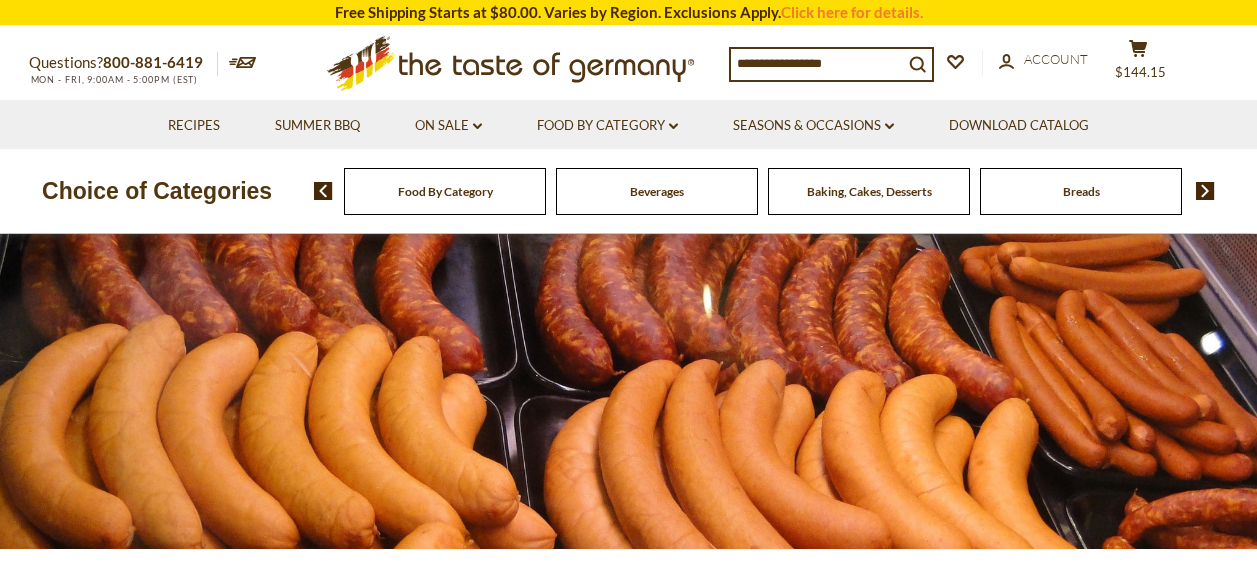 scroll, scrollTop: 0, scrollLeft: 0, axis: both 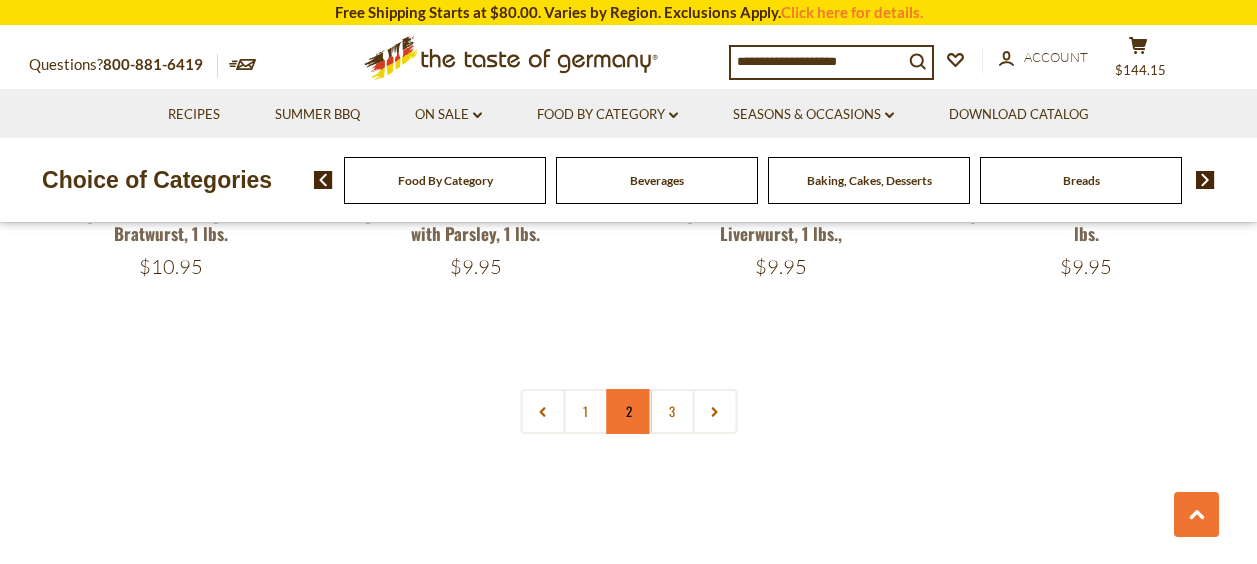 click on "2" at bounding box center (628, 411) 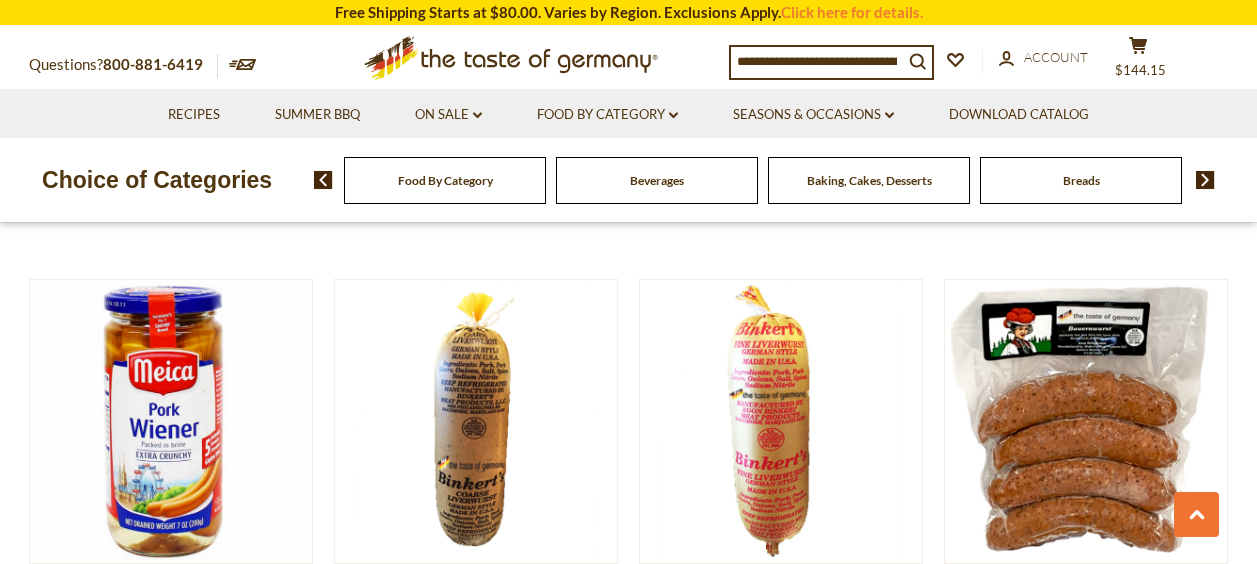 scroll, scrollTop: 1078, scrollLeft: 0, axis: vertical 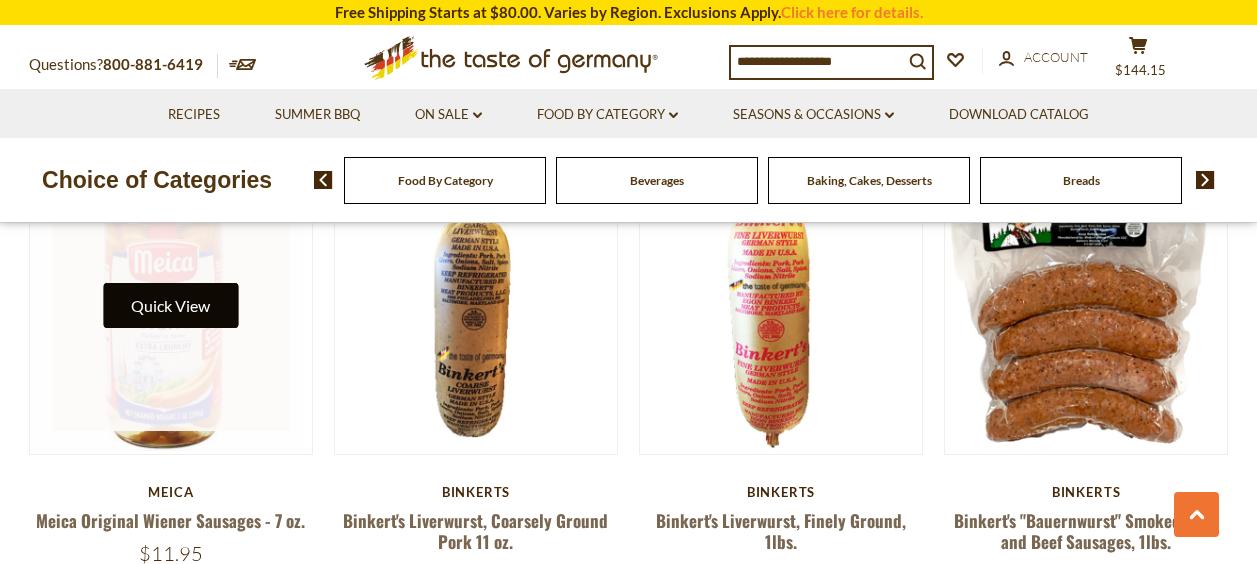 click on "Quick View" at bounding box center [170, 305] 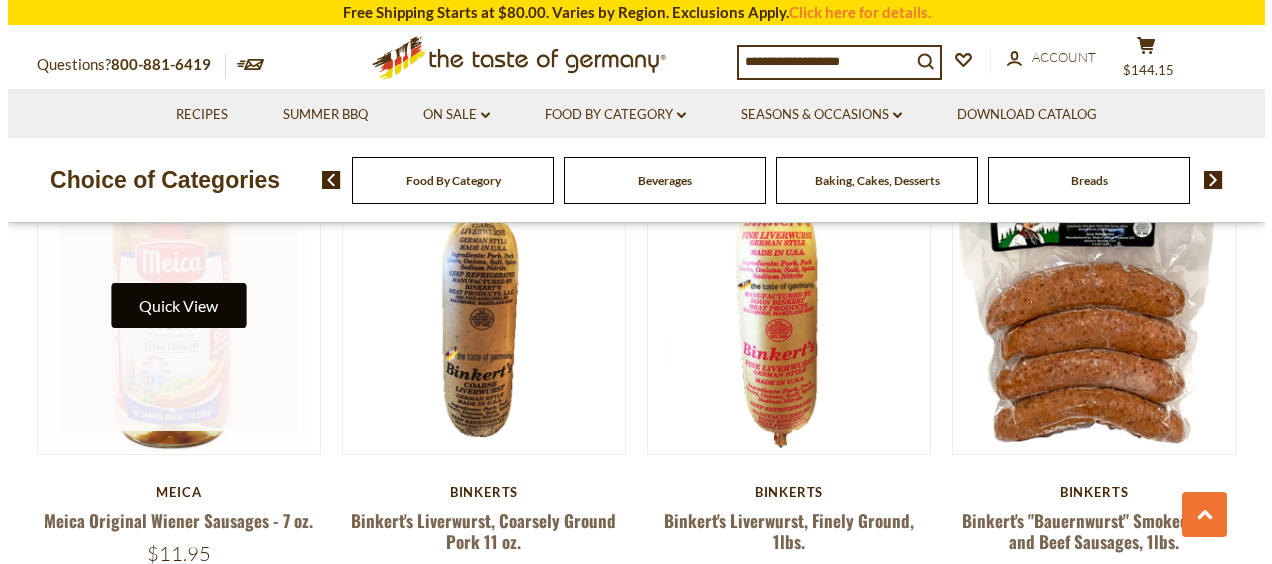 scroll, scrollTop: 1082, scrollLeft: 0, axis: vertical 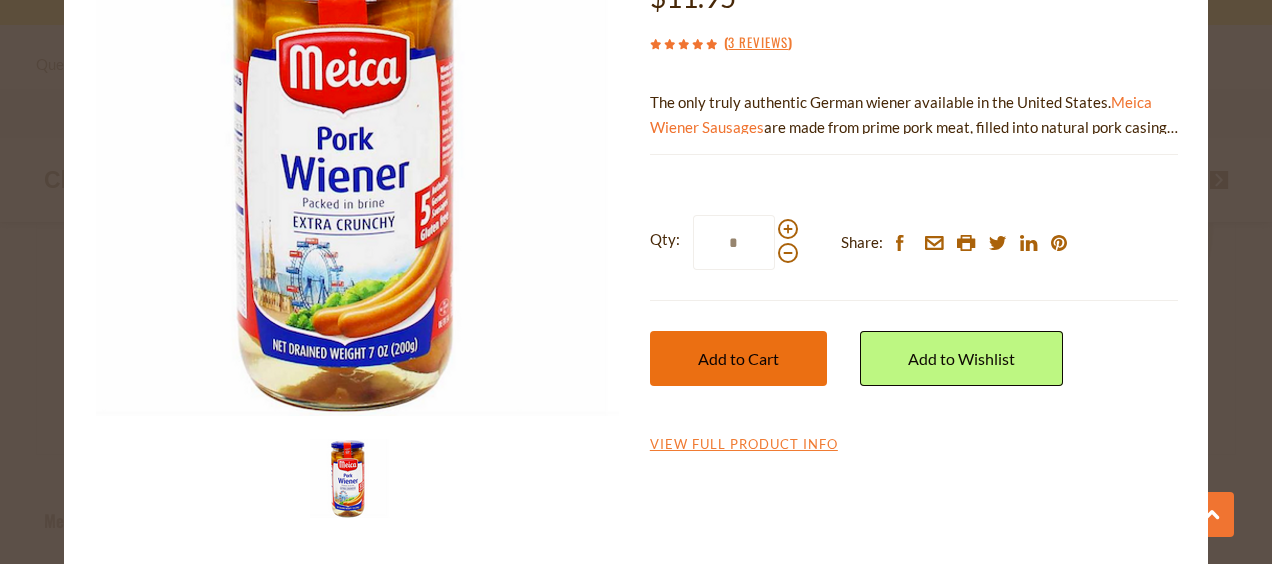 click on "Add to Cart" at bounding box center (738, 358) 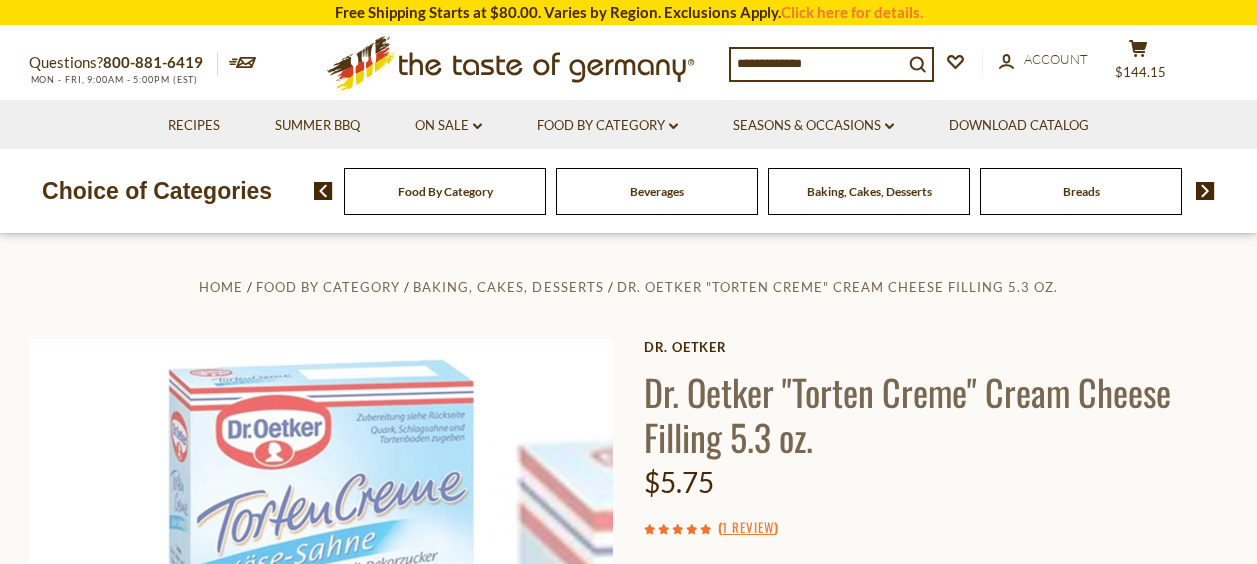 scroll, scrollTop: 400, scrollLeft: 0, axis: vertical 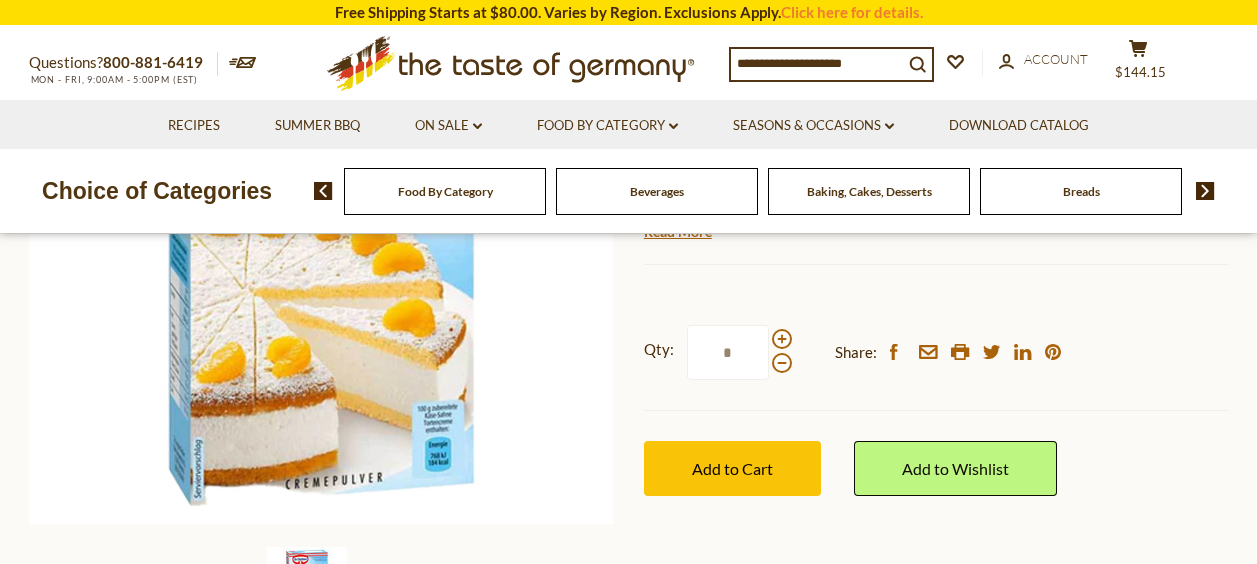 click at bounding box center (1205, 191) 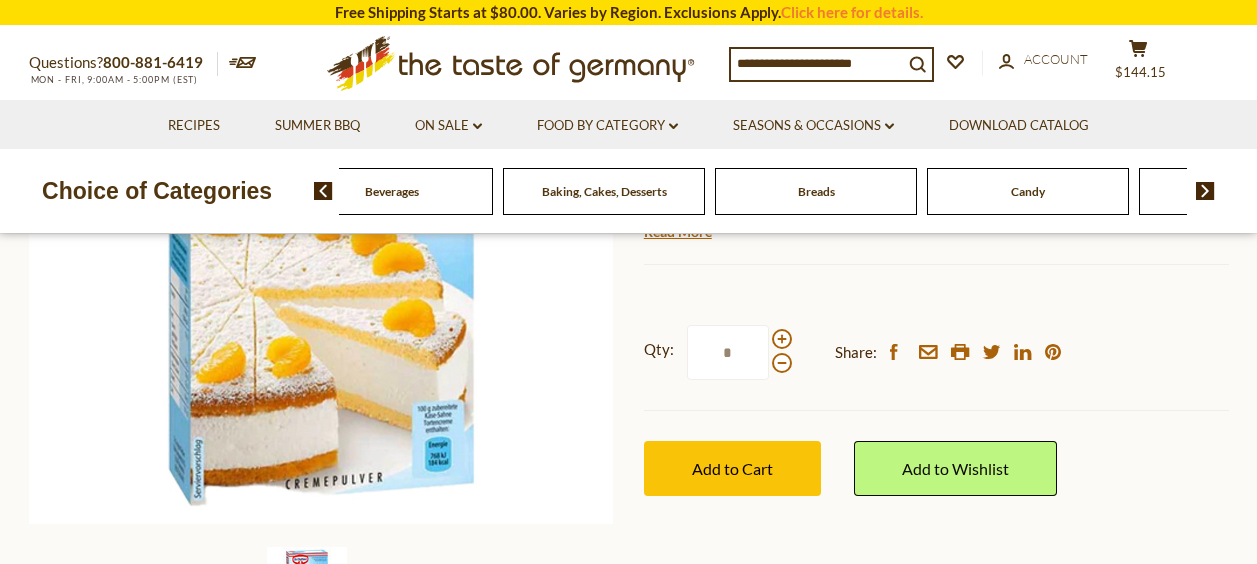 click at bounding box center (1205, 191) 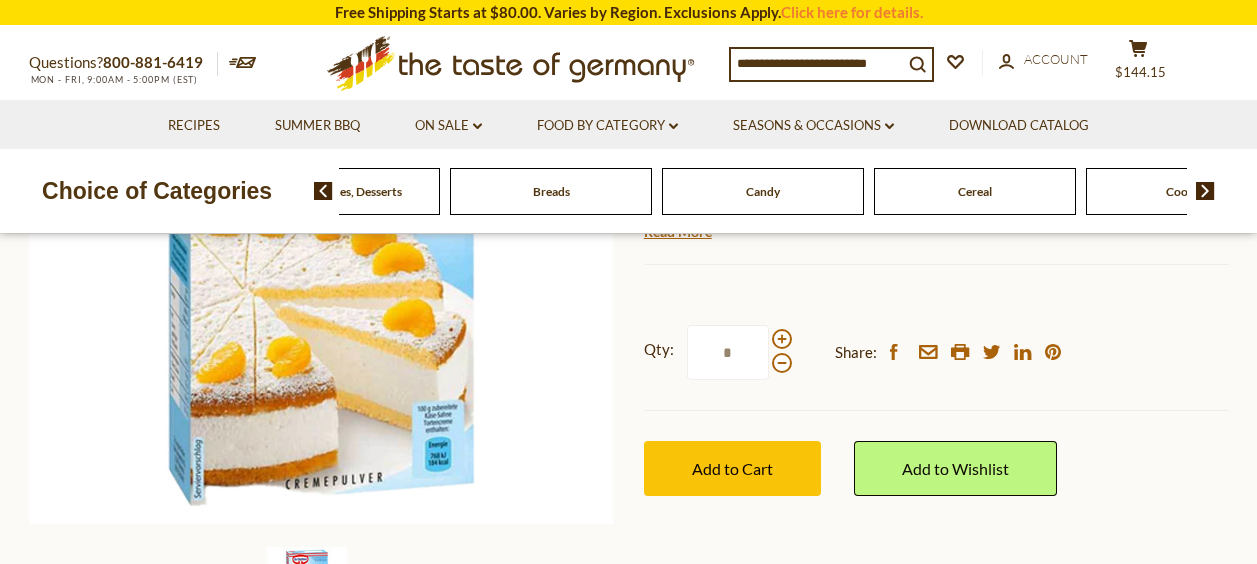 click at bounding box center [1205, 191] 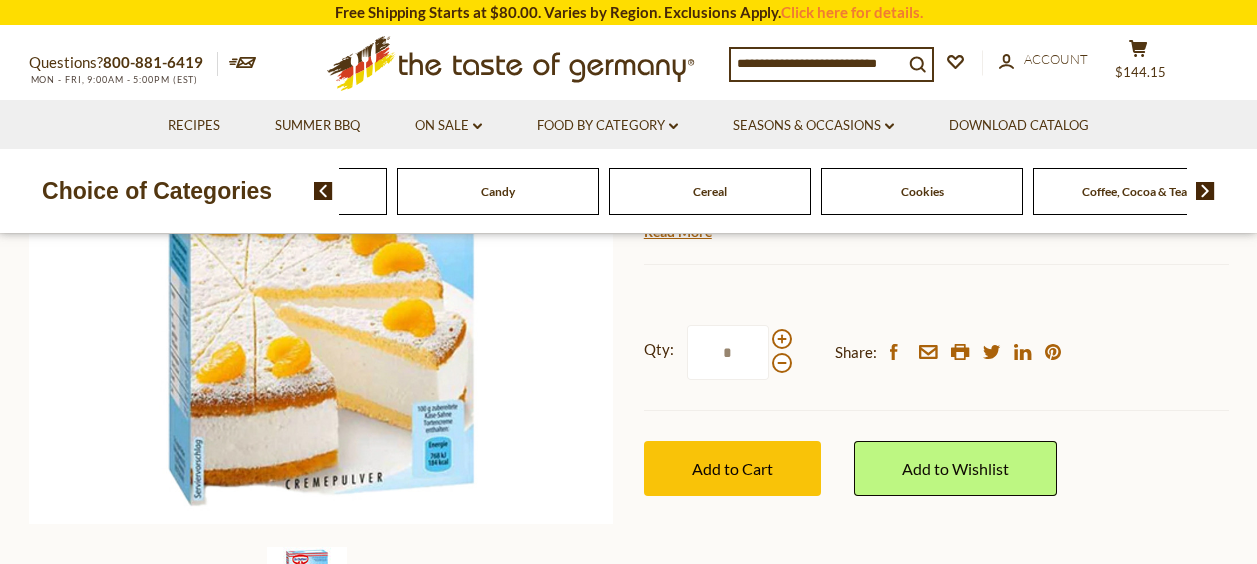click at bounding box center (1205, 191) 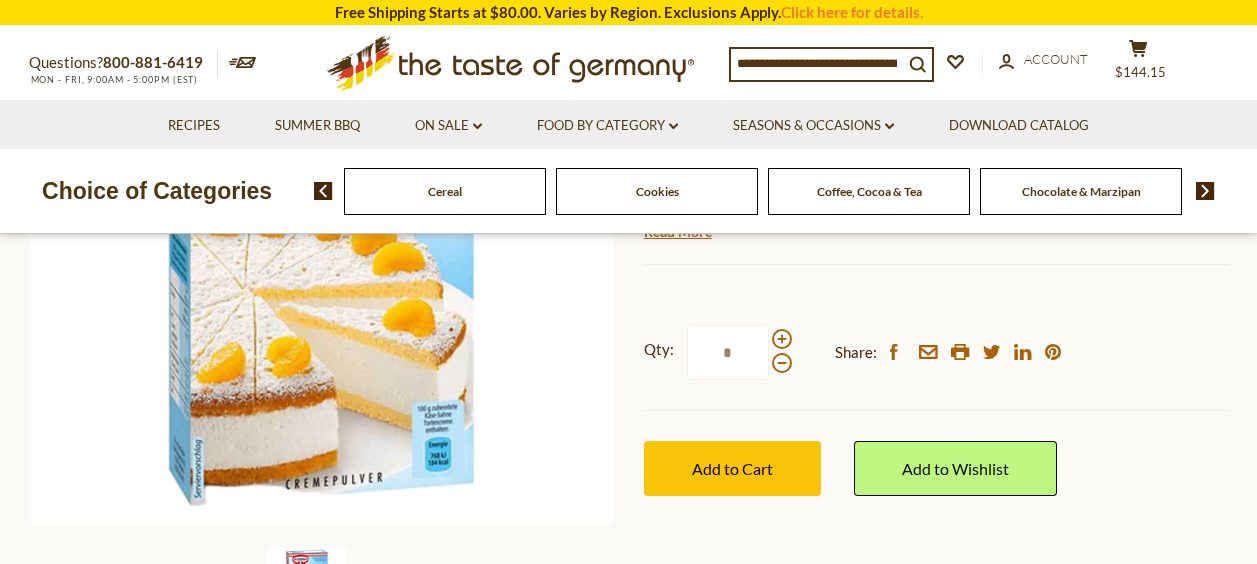 click at bounding box center [1205, 191] 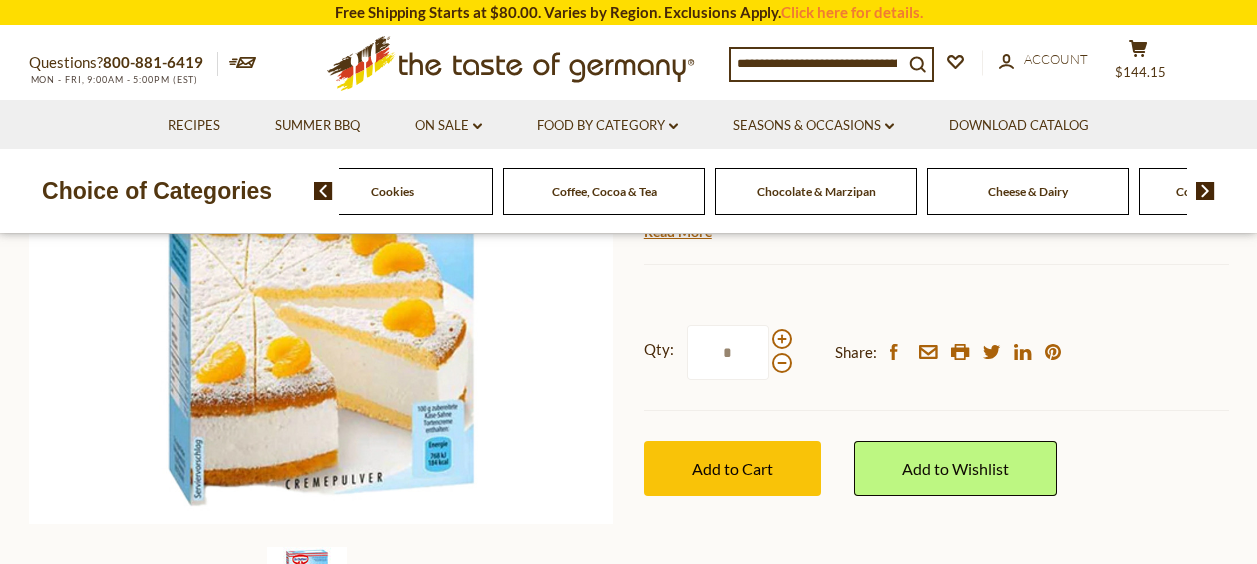 click at bounding box center (1205, 191) 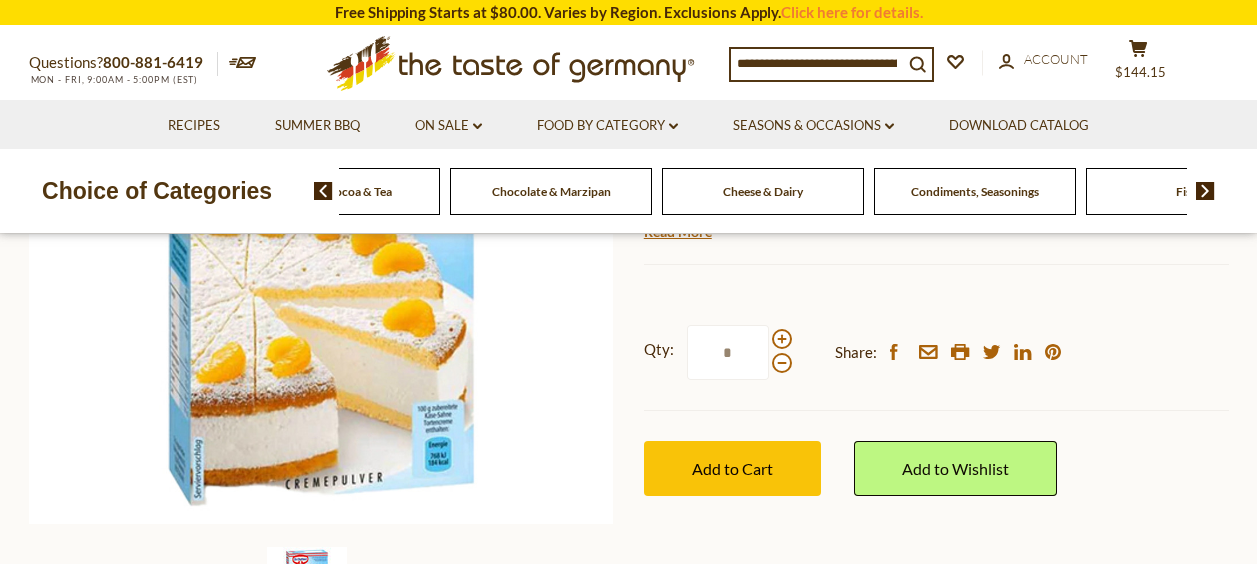 click at bounding box center [1205, 191] 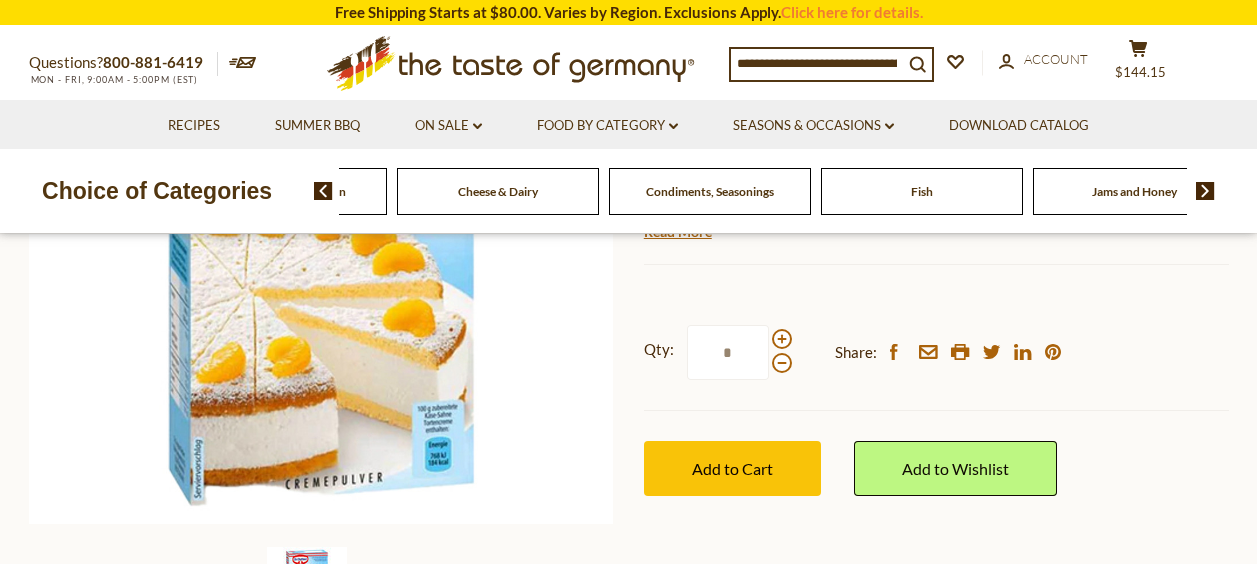 click at bounding box center [1205, 191] 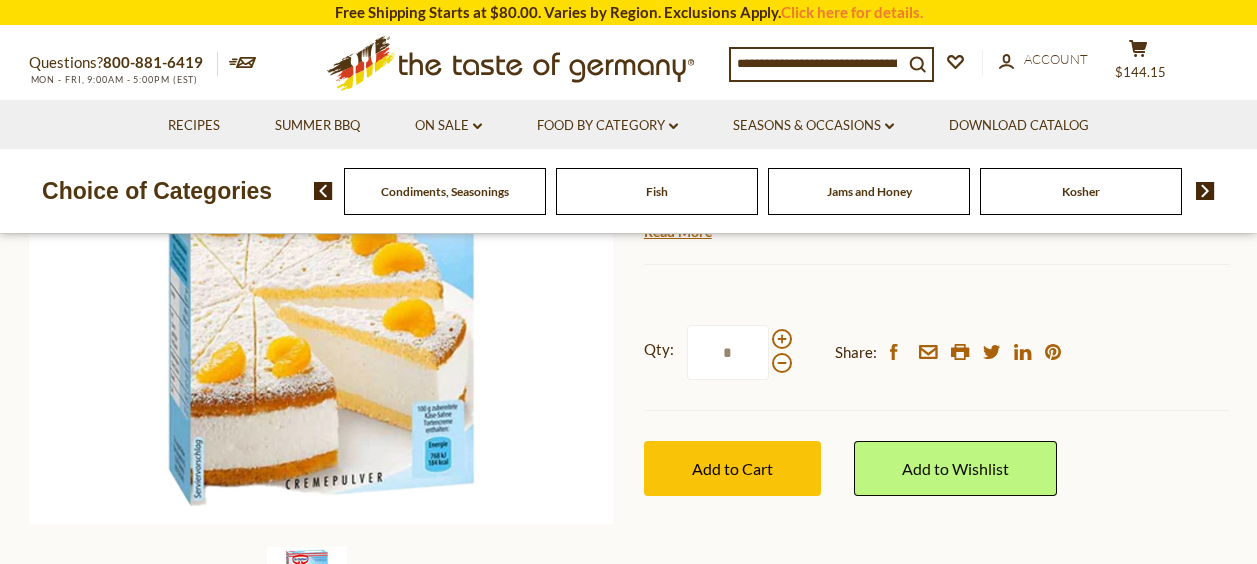 click at bounding box center [1205, 191] 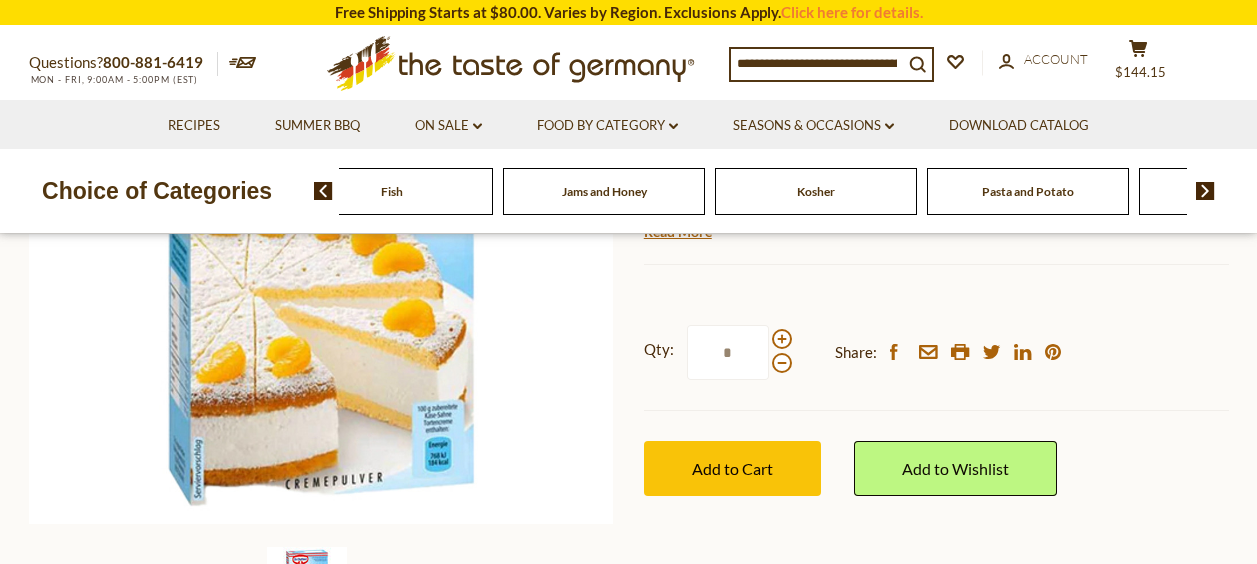 click at bounding box center [1205, 191] 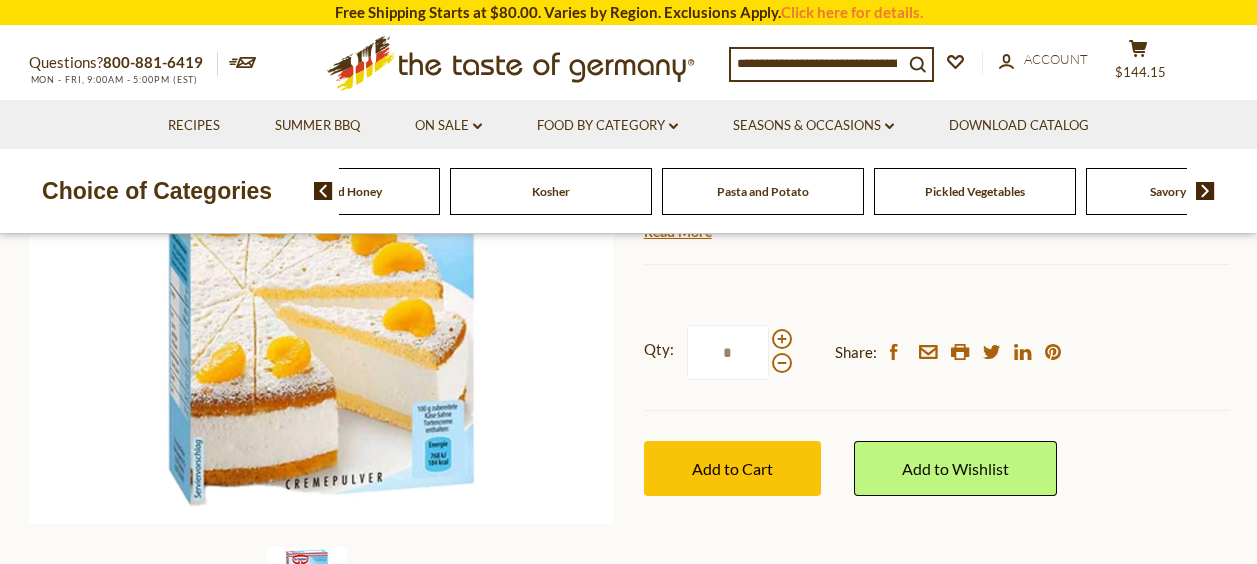 click at bounding box center [1205, 191] 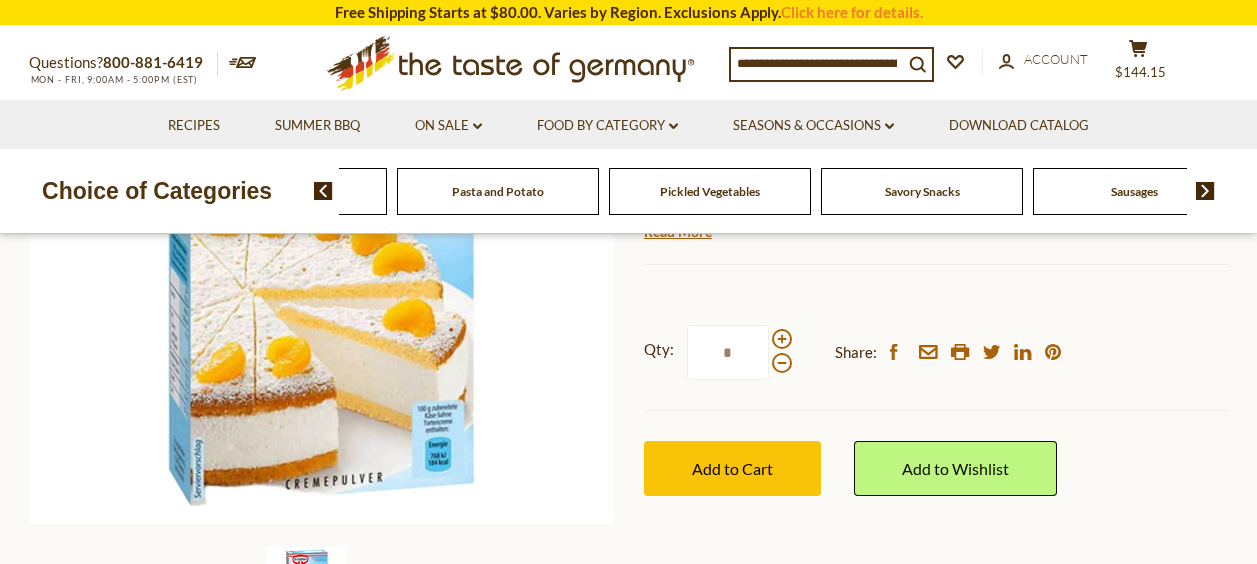 click on "Sausages" at bounding box center [1134, 191] 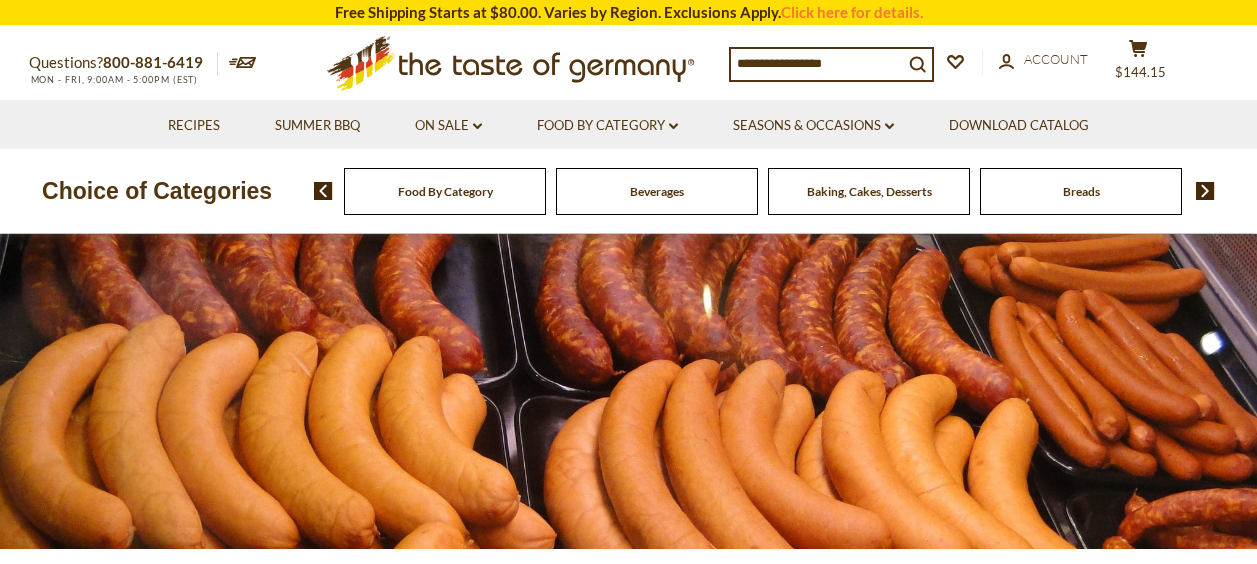 scroll, scrollTop: 0, scrollLeft: 0, axis: both 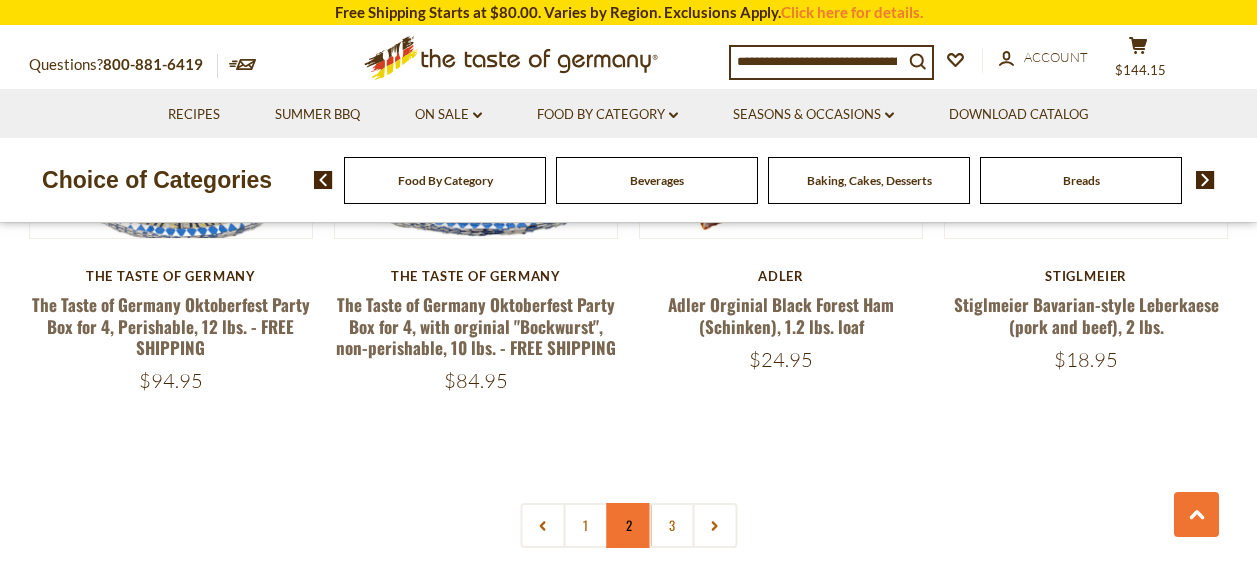 click on "2" at bounding box center (628, 525) 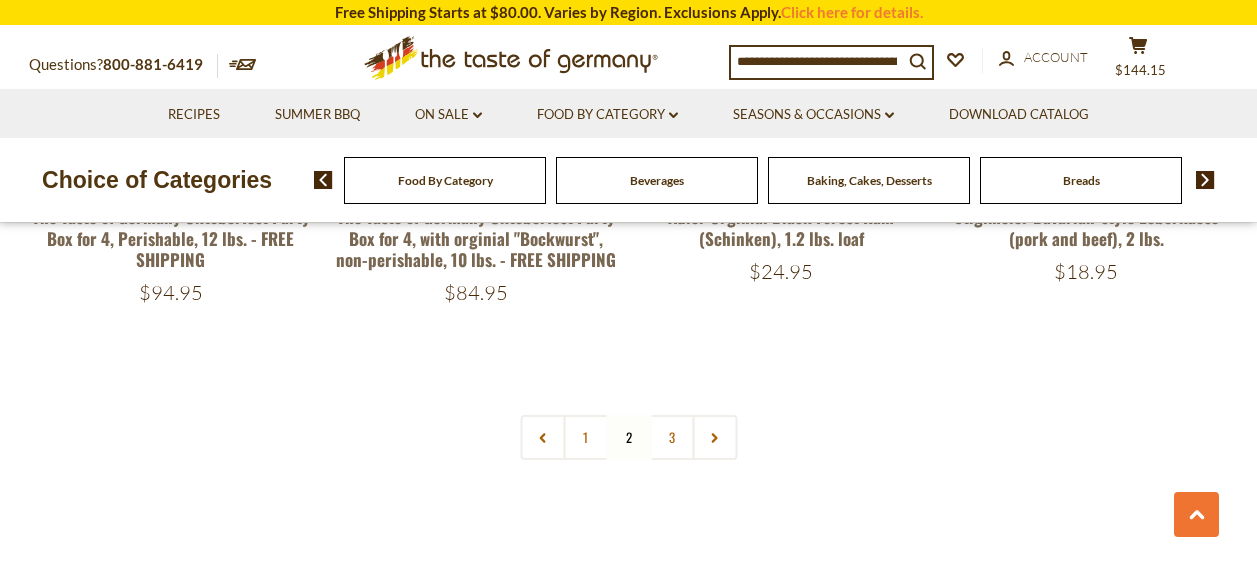 scroll, scrollTop: 4878, scrollLeft: 0, axis: vertical 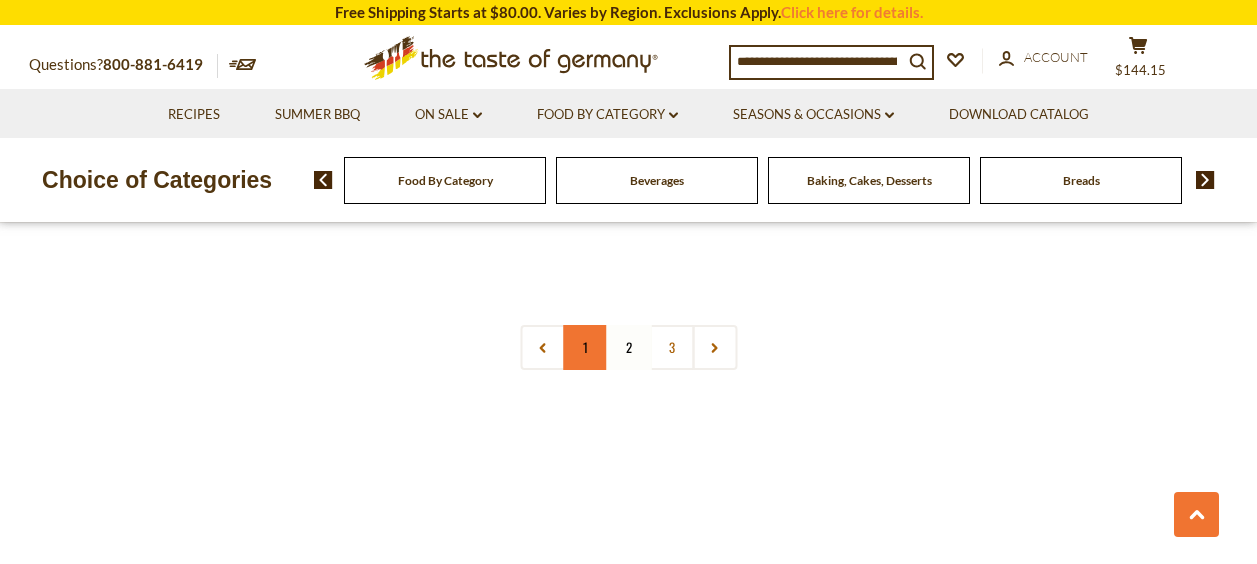 click on "1" at bounding box center [585, 347] 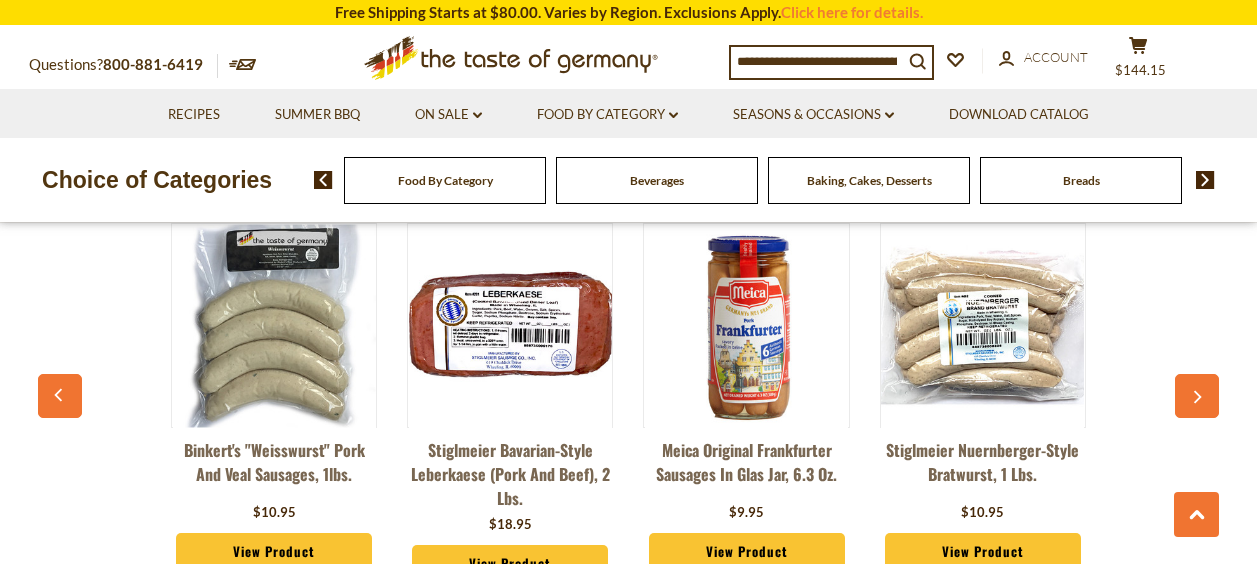 scroll, scrollTop: 5278, scrollLeft: 0, axis: vertical 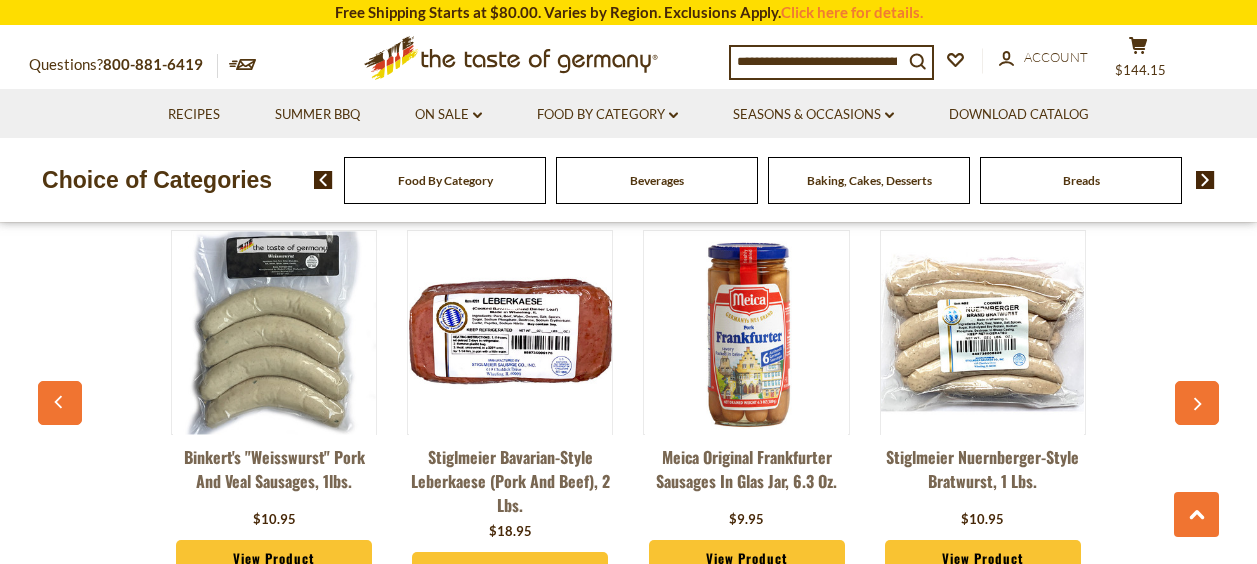 click at bounding box center (746, 332) 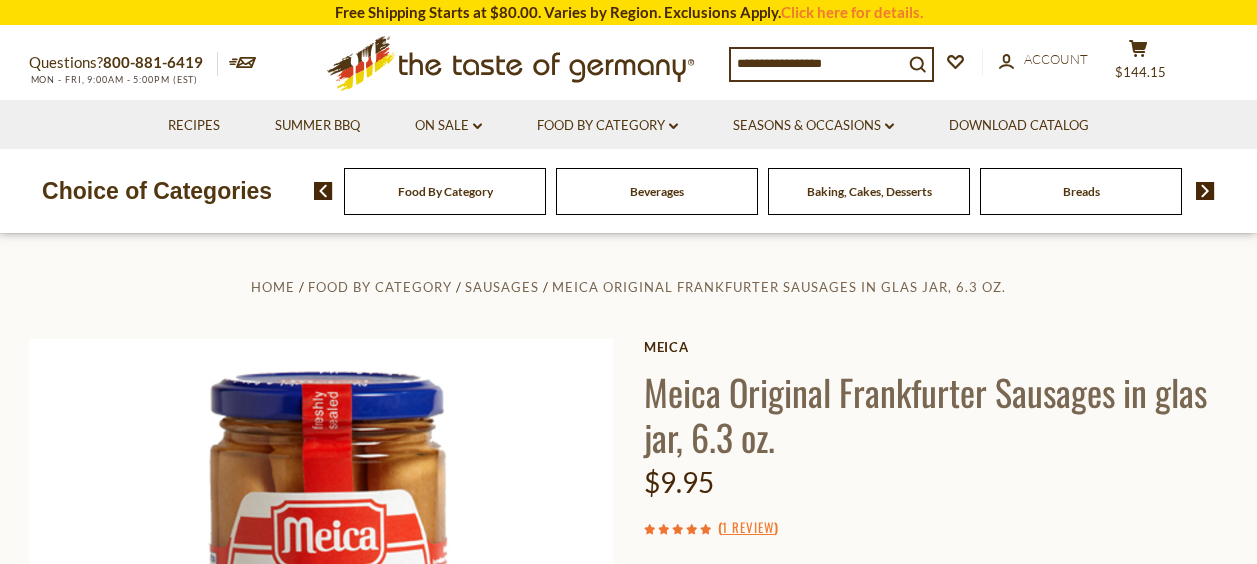 scroll, scrollTop: 0, scrollLeft: 0, axis: both 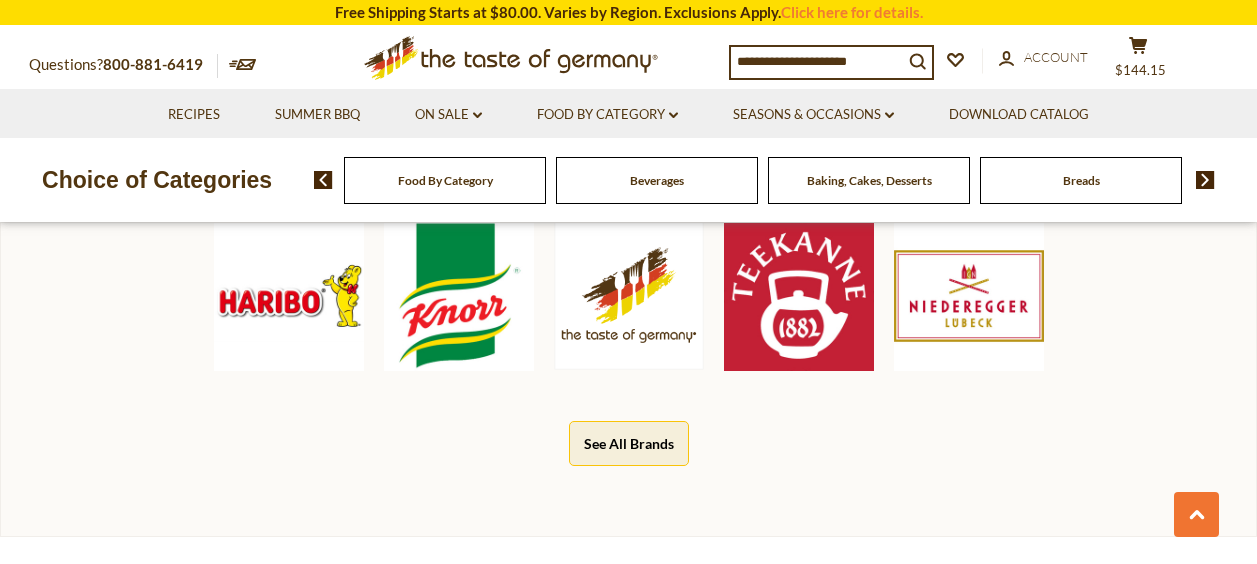 click at bounding box center (459, 296) 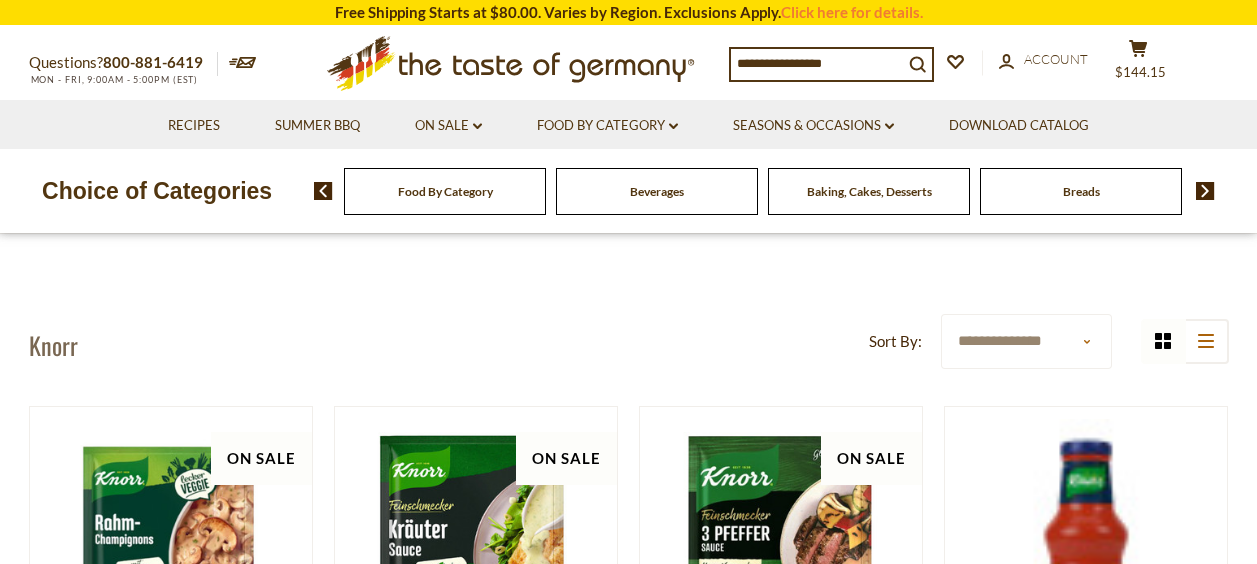 scroll, scrollTop: 0, scrollLeft: 0, axis: both 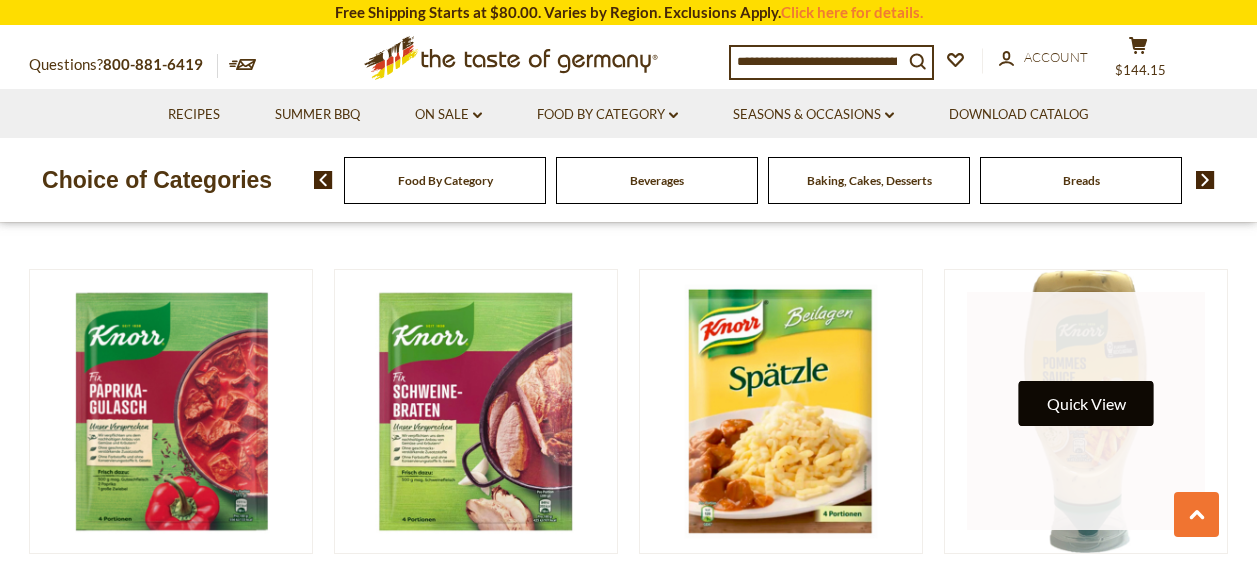 click on "Quick View" at bounding box center [1086, 403] 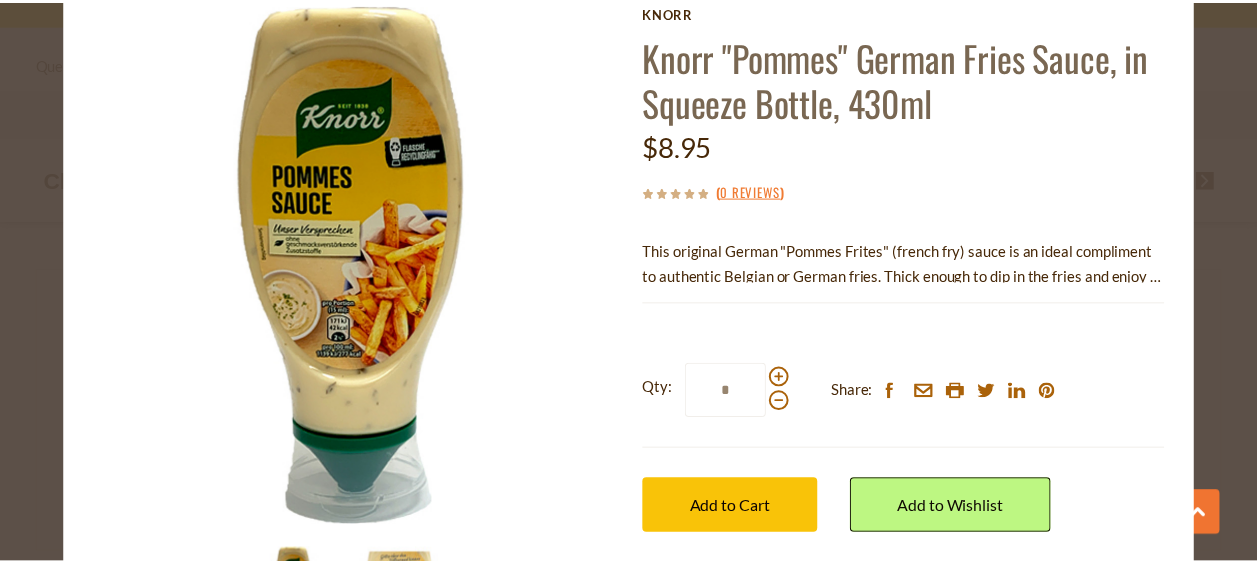 scroll, scrollTop: 100, scrollLeft: 0, axis: vertical 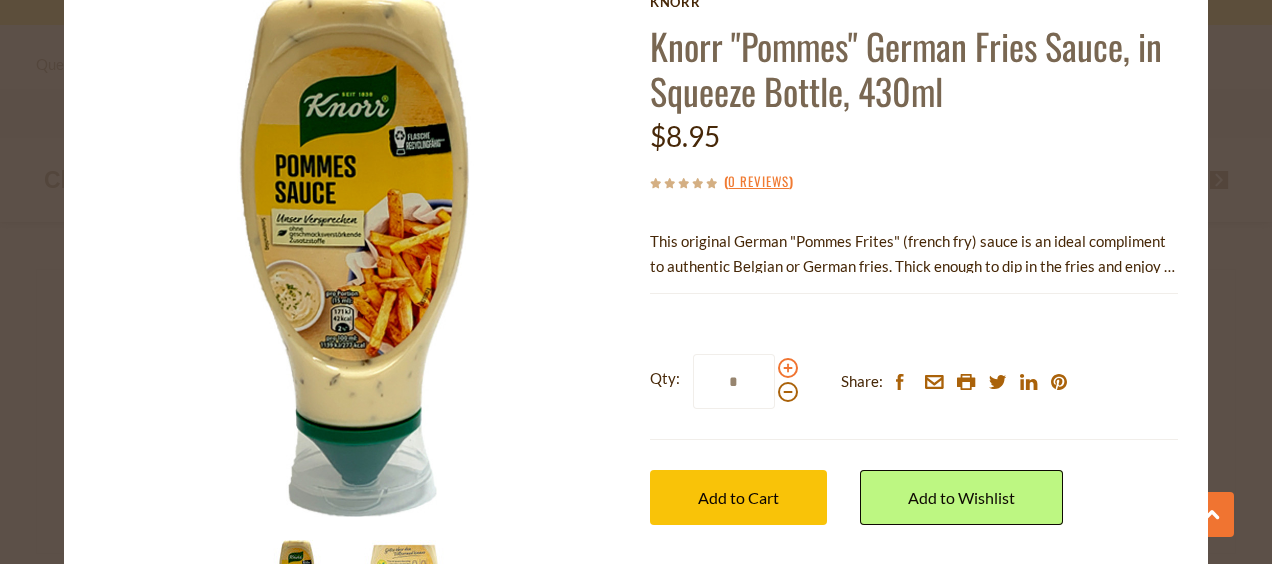 click at bounding box center (788, 368) 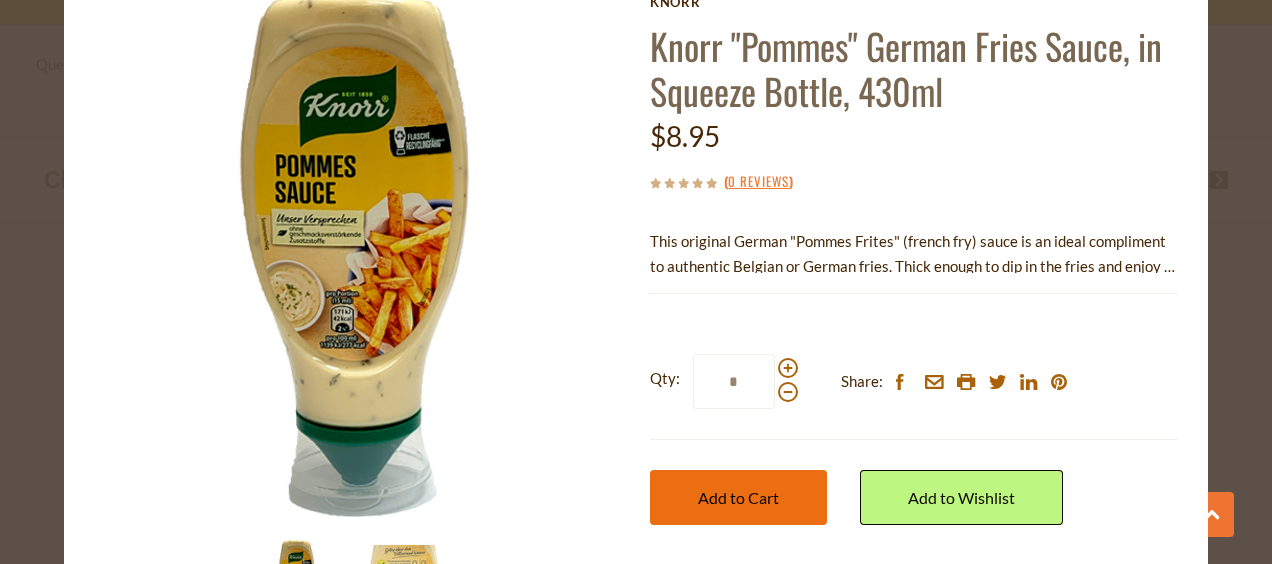 click on "Add to Cart" at bounding box center (738, 497) 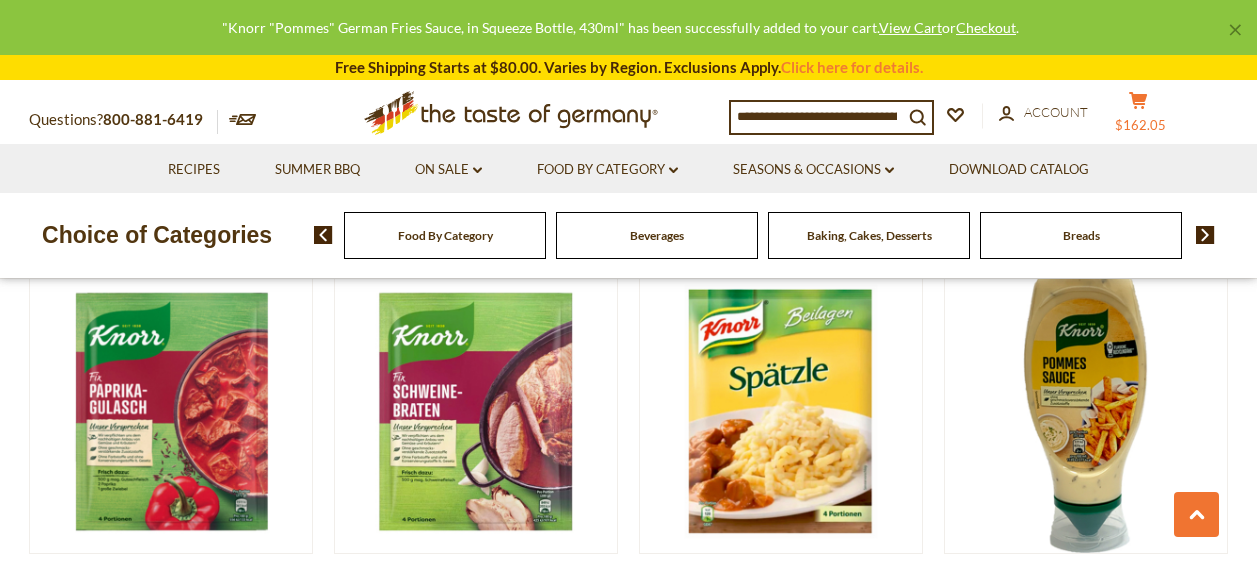 click 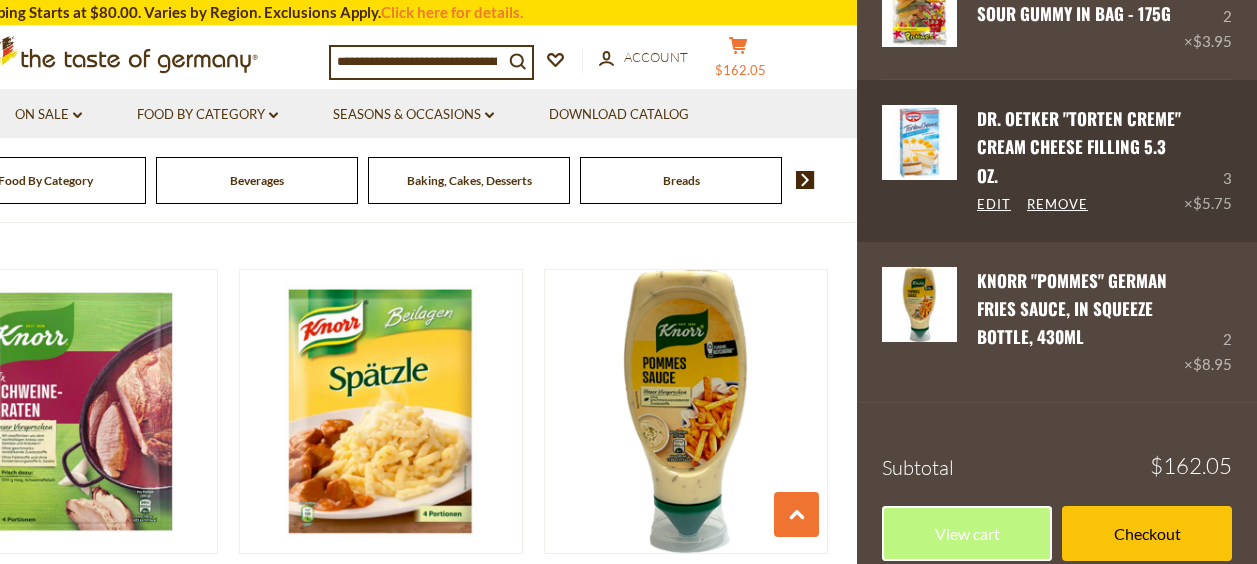 scroll, scrollTop: 1262, scrollLeft: 0, axis: vertical 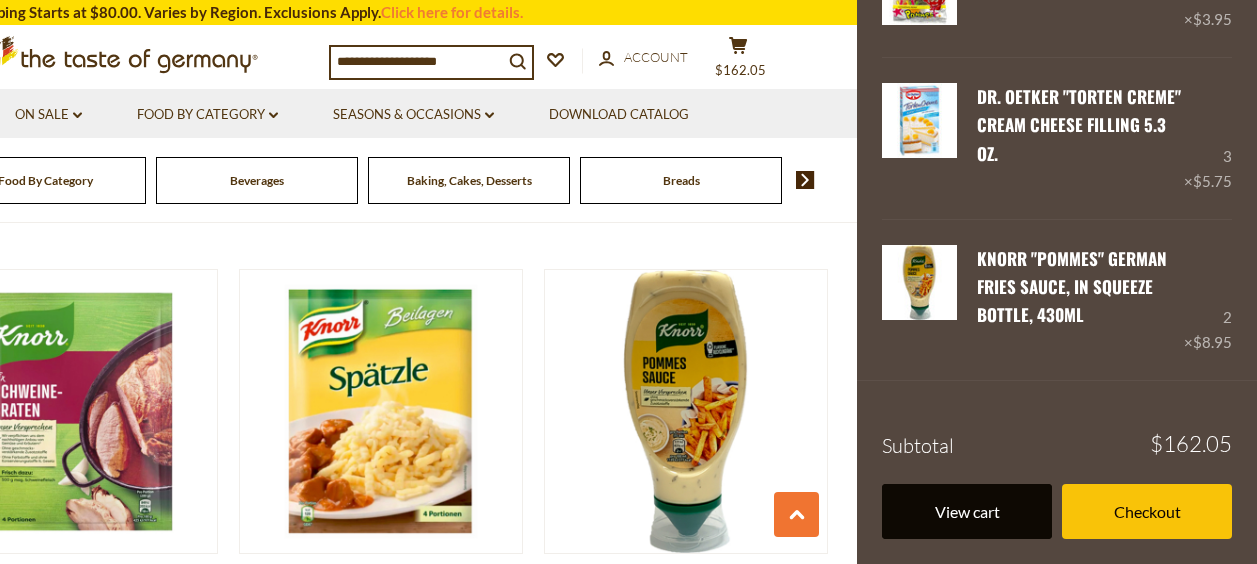 click on "View cart" at bounding box center [967, 511] 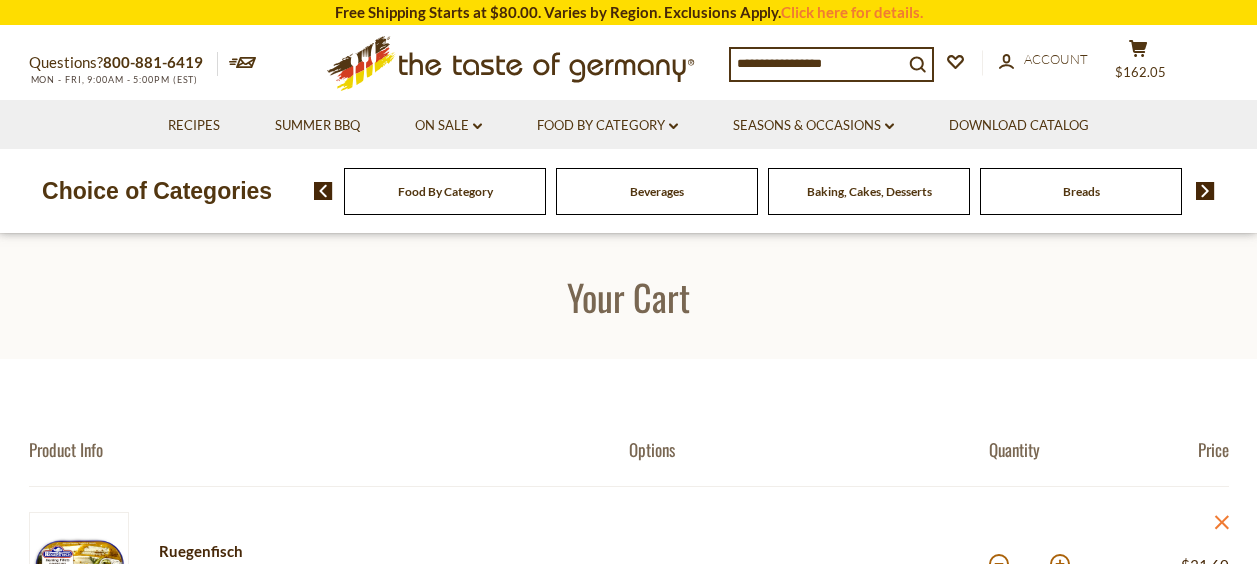 scroll, scrollTop: 0, scrollLeft: 0, axis: both 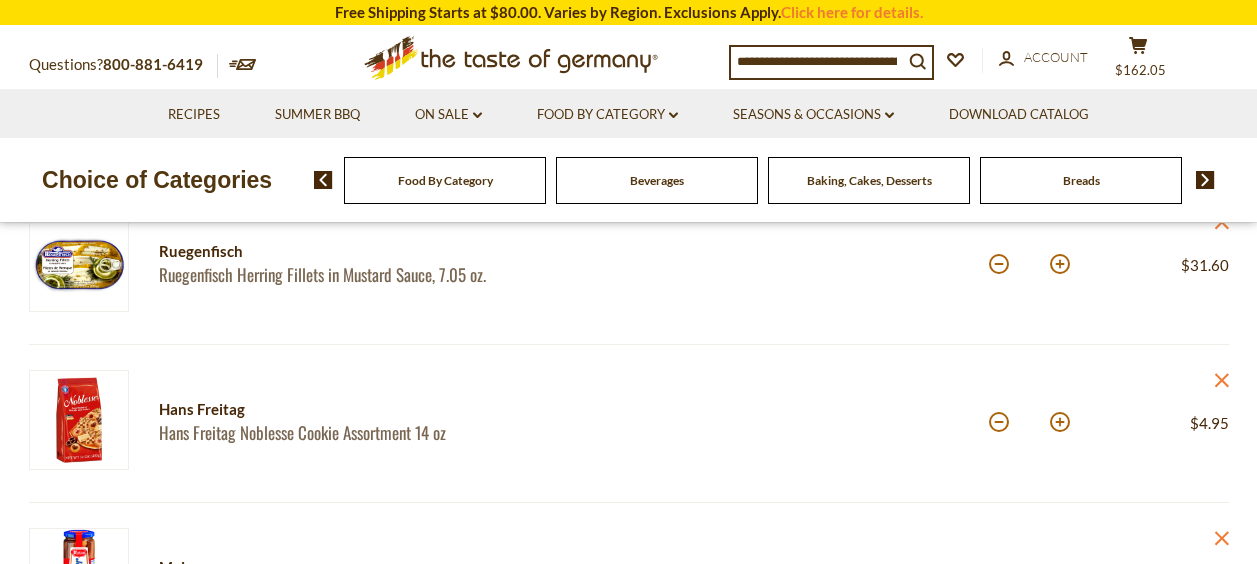 click on "close" 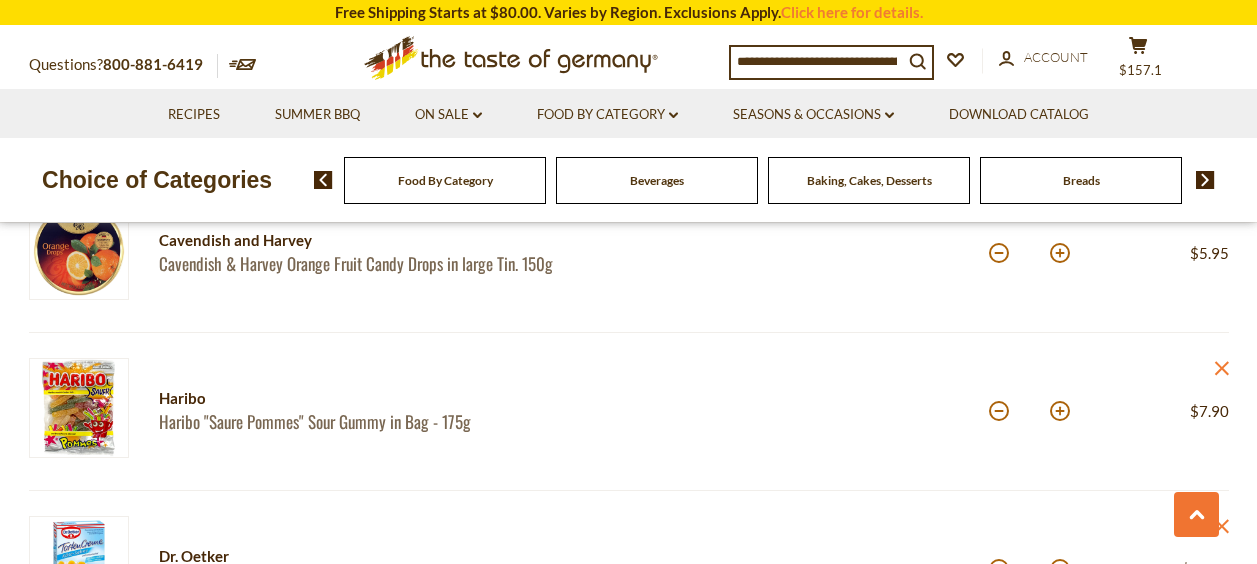scroll, scrollTop: 1200, scrollLeft: 0, axis: vertical 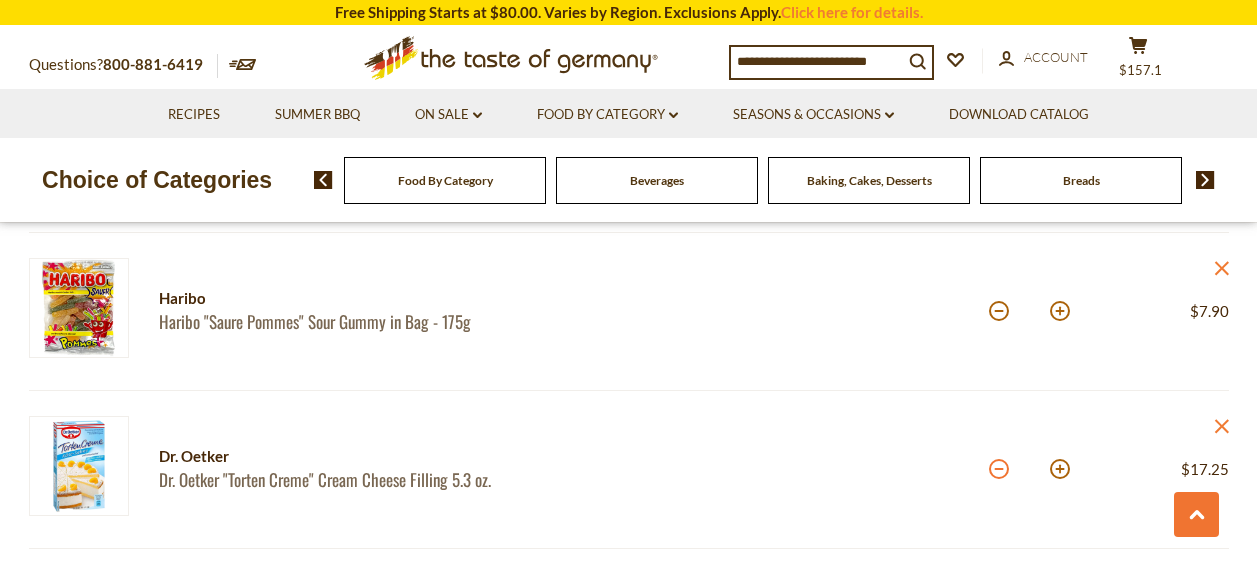click at bounding box center (999, 469) 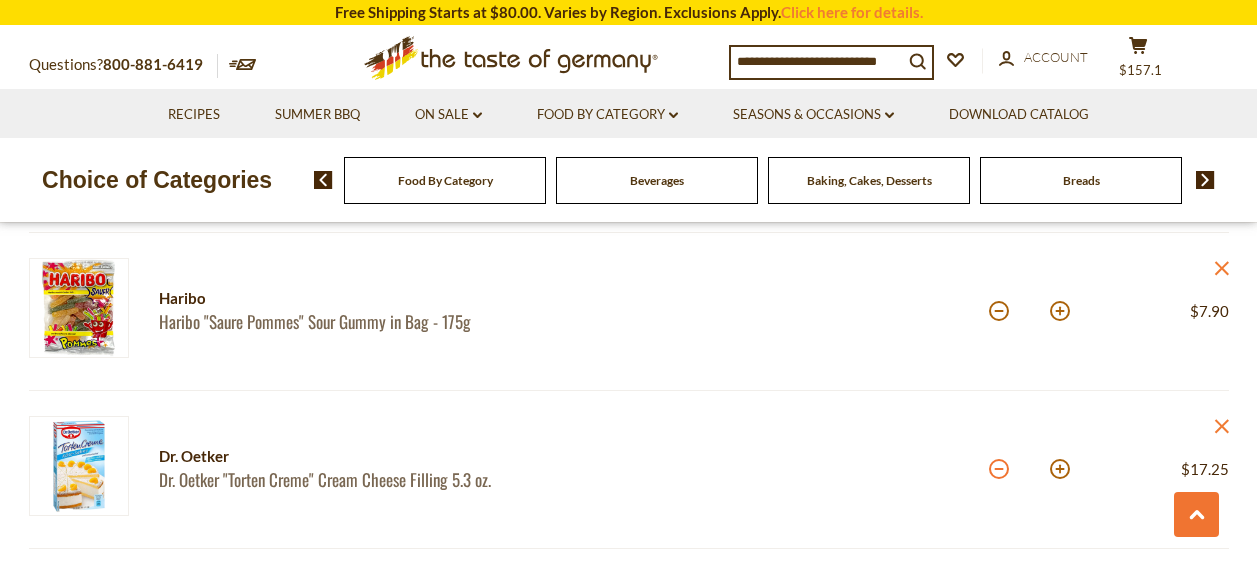 type on "*" 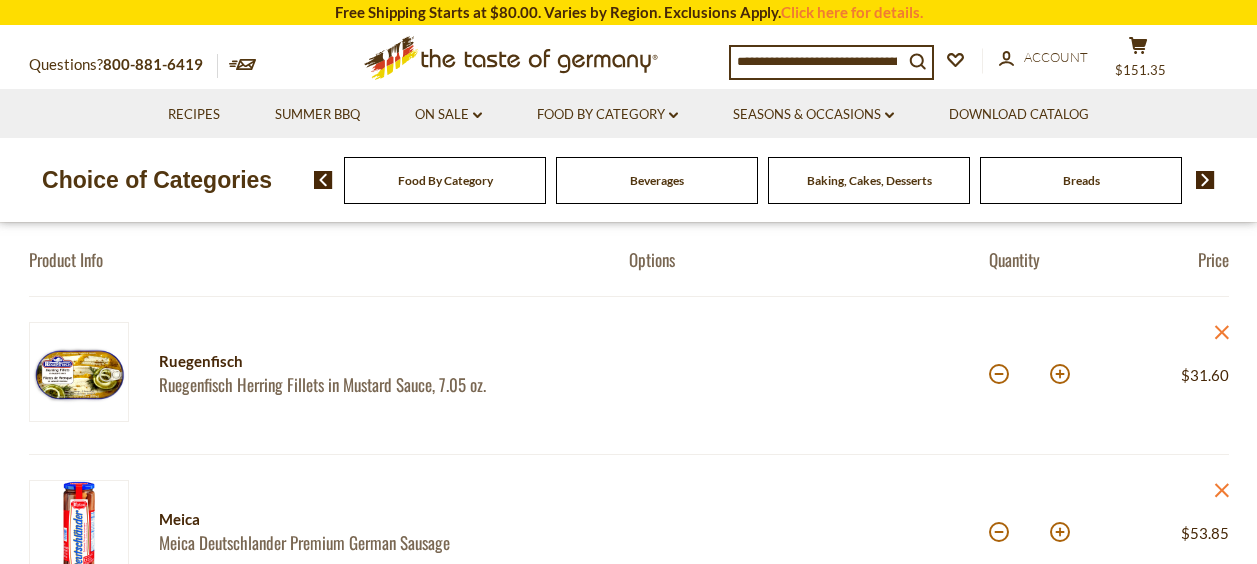 scroll, scrollTop: 200, scrollLeft: 0, axis: vertical 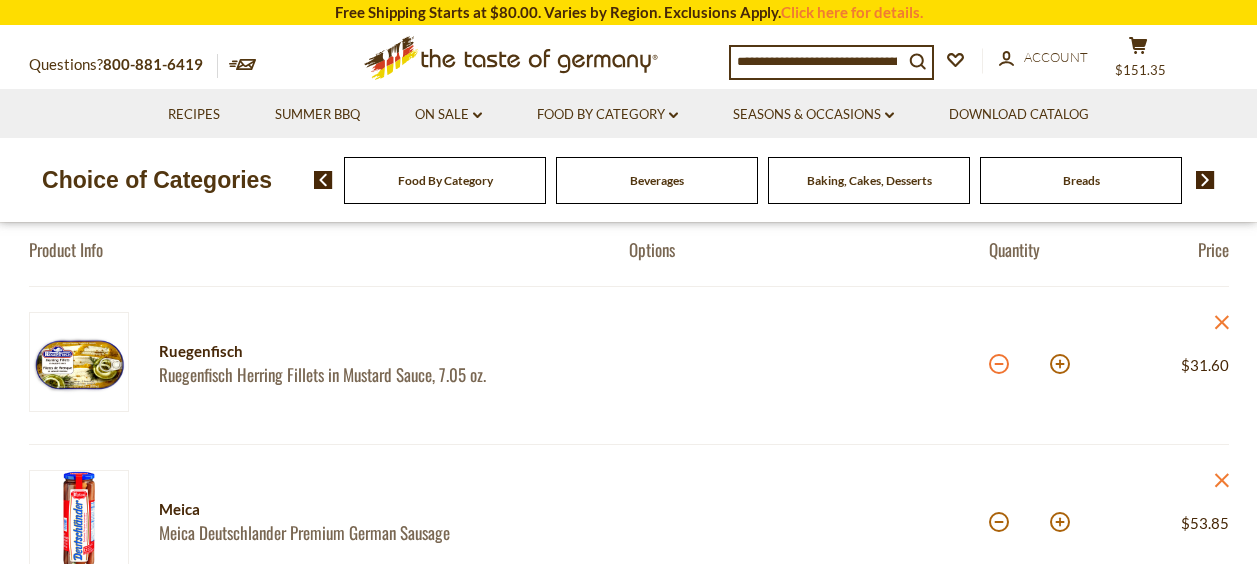 click at bounding box center [999, 364] 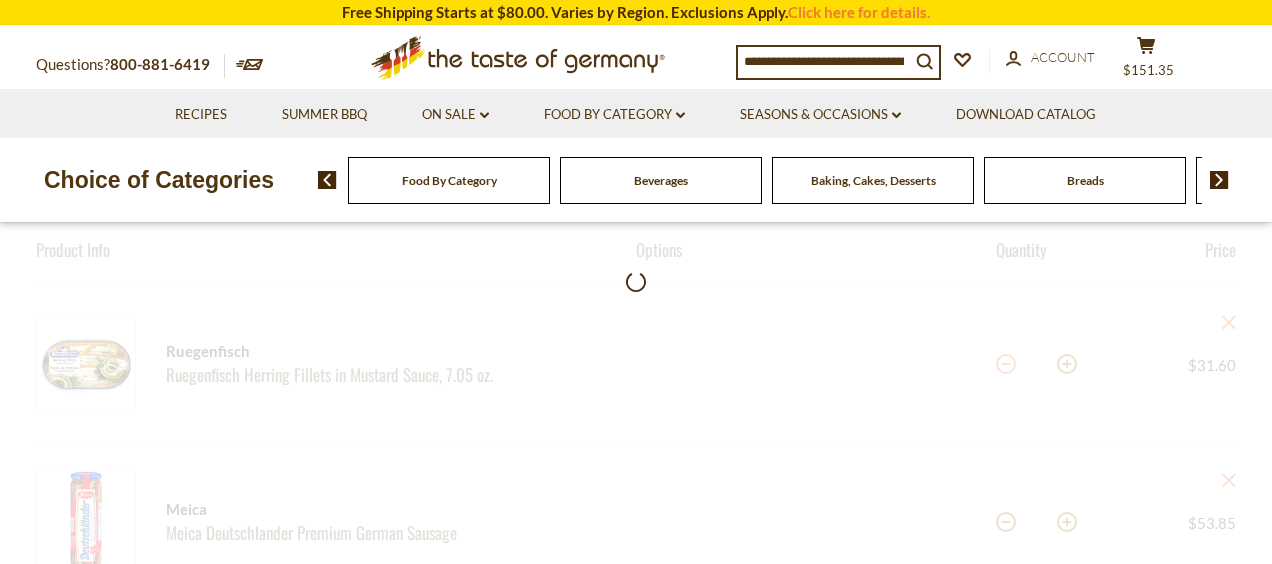 click at bounding box center (636, 1265) 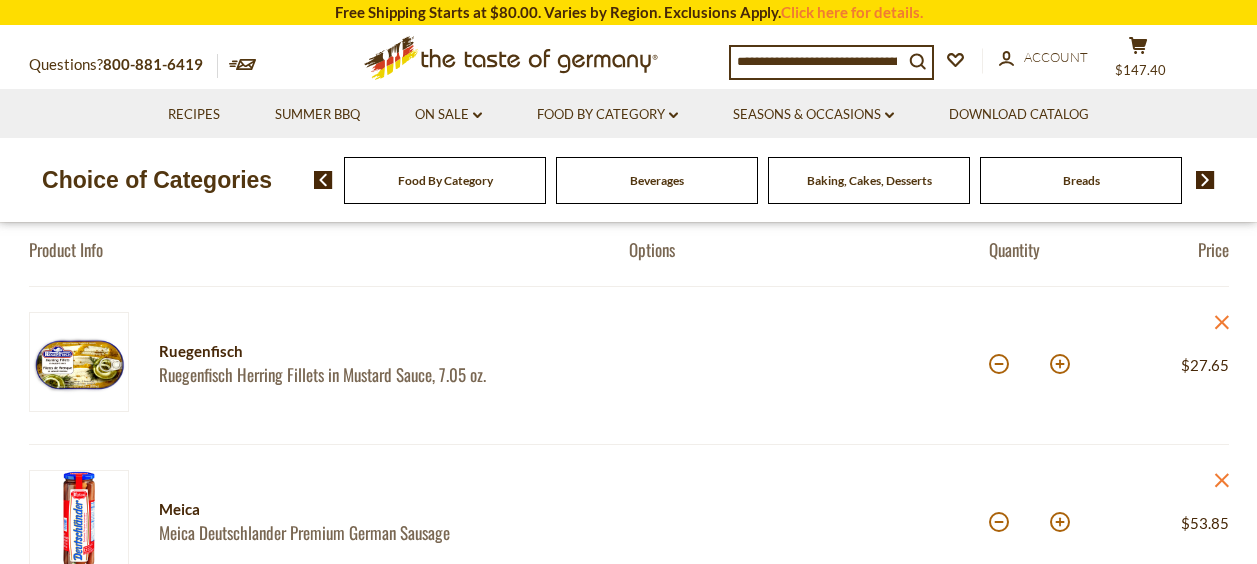 click at bounding box center (999, 364) 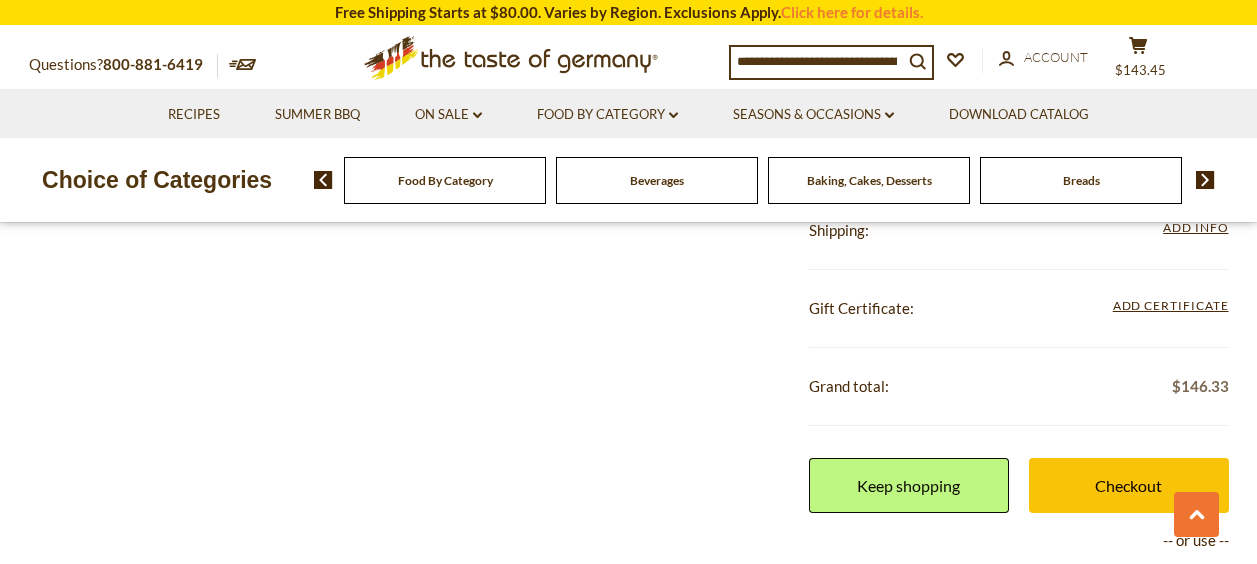 scroll, scrollTop: 1900, scrollLeft: 0, axis: vertical 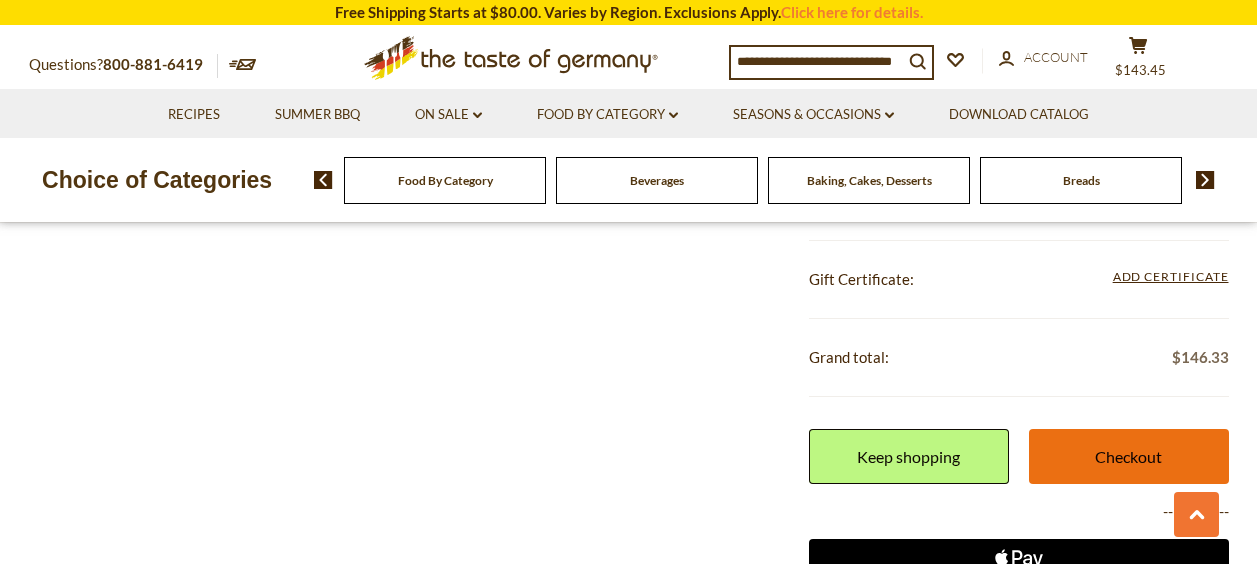 click on "Checkout" at bounding box center [1129, 456] 